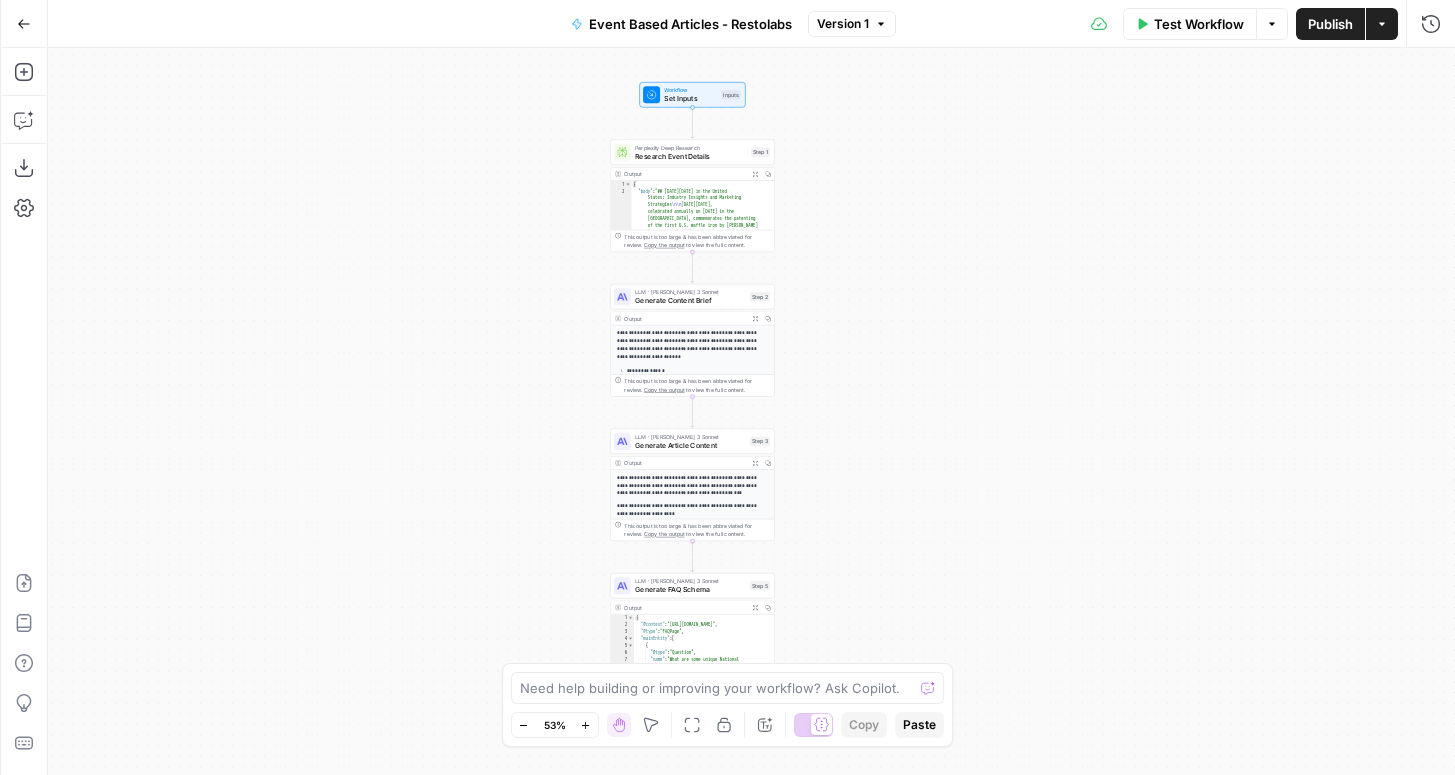 scroll, scrollTop: 0, scrollLeft: 0, axis: both 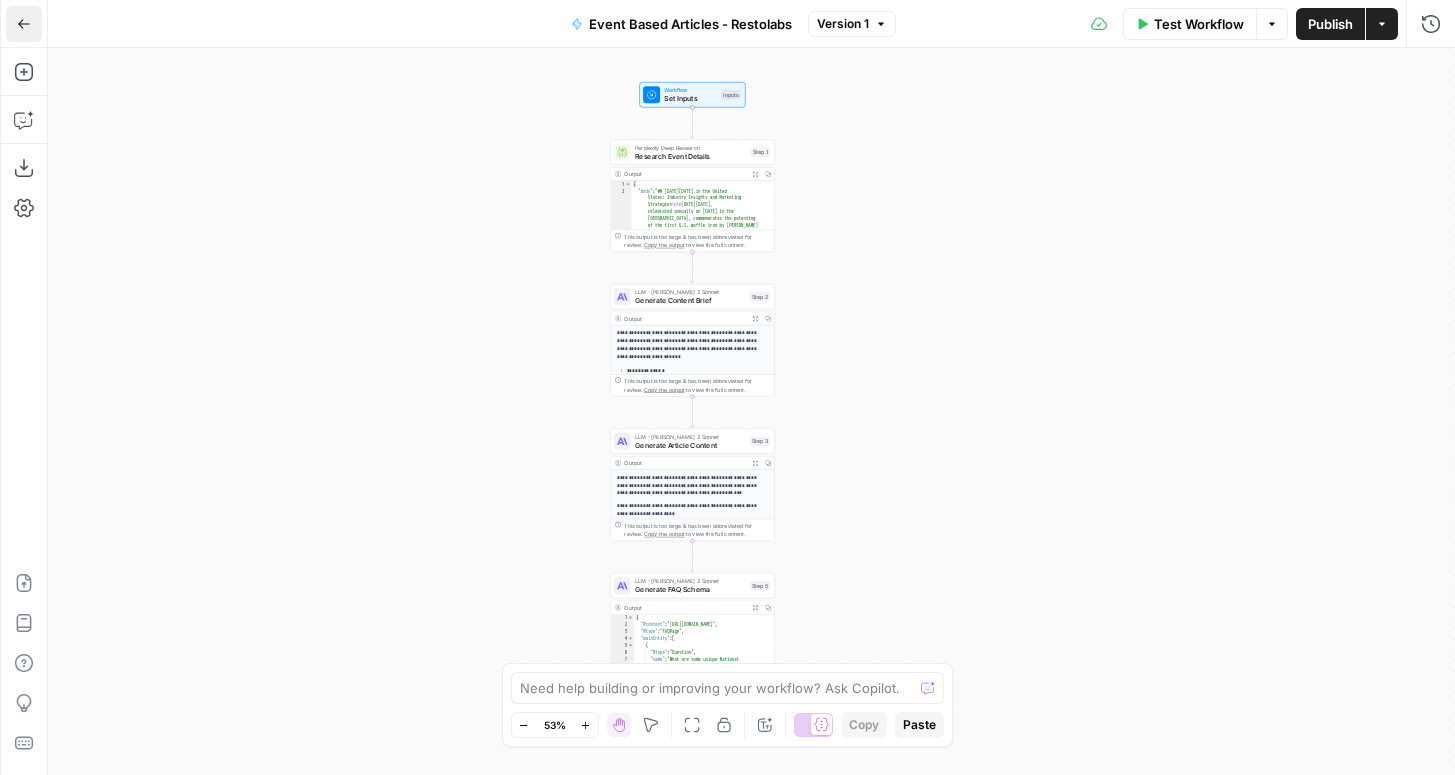 click on "Go Back" at bounding box center [24, 24] 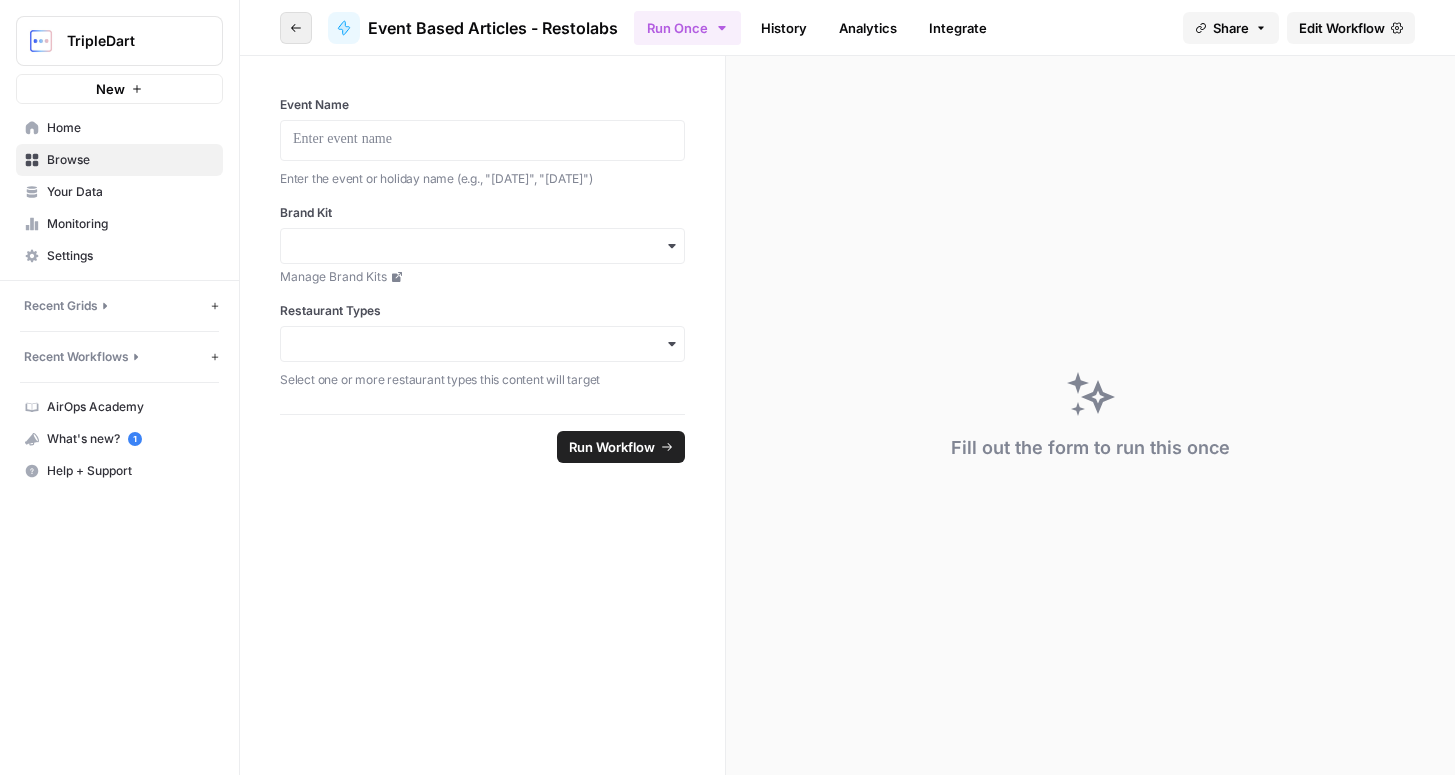 click on "Go back" at bounding box center (296, 28) 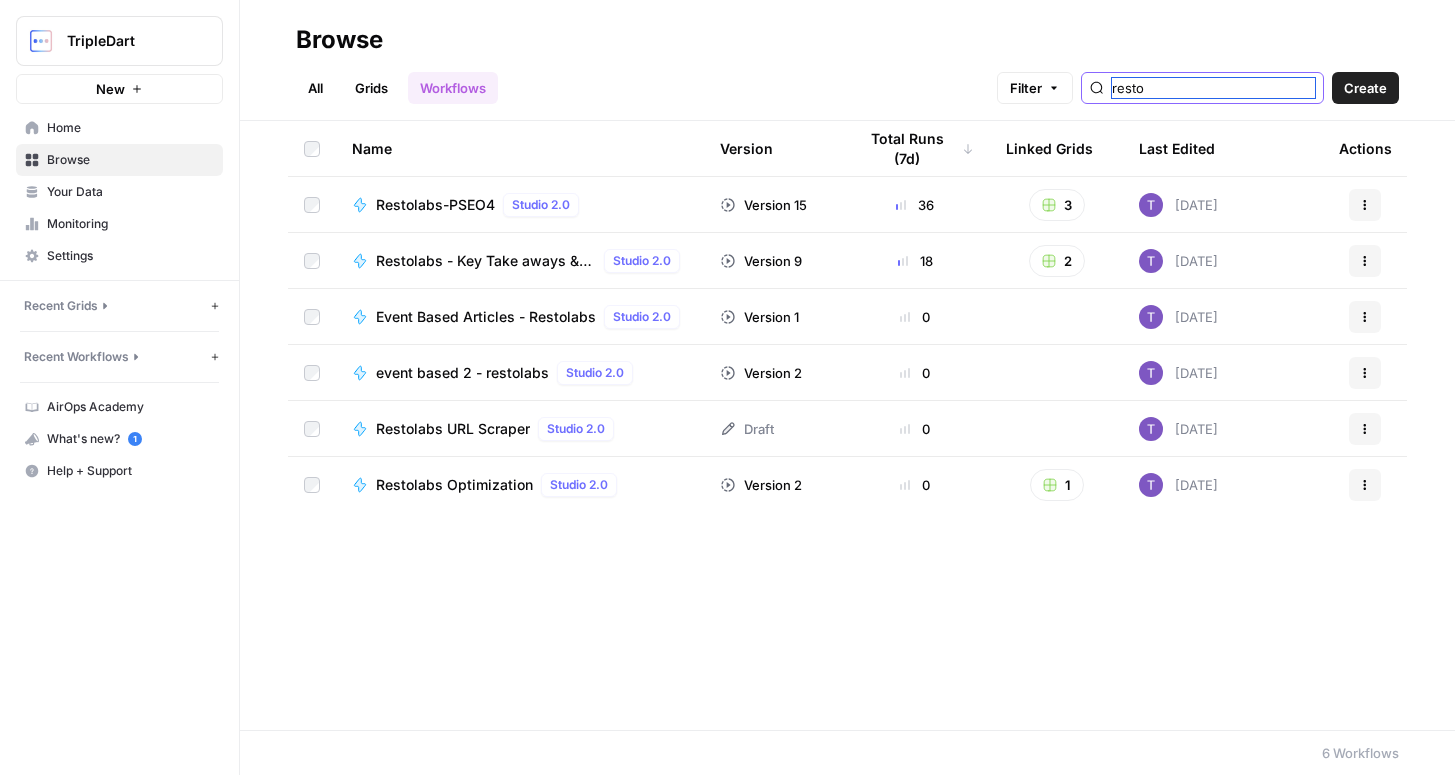 click on "resto" at bounding box center [1213, 88] 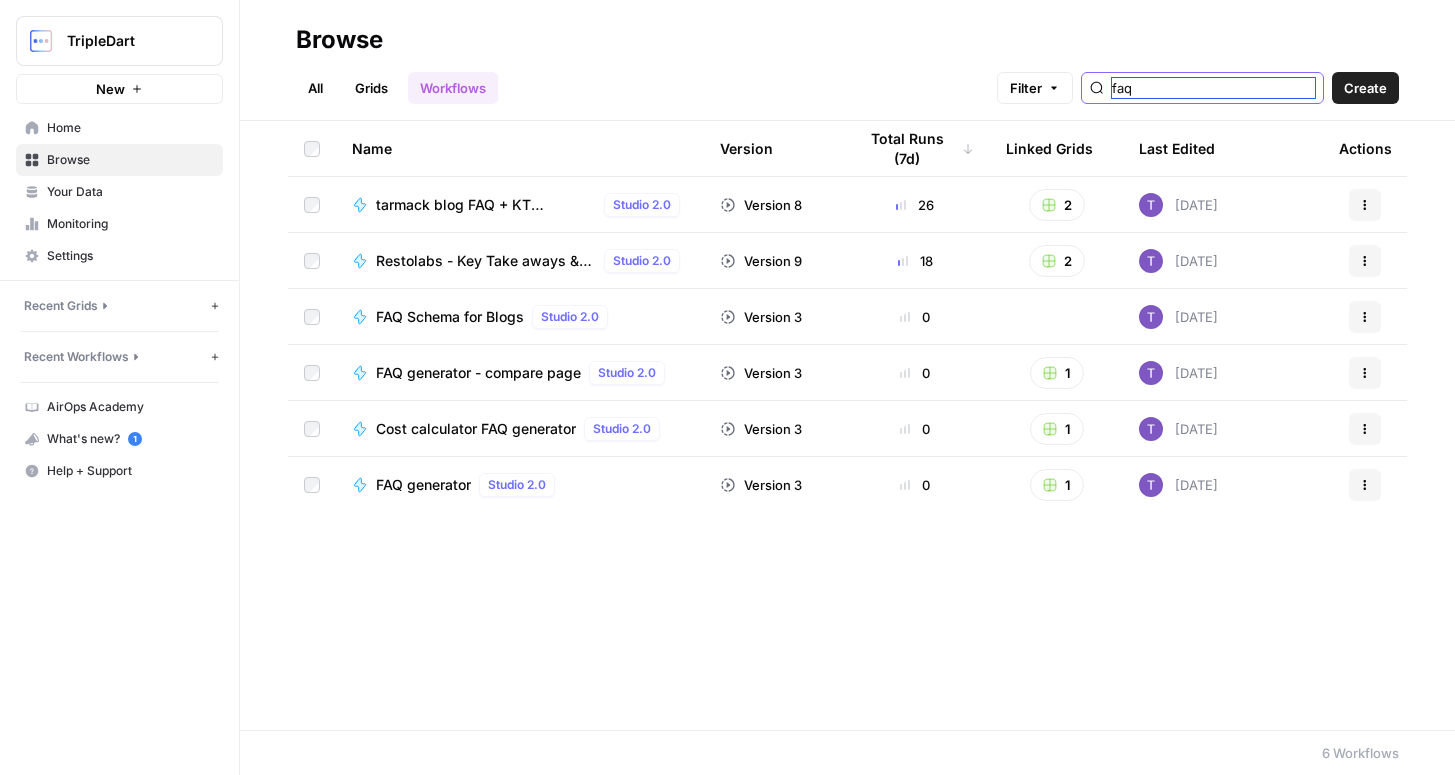 type on "faq" 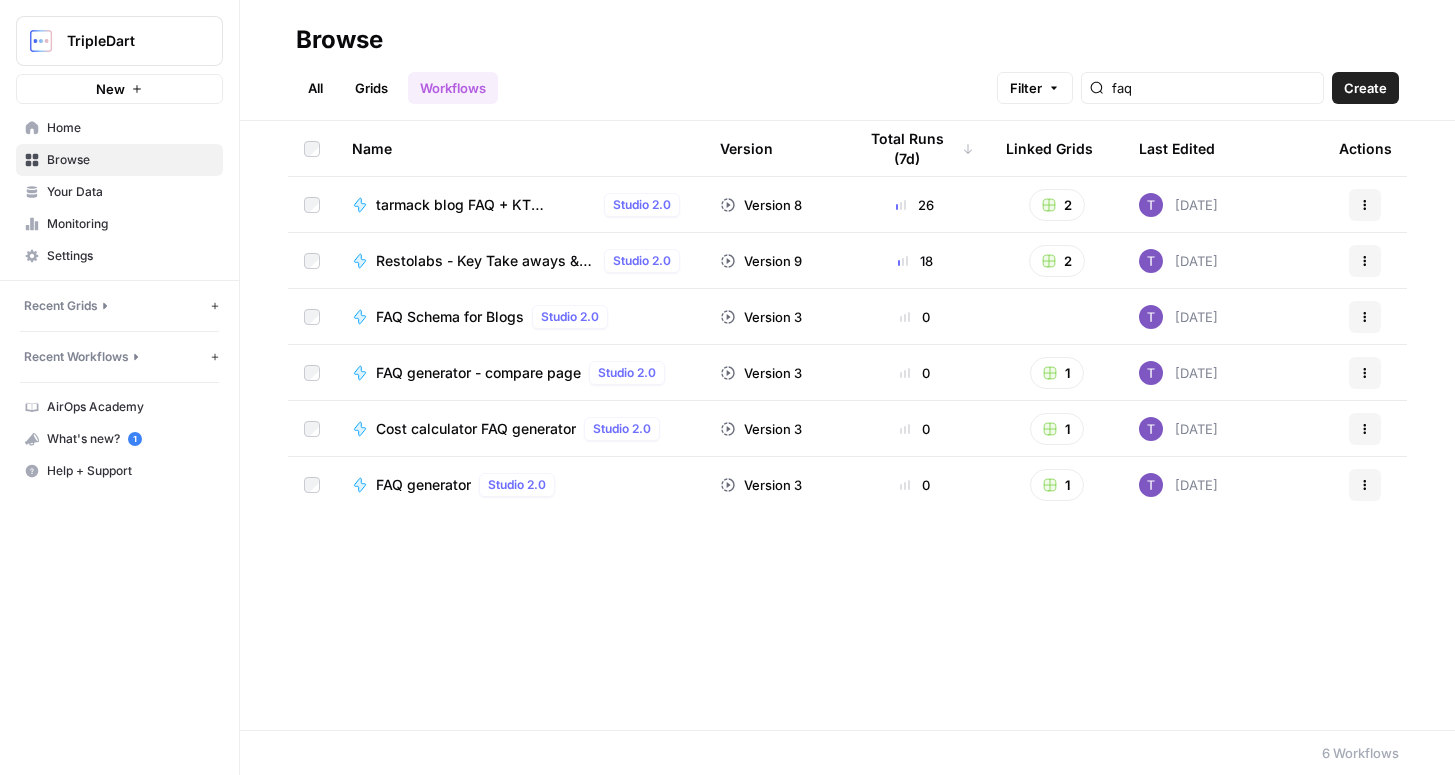 click on "FAQ generator - compare page" at bounding box center (478, 373) 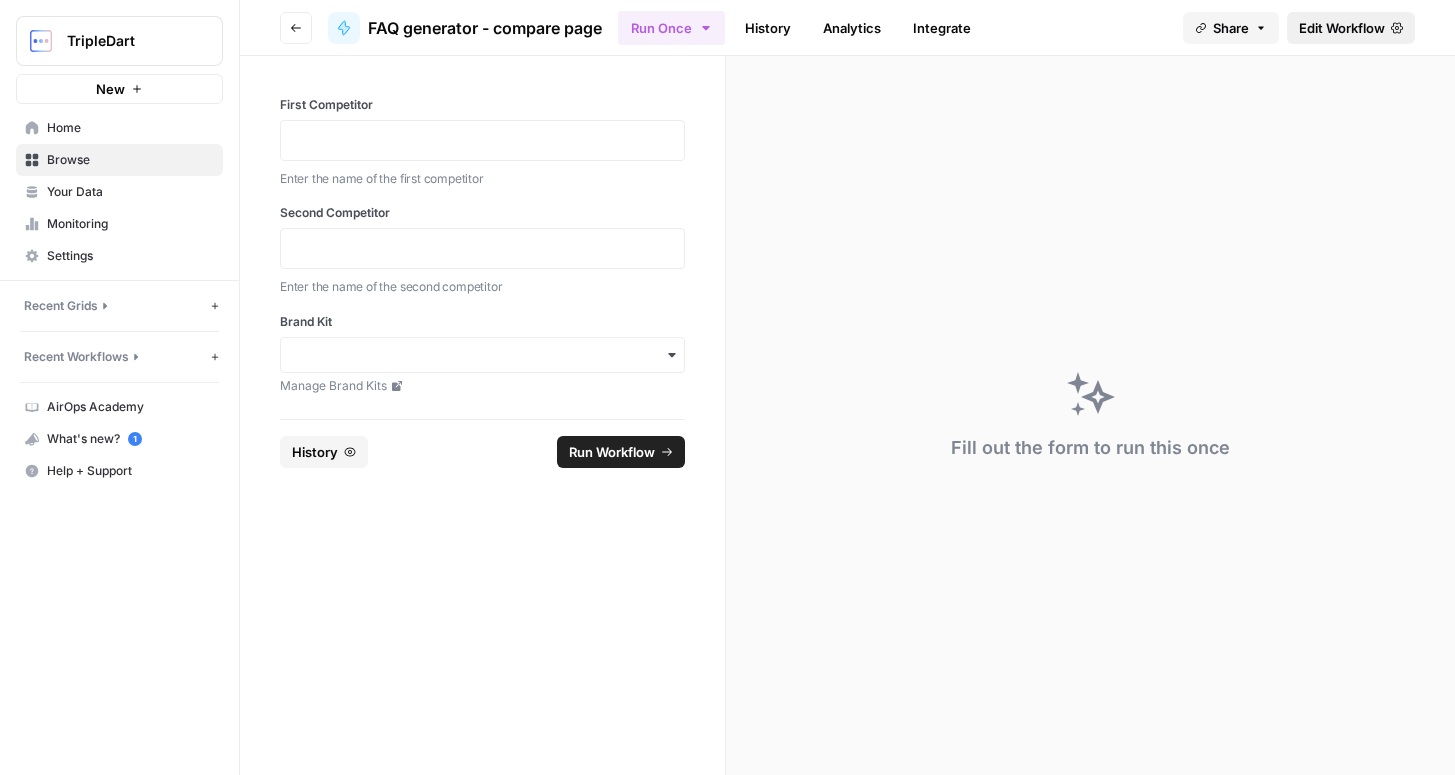 click on "Edit Workflow" at bounding box center (1342, 28) 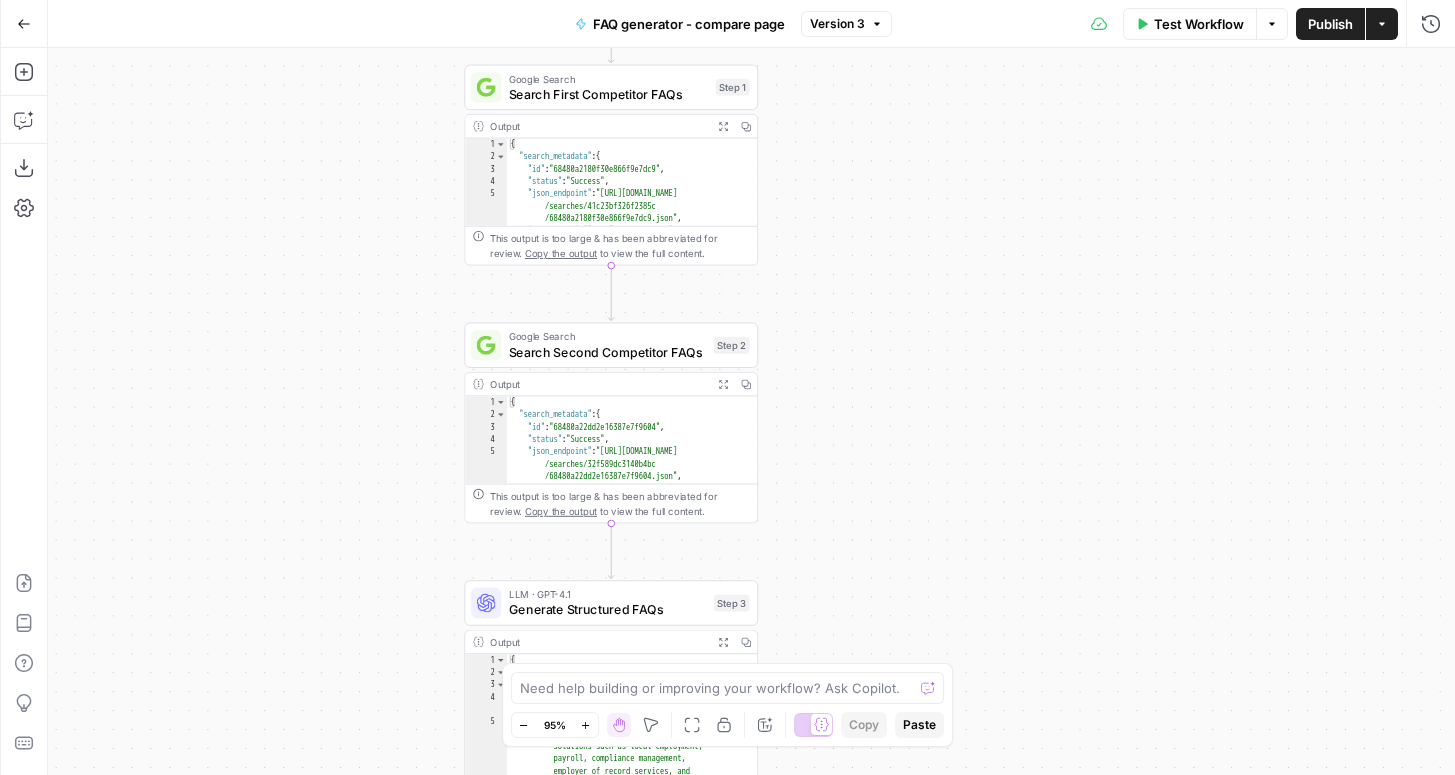 click on "Copilot" at bounding box center (24, 120) 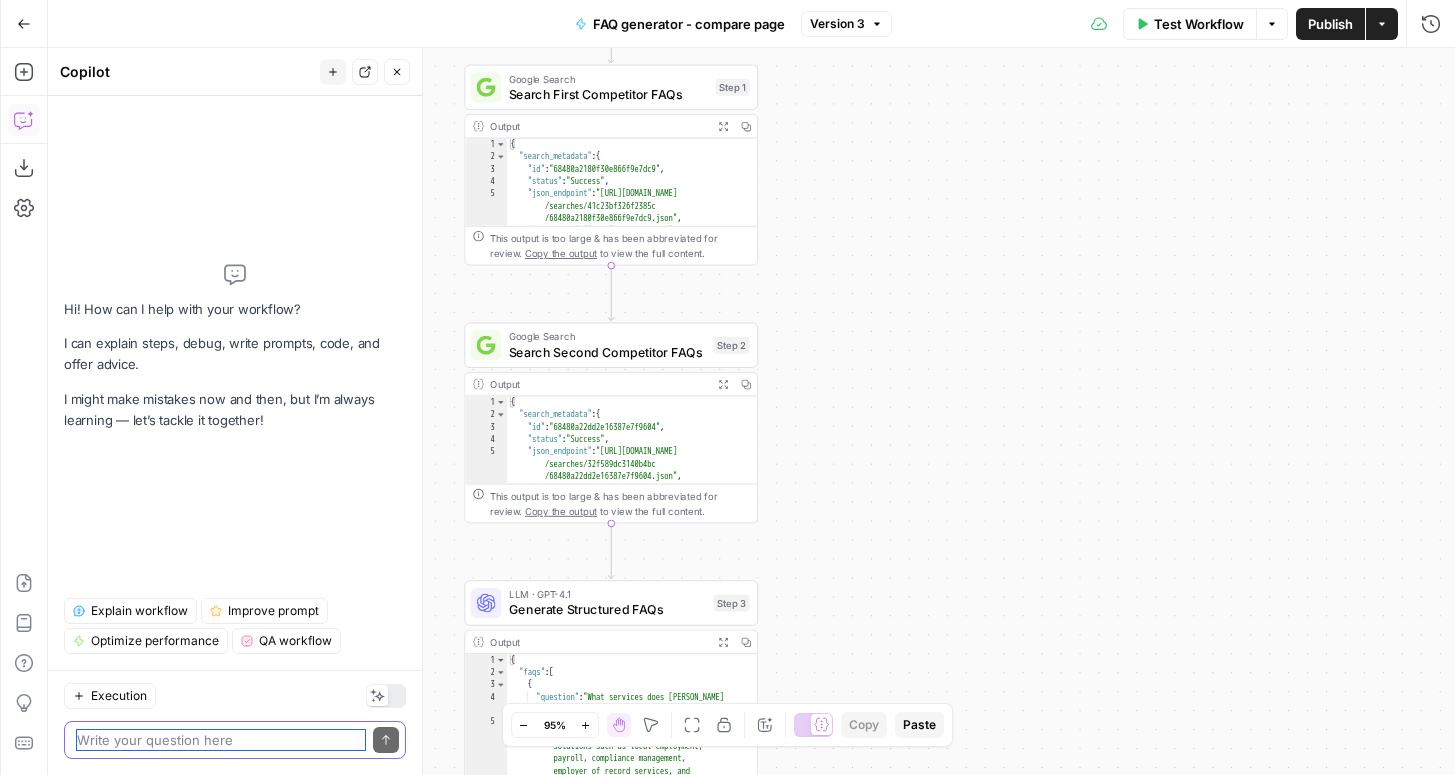 click at bounding box center (221, 740) 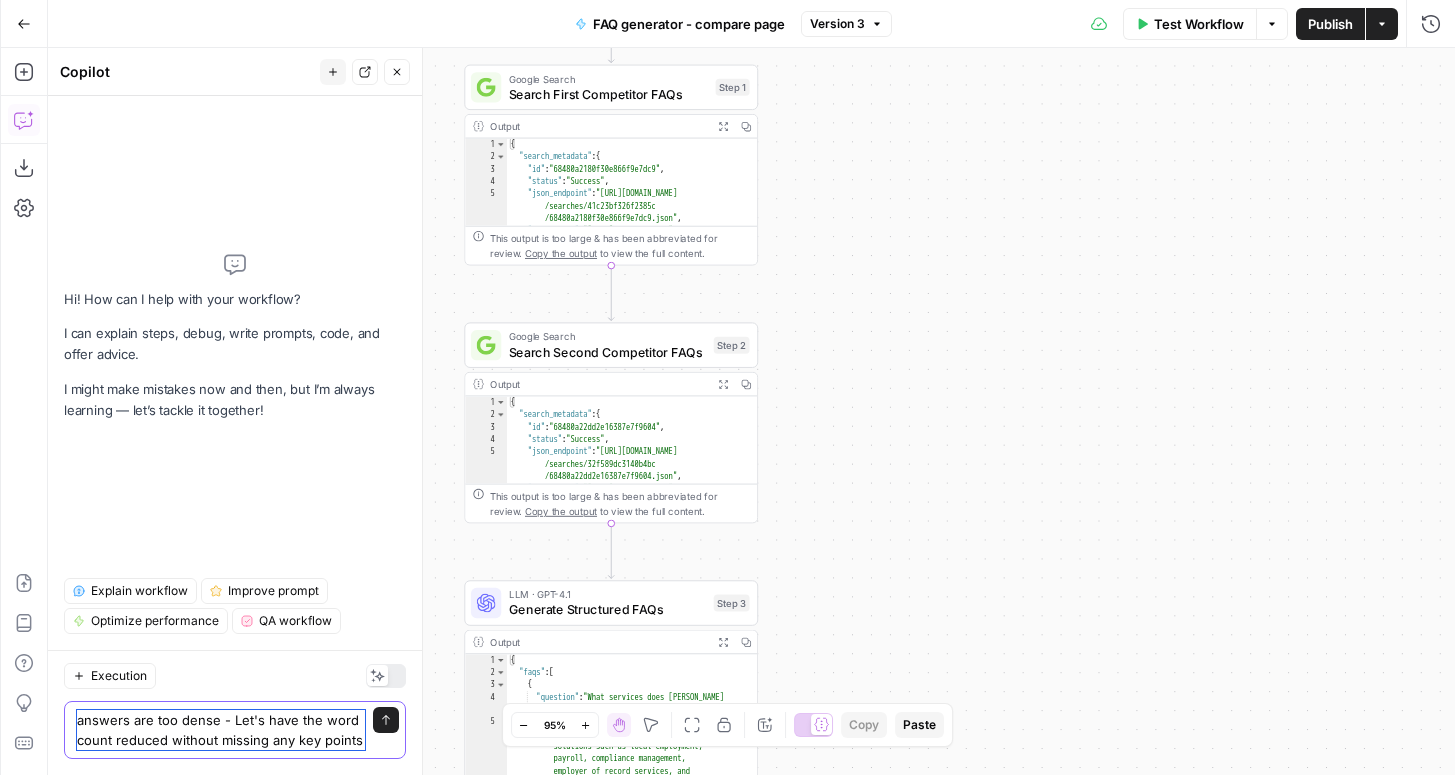 click on "answers are too dense - Let's have the word count reduced without missing any key points" at bounding box center (221, 730) 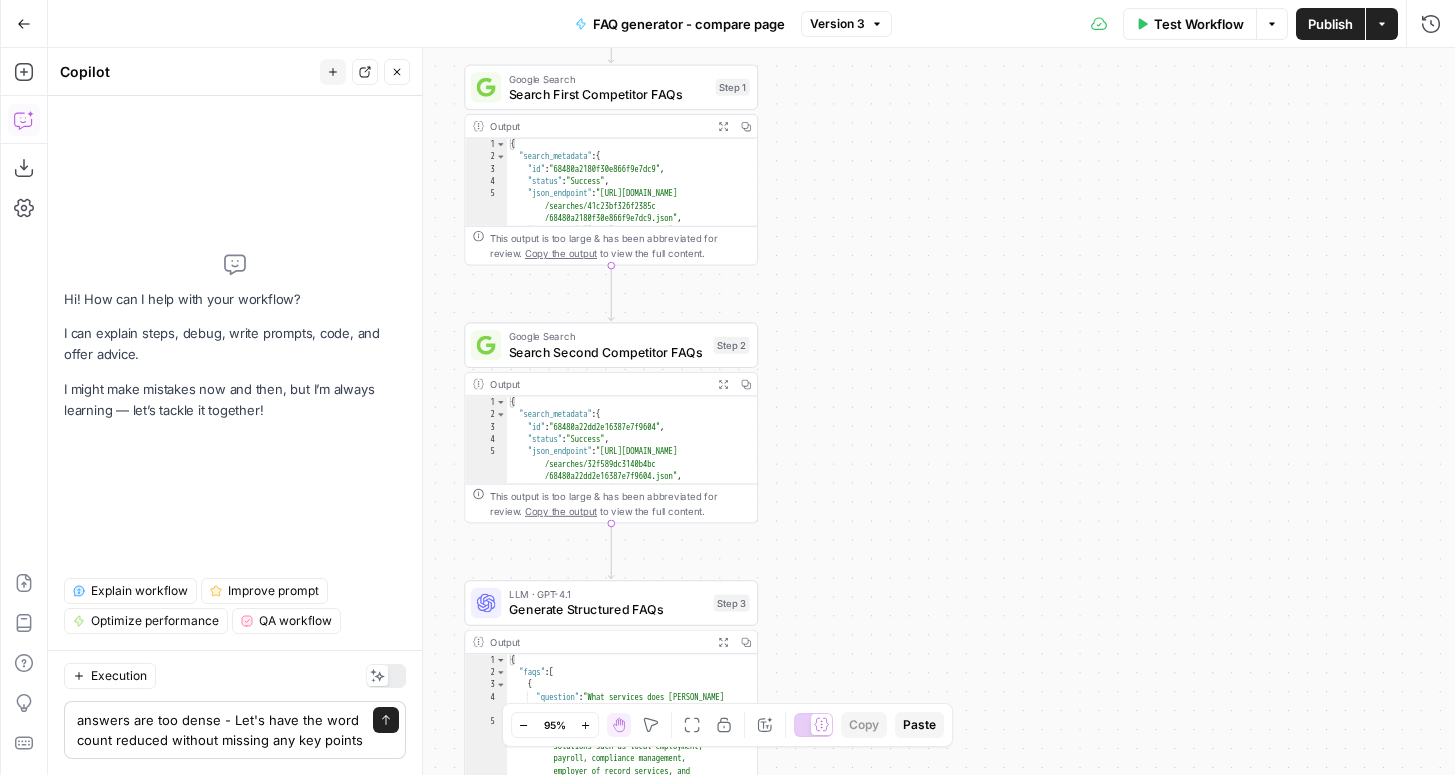 click on "answers are too dense - Let's have the word count reduced without missing any key points
answers are too dense - Let's have the word count reduced without missing any key points
Send" at bounding box center (235, 730) 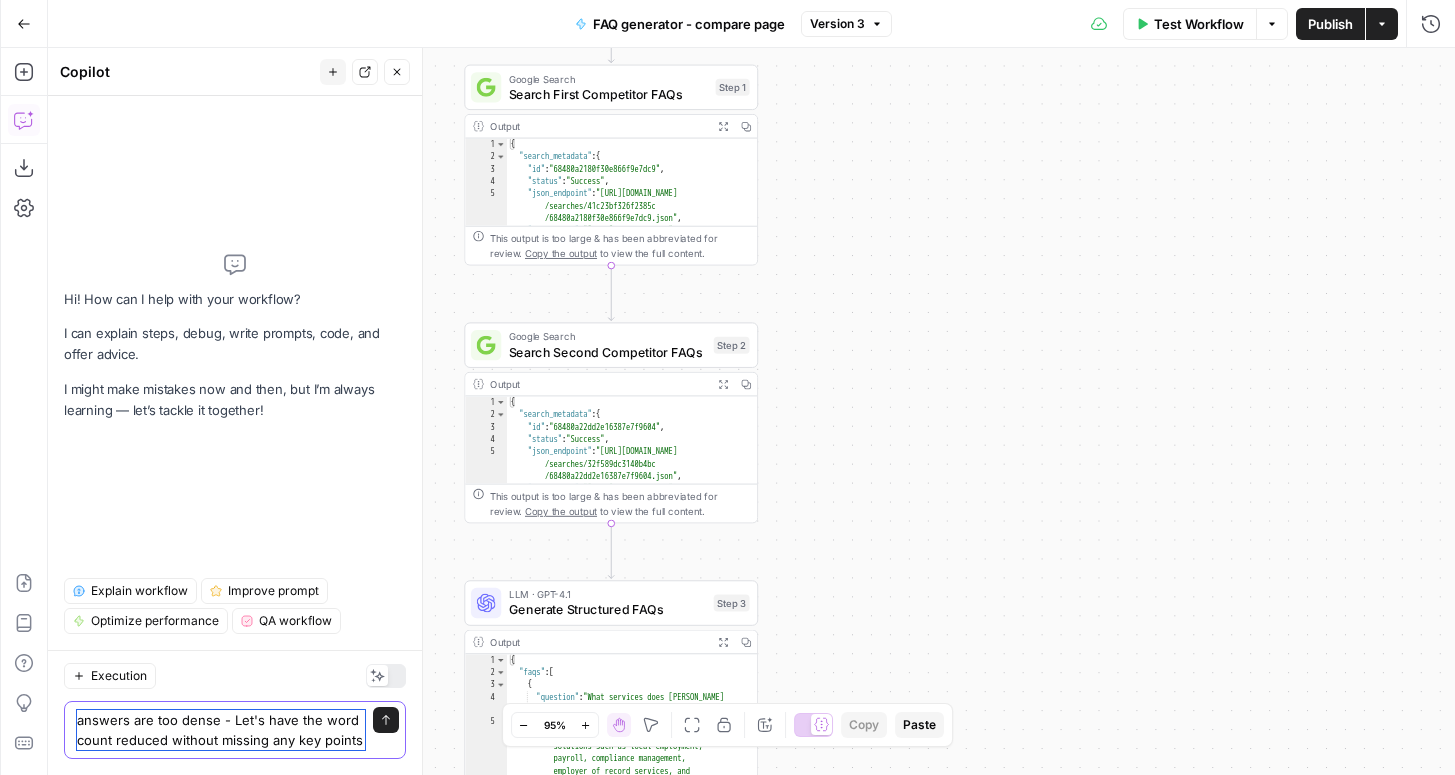click on "answers are too dense - Let's have the word count reduced without missing any key points" at bounding box center (221, 730) 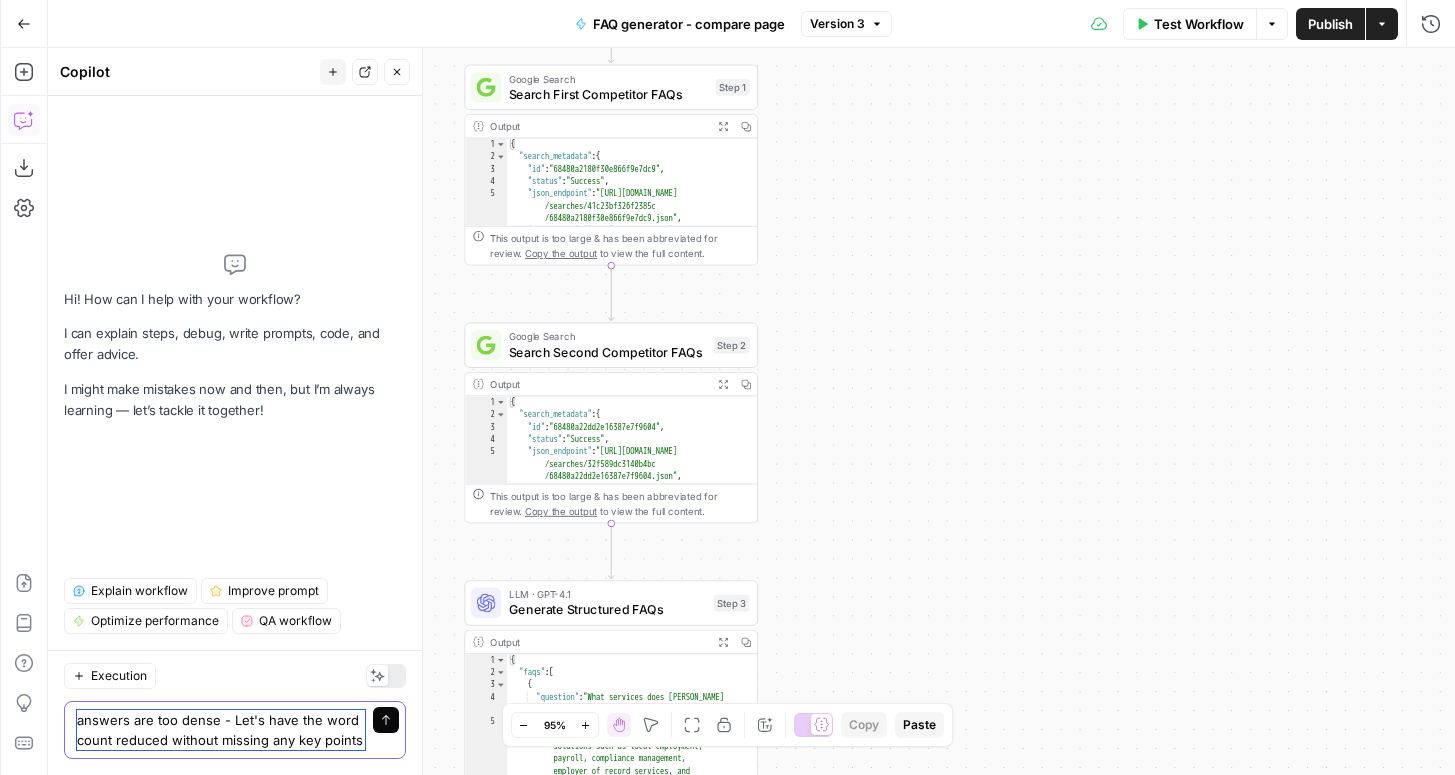 paste on "only talk about the brands mentioned in the 3 way comparison pages
word - count - 50%-same content
Itsok to have generic - important features" 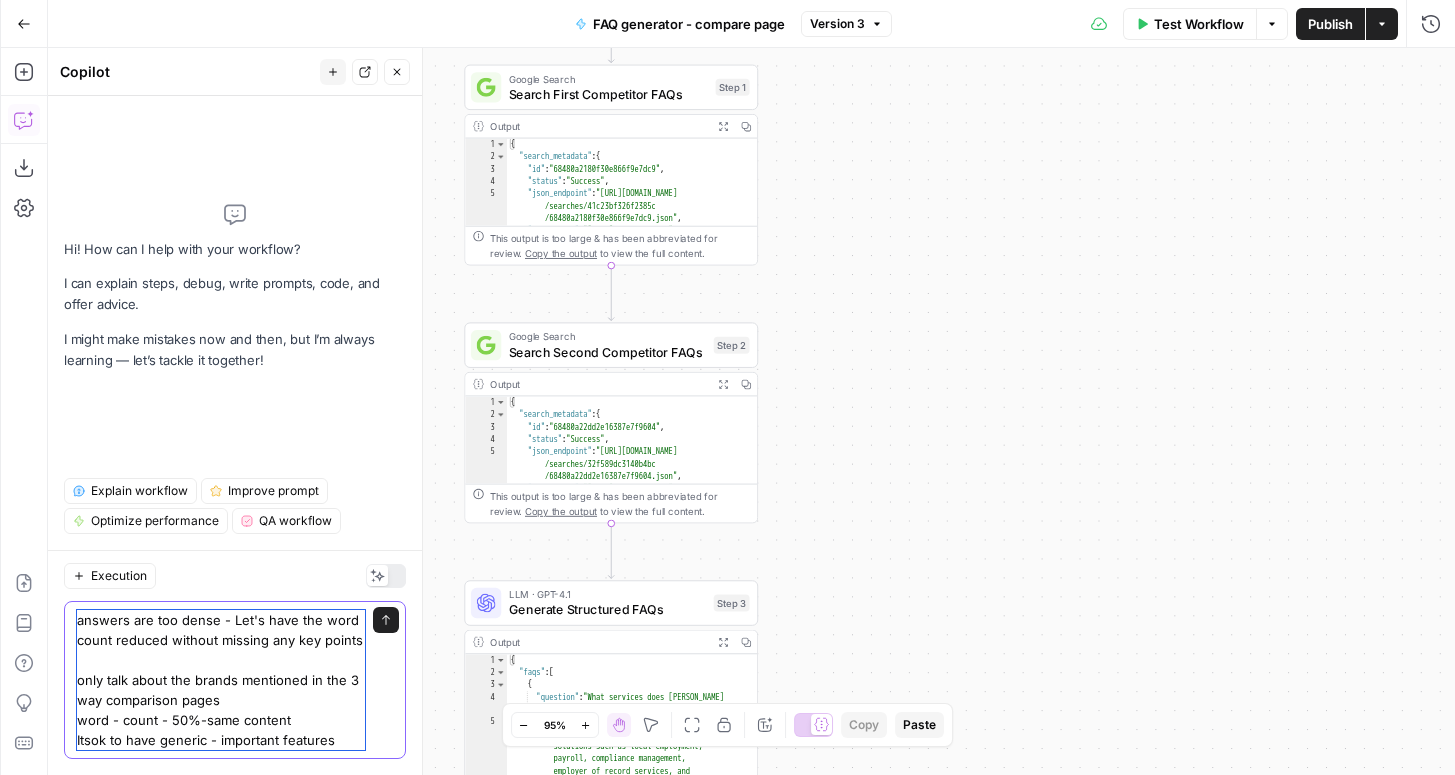 drag, startPoint x: 302, startPoint y: 719, endPoint x: 64, endPoint y: 716, distance: 238.0189 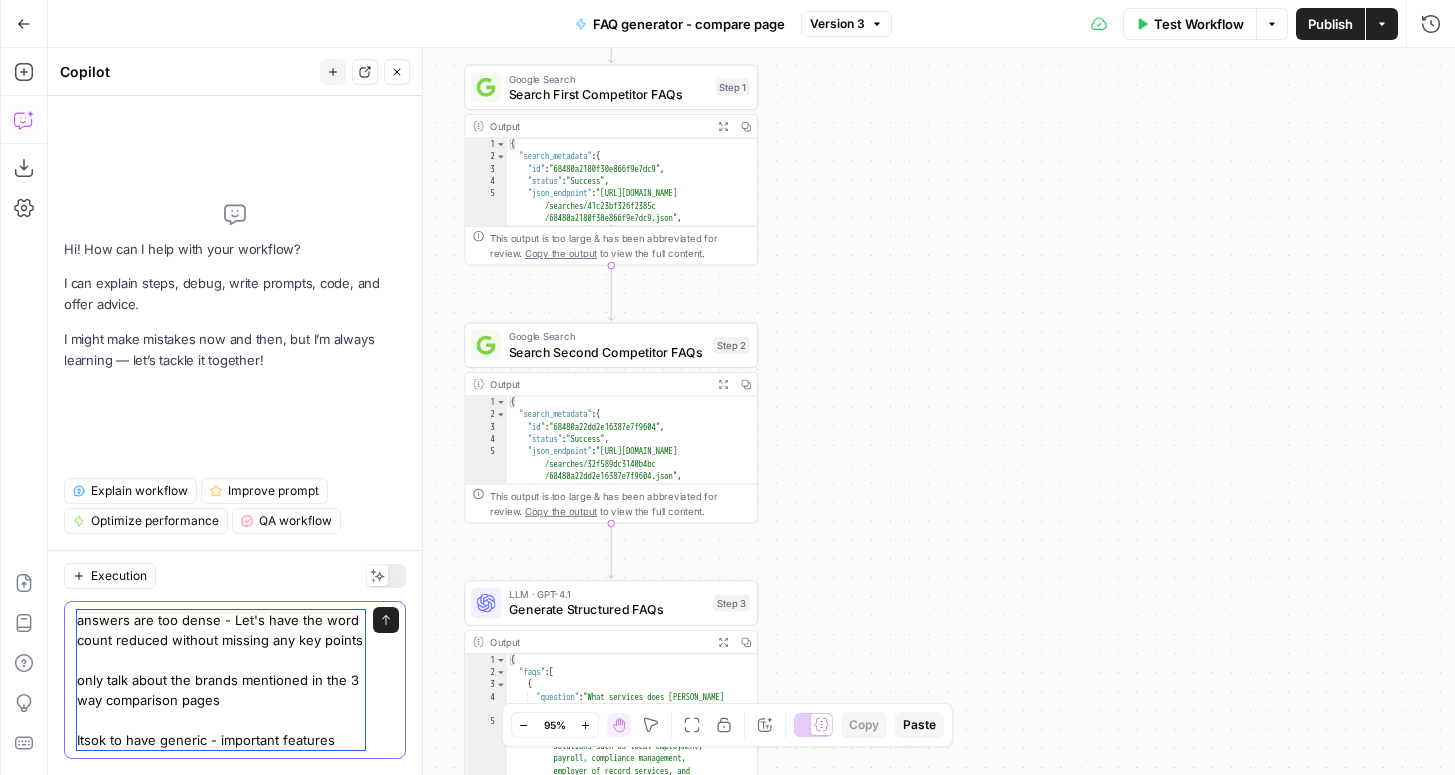 click on "answers are too dense - Let's have the word count reduced without missing any key points
only talk about the brands mentioned in the 3 way comparison pages
Itsok to have generic - important features" at bounding box center [221, 680] 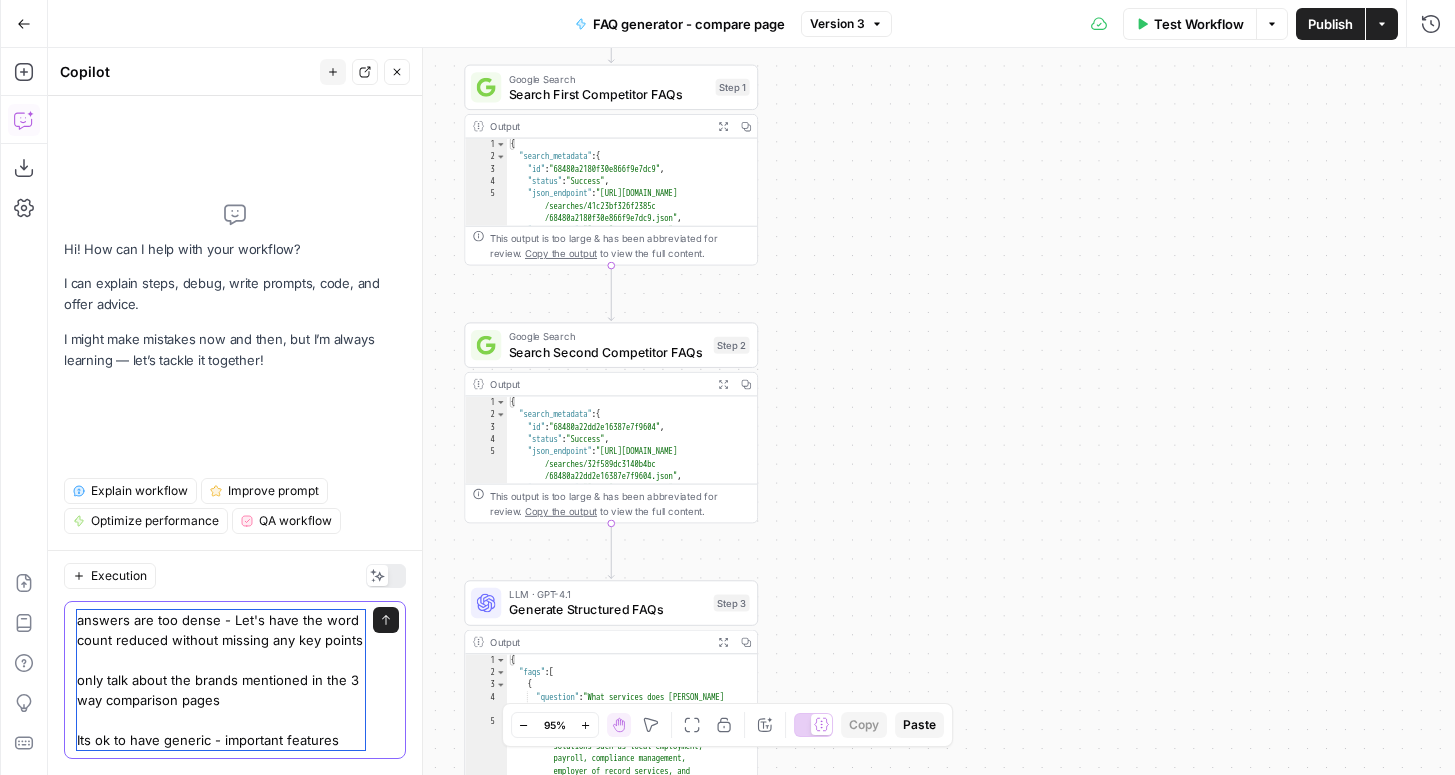 click on "answers are too dense - Let's have the word count reduced without missing any key points
only talk about the brands mentioned in the 3 way comparison pages
Its ok to have generic - important features" at bounding box center [221, 680] 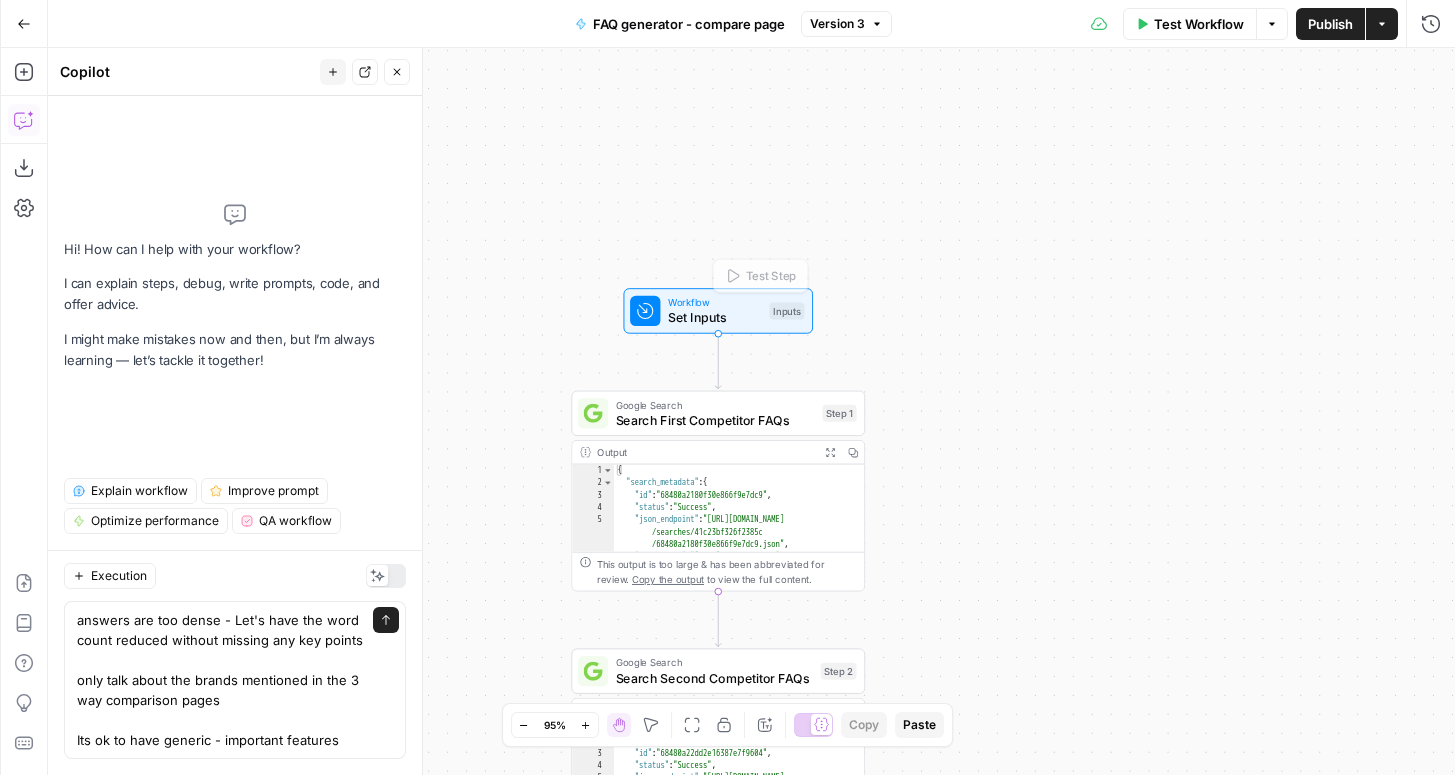 click on "Set Inputs" at bounding box center [715, 317] 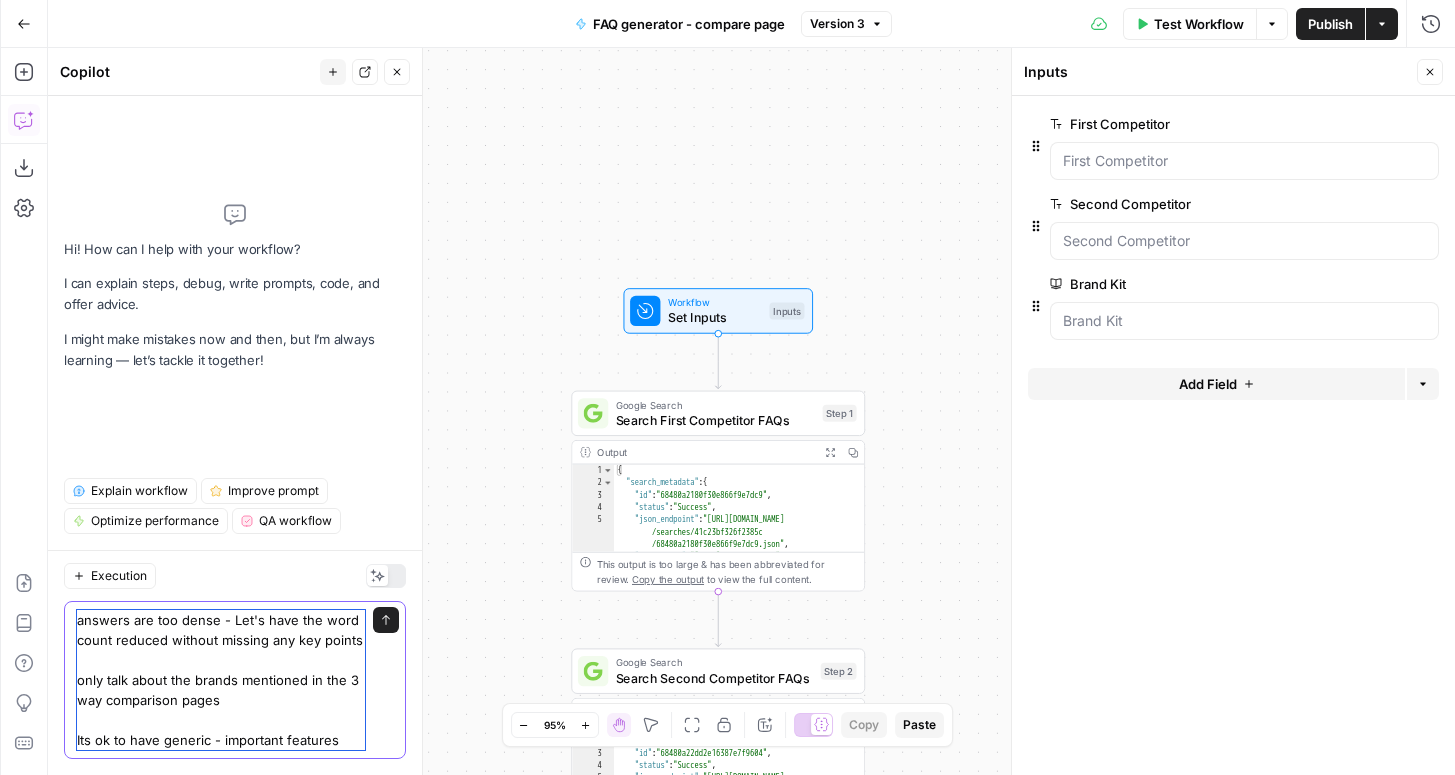 drag, startPoint x: 346, startPoint y: 681, endPoint x: 349, endPoint y: 694, distance: 13.341664 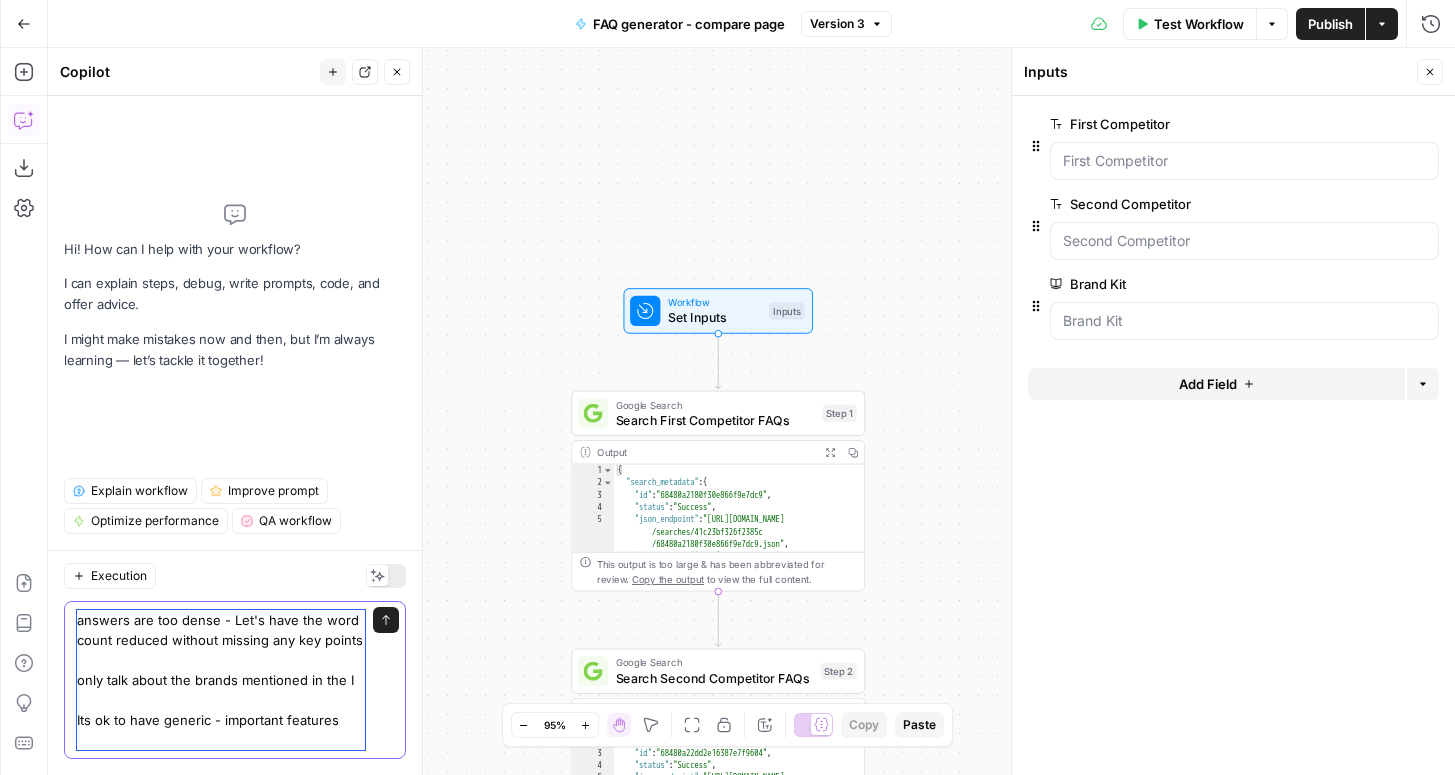 scroll, scrollTop: 0, scrollLeft: 0, axis: both 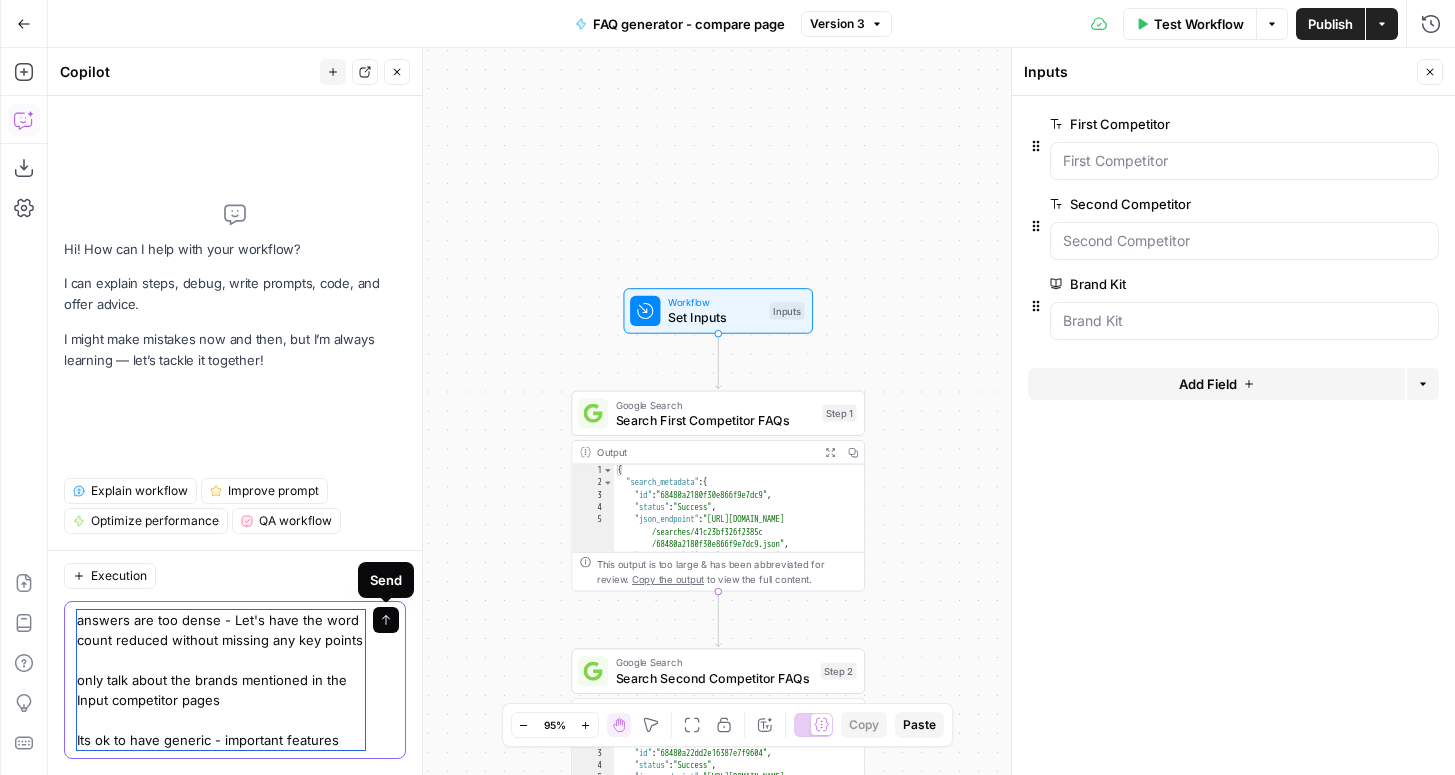 type on "answers are too dense - Let's have the word count reduced without missing any key points
only talk about the brands mentioned in the Input competitor pages
Its ok to have generic - important features" 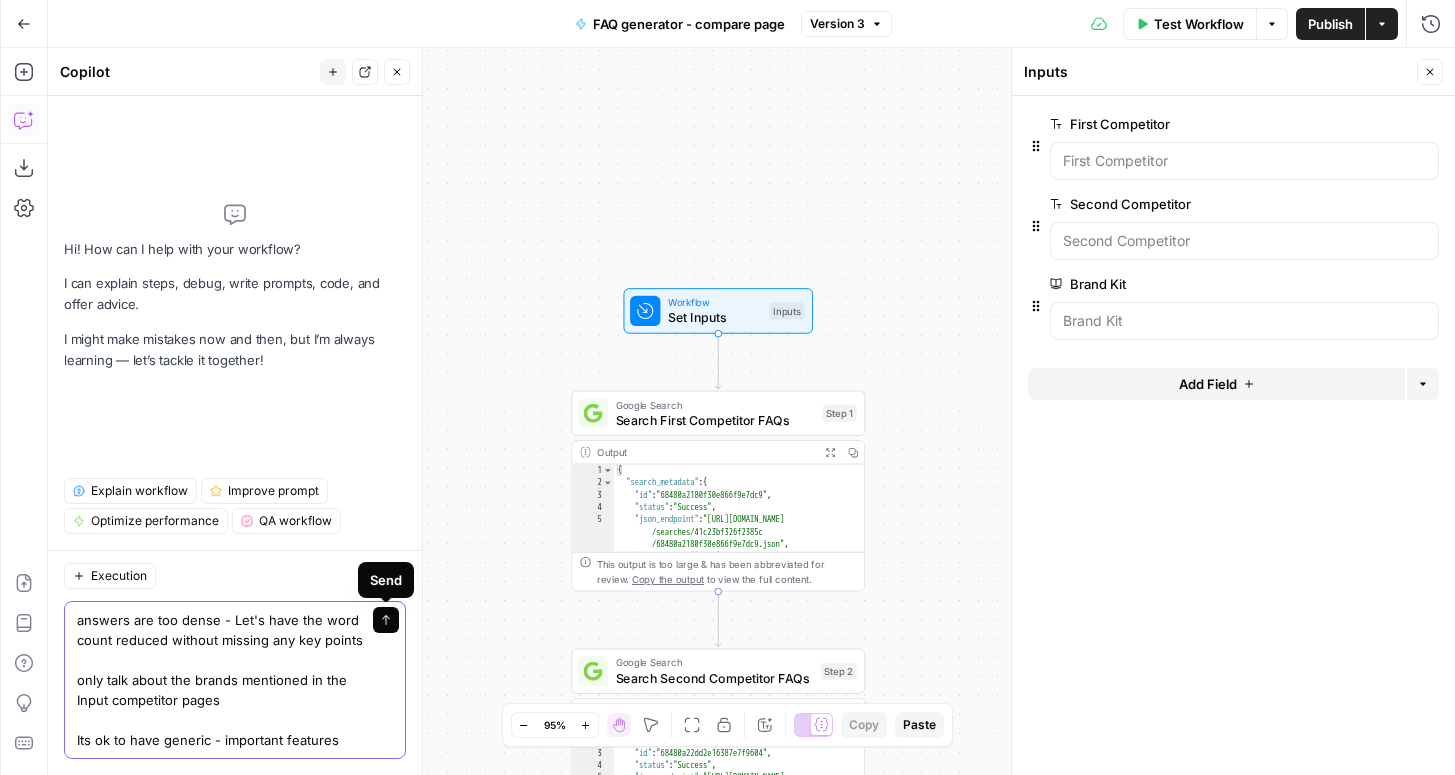click on "Send" at bounding box center (386, 620) 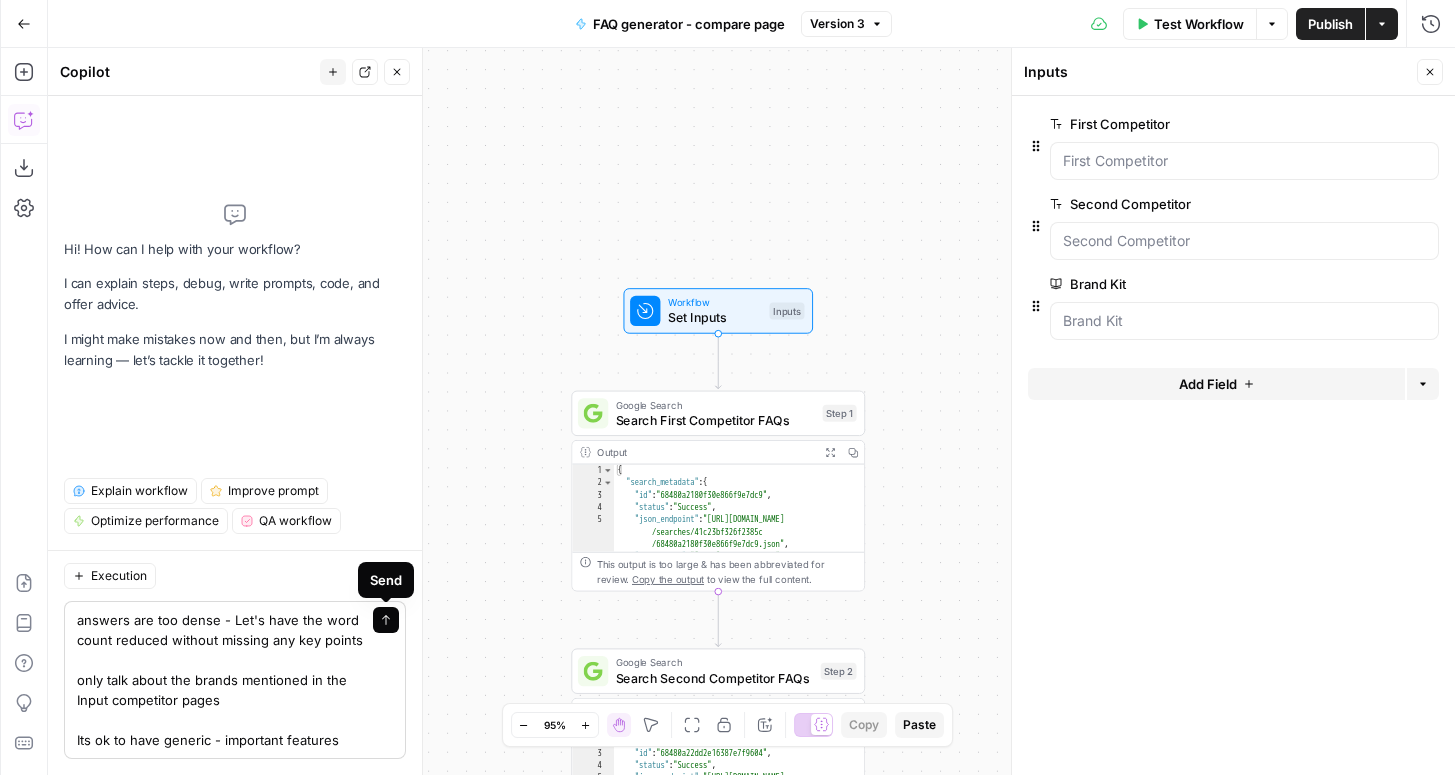 type 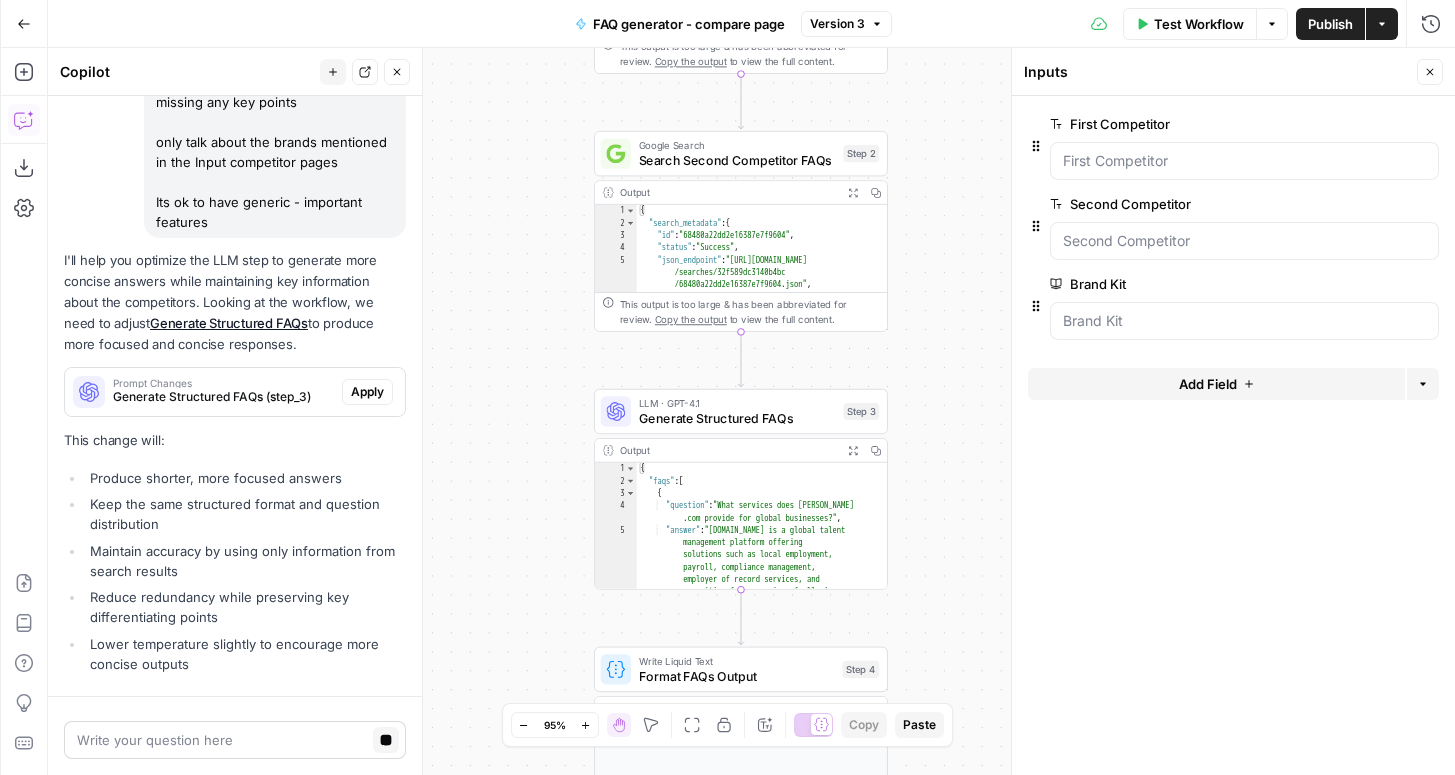 scroll, scrollTop: 268, scrollLeft: 0, axis: vertical 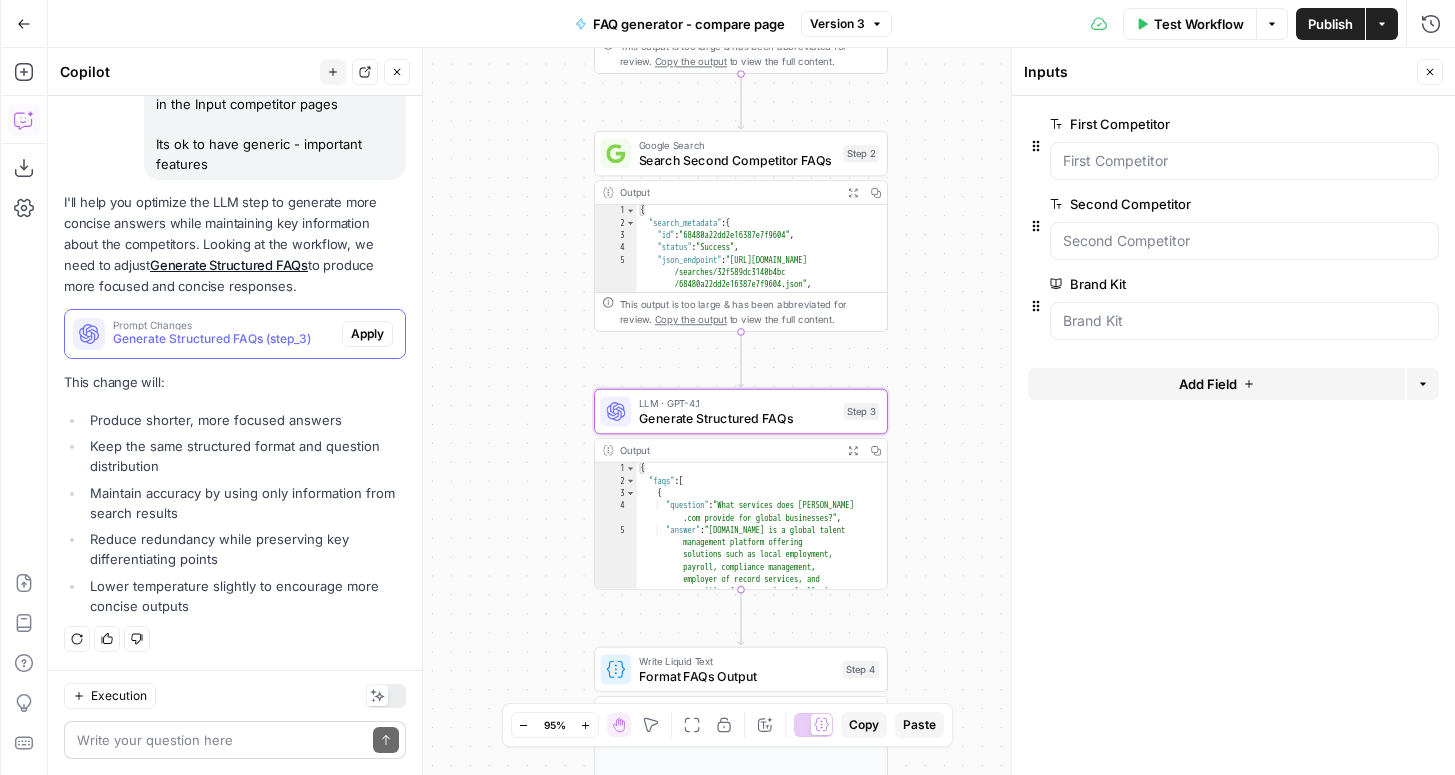 click on "Generate Structured FAQs (step_3)" at bounding box center (223, 339) 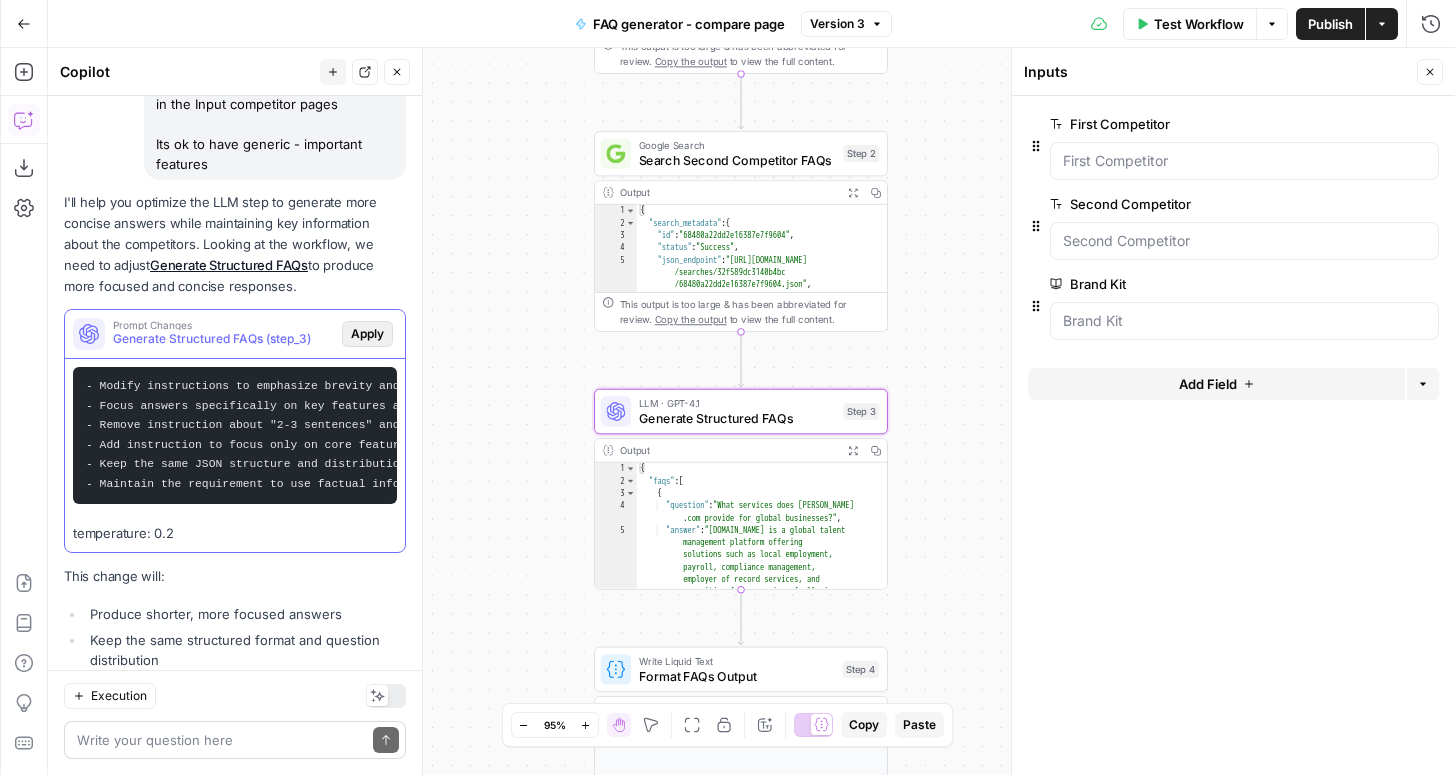 click on "Apply" at bounding box center (367, 334) 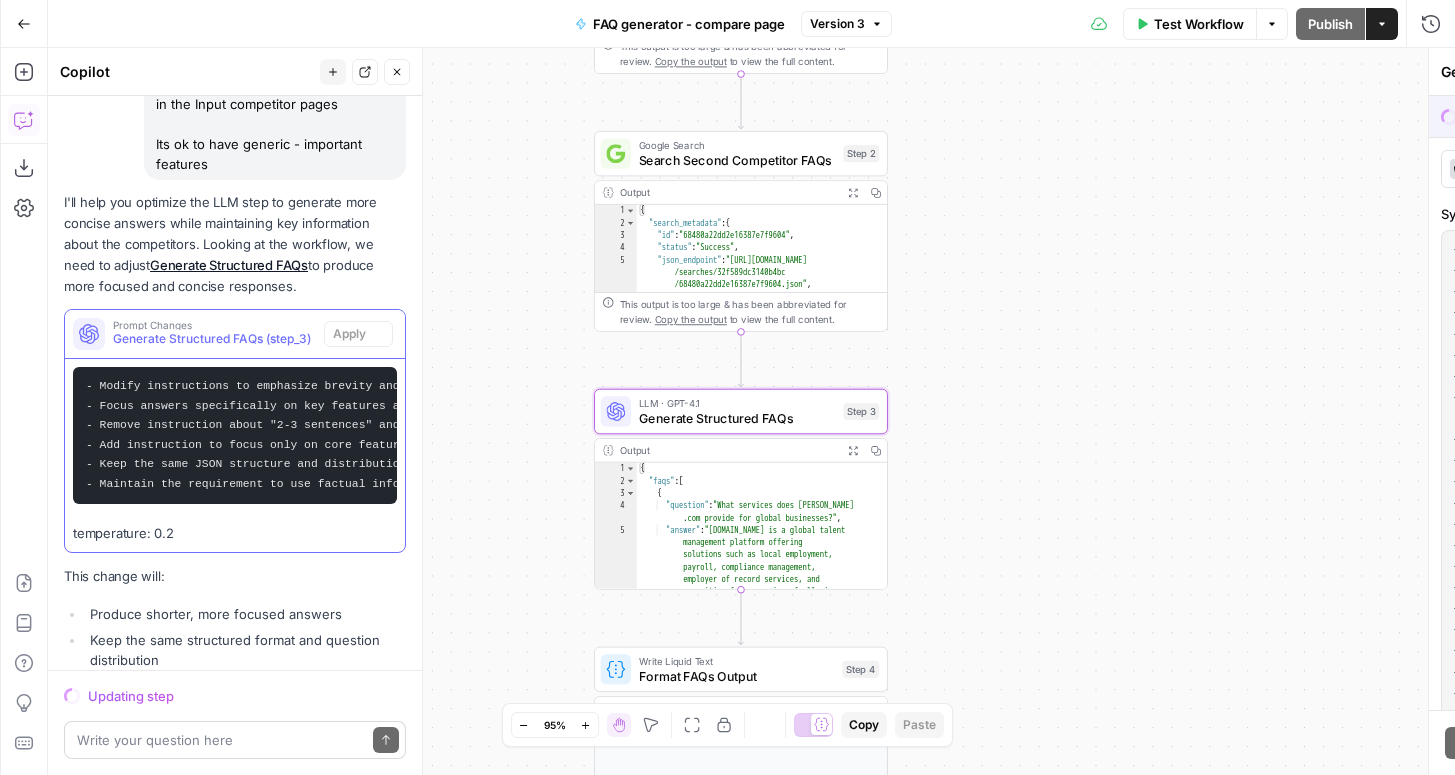 scroll, scrollTop: 462, scrollLeft: 0, axis: vertical 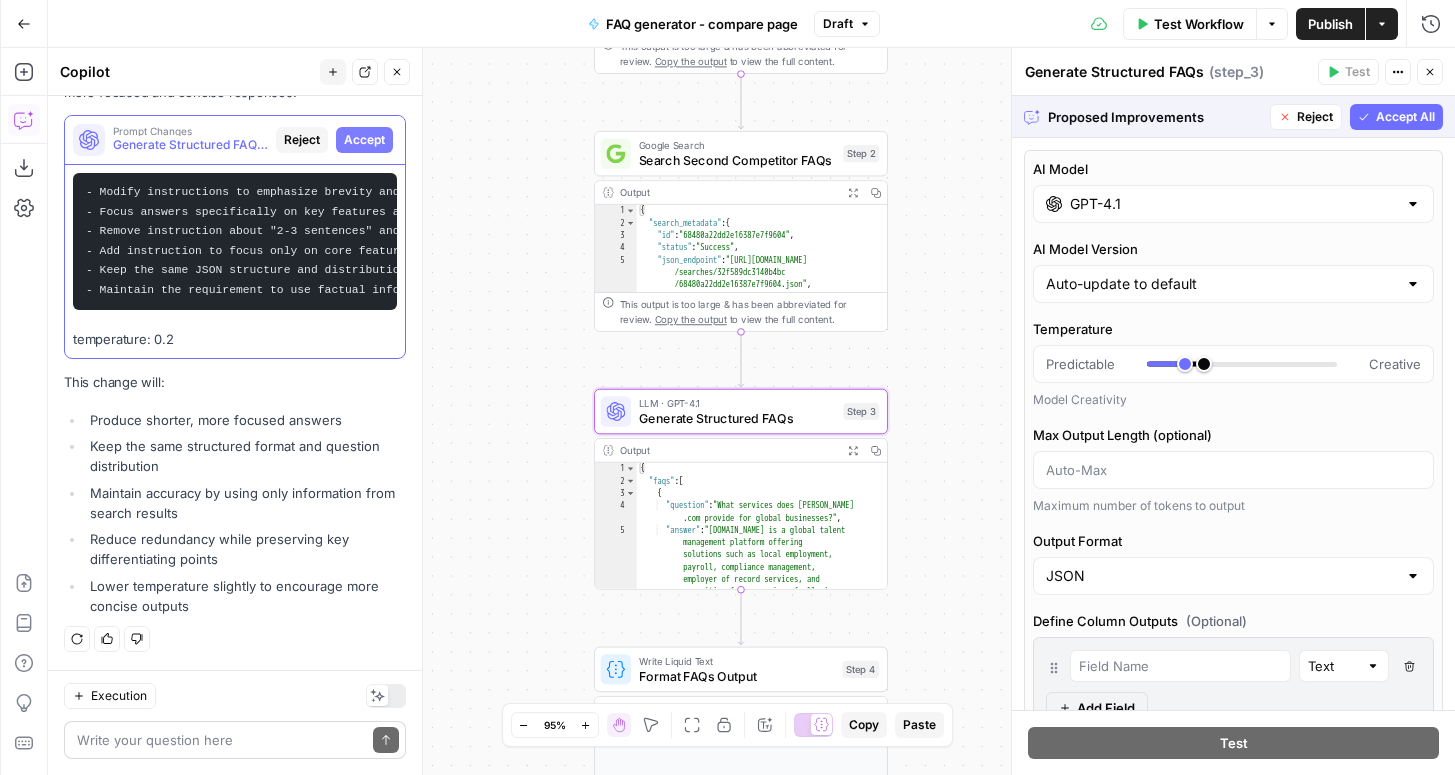 click on "Accept All" at bounding box center [1405, 117] 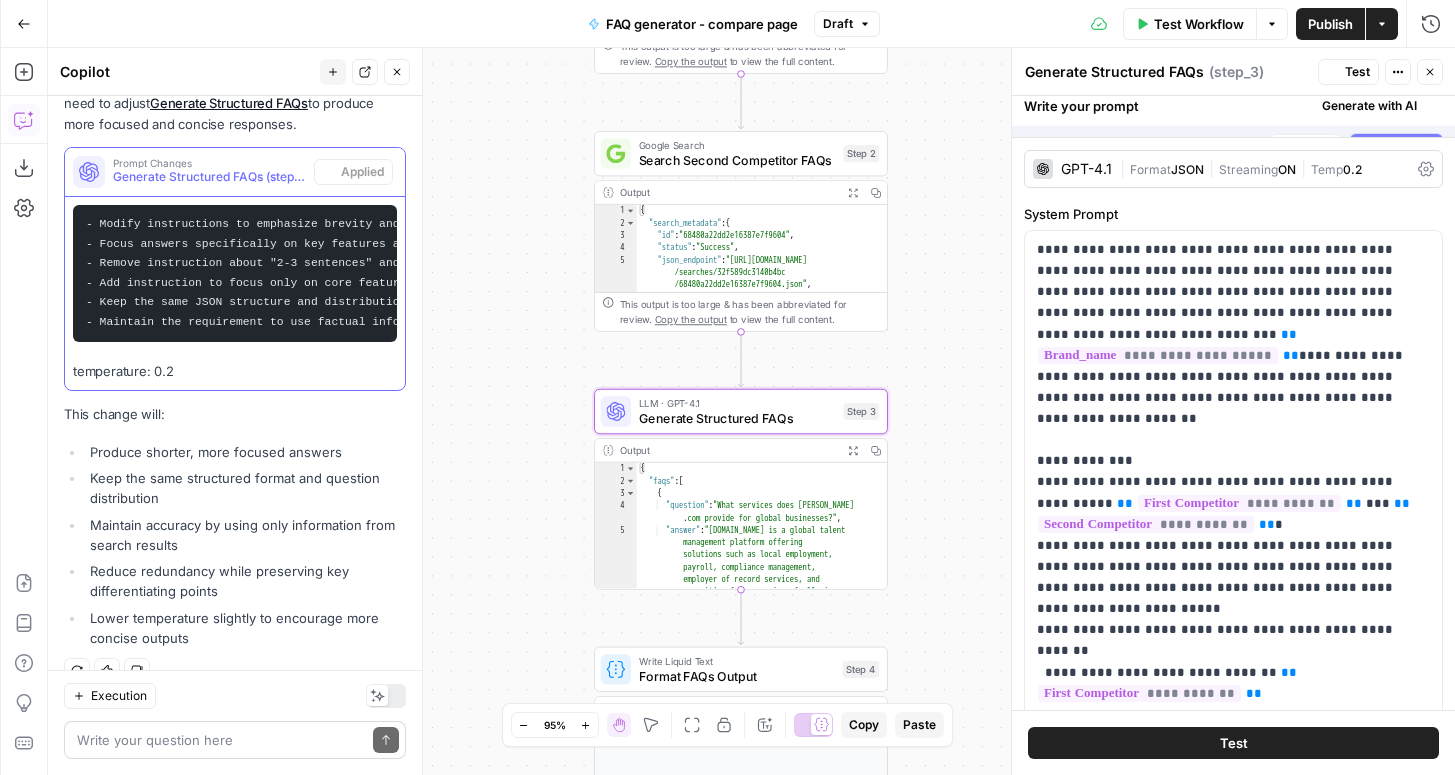 scroll, scrollTop: 494, scrollLeft: 0, axis: vertical 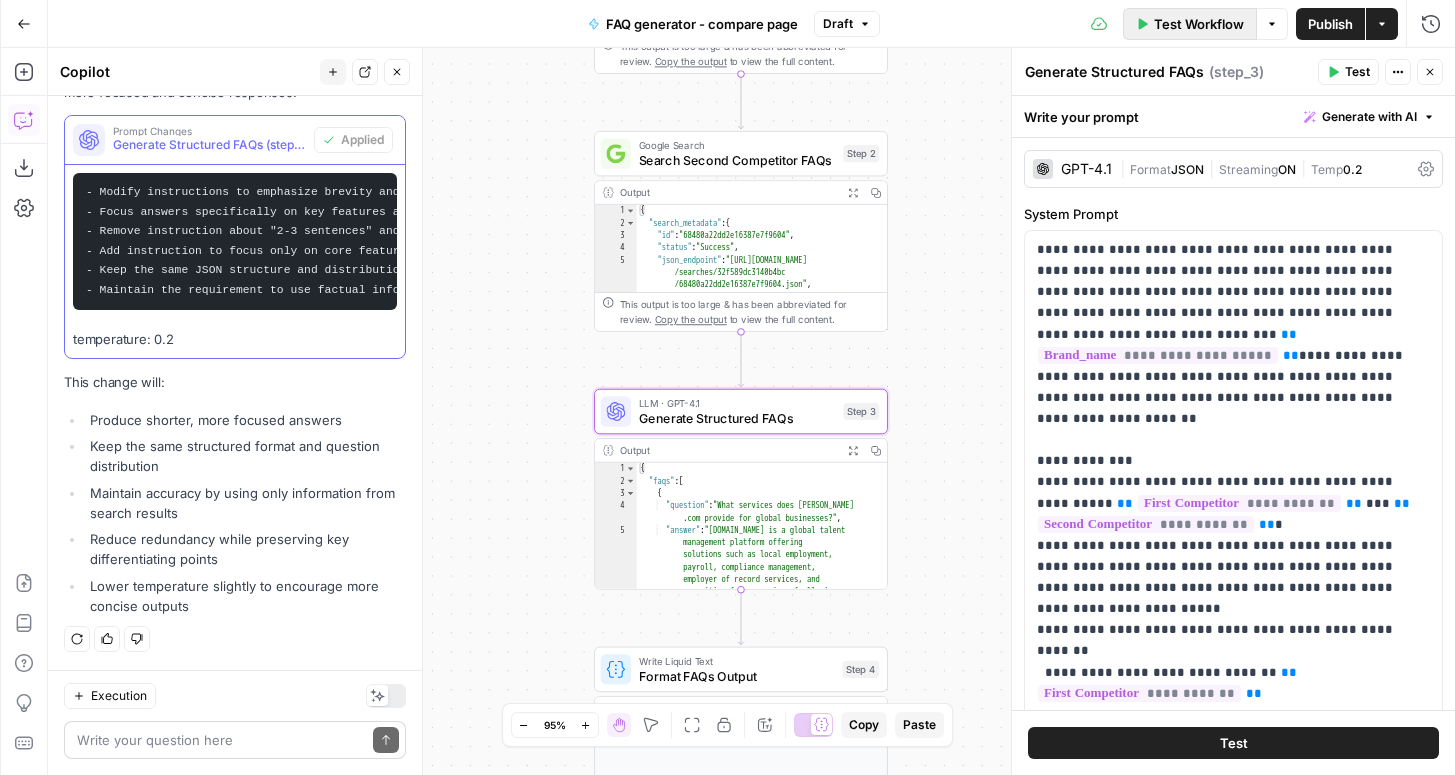 click on "Test Workflow" at bounding box center [1199, 24] 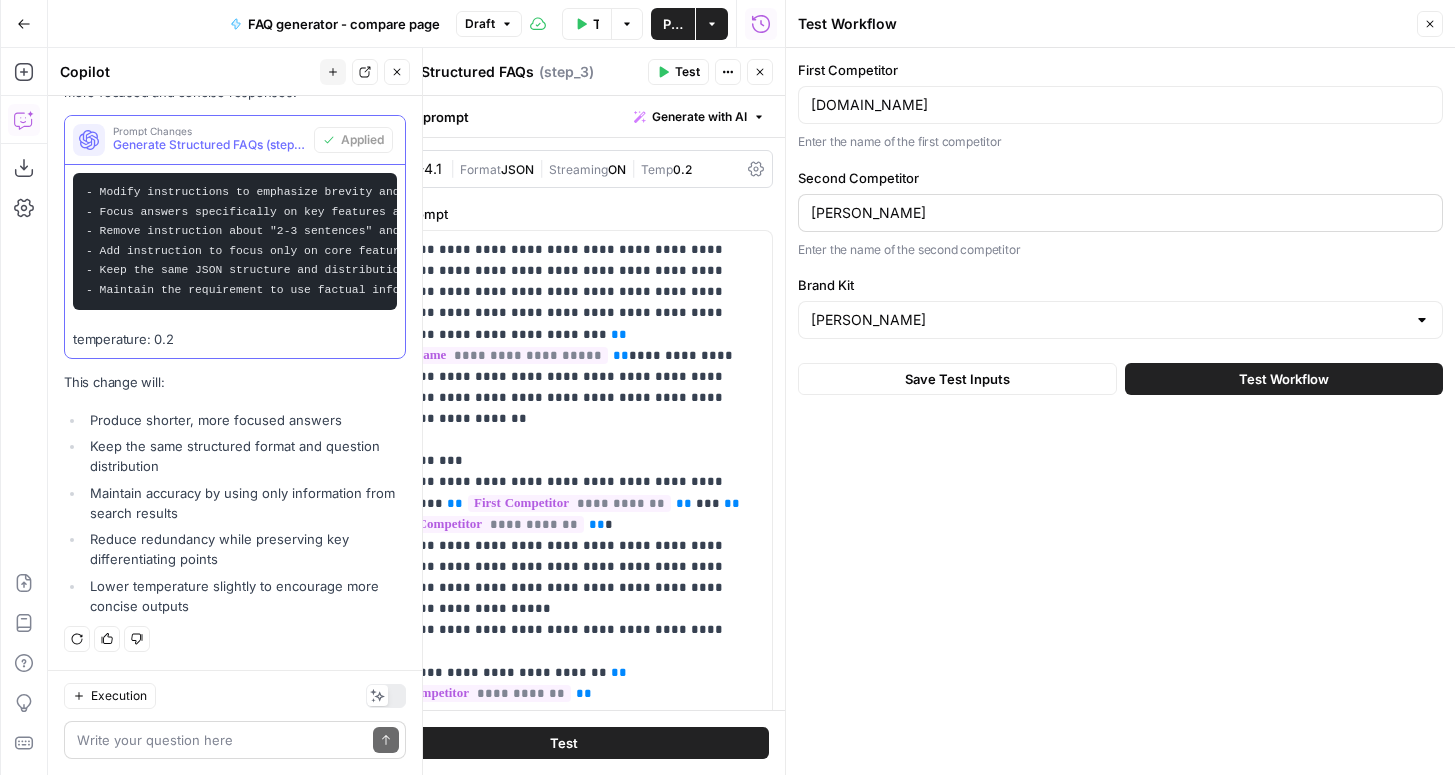 click on "[PERSON_NAME]" at bounding box center (1120, 213) 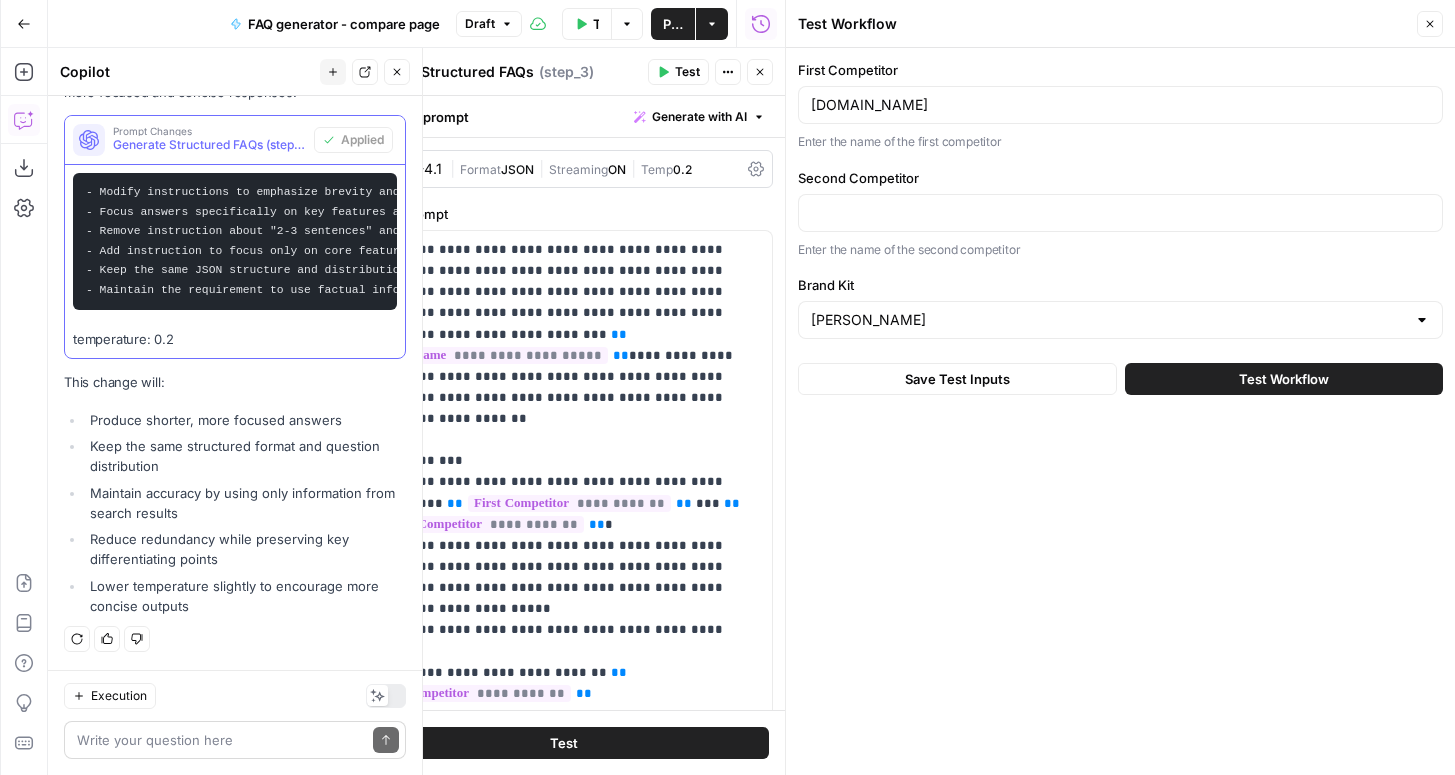 click on "First Competitor [DOMAIN_NAME] Enter the name of the first competitor Second Competitor Enter the name of the second competitor Brand [PERSON_NAME]" at bounding box center [1120, 199] 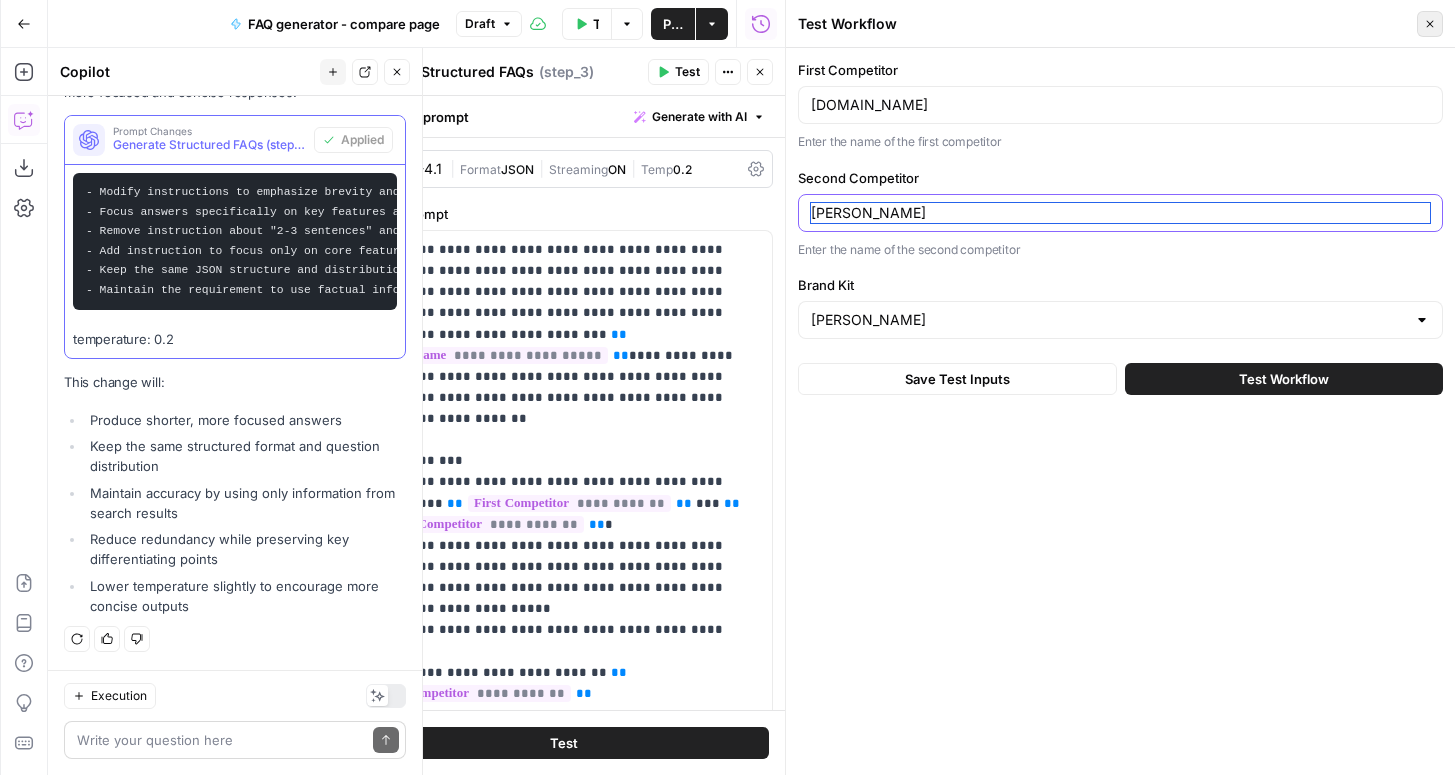 type on "[PERSON_NAME]" 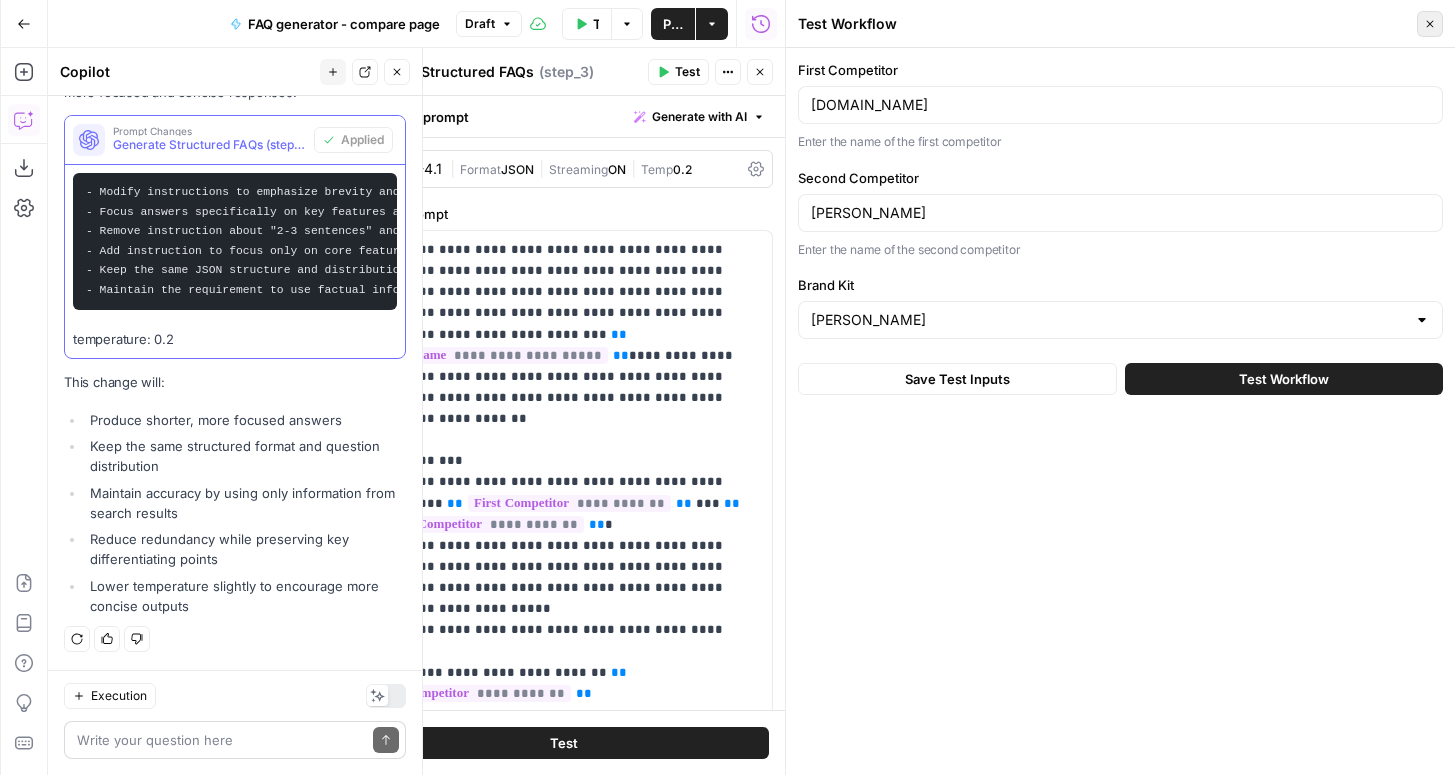 click on "Close" at bounding box center (1430, 24) 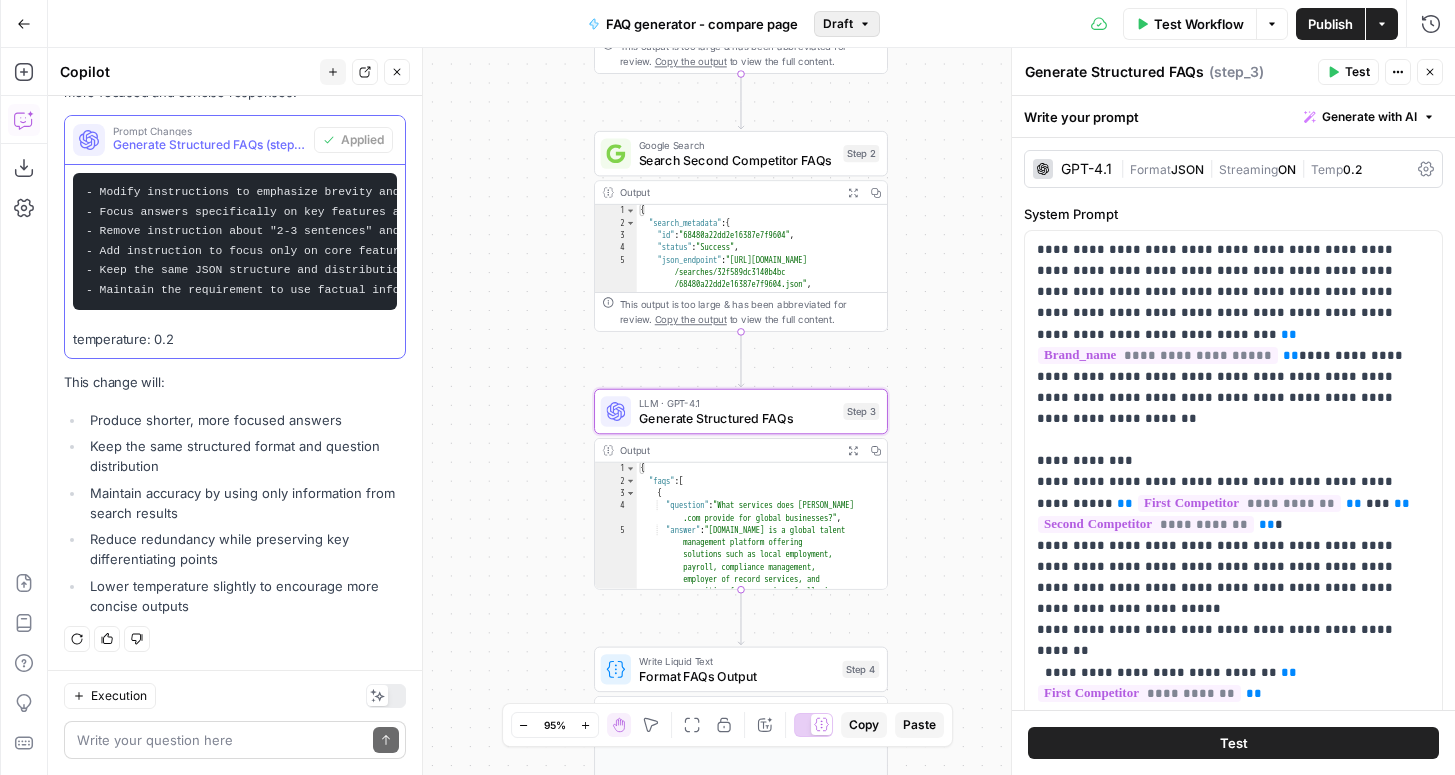 click on "Draft" at bounding box center [847, 24] 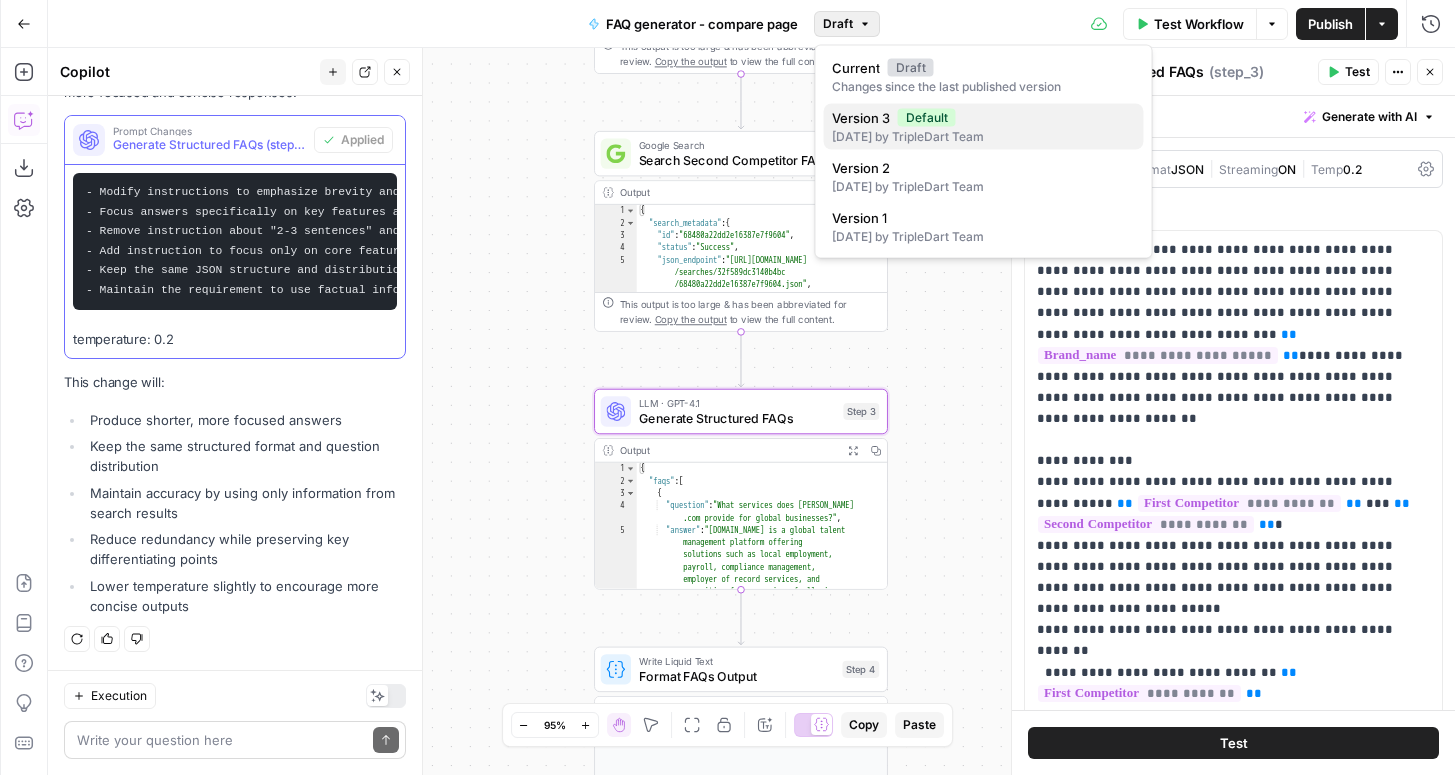 click on "[DATE]
by TripleDart Team" at bounding box center [984, 137] 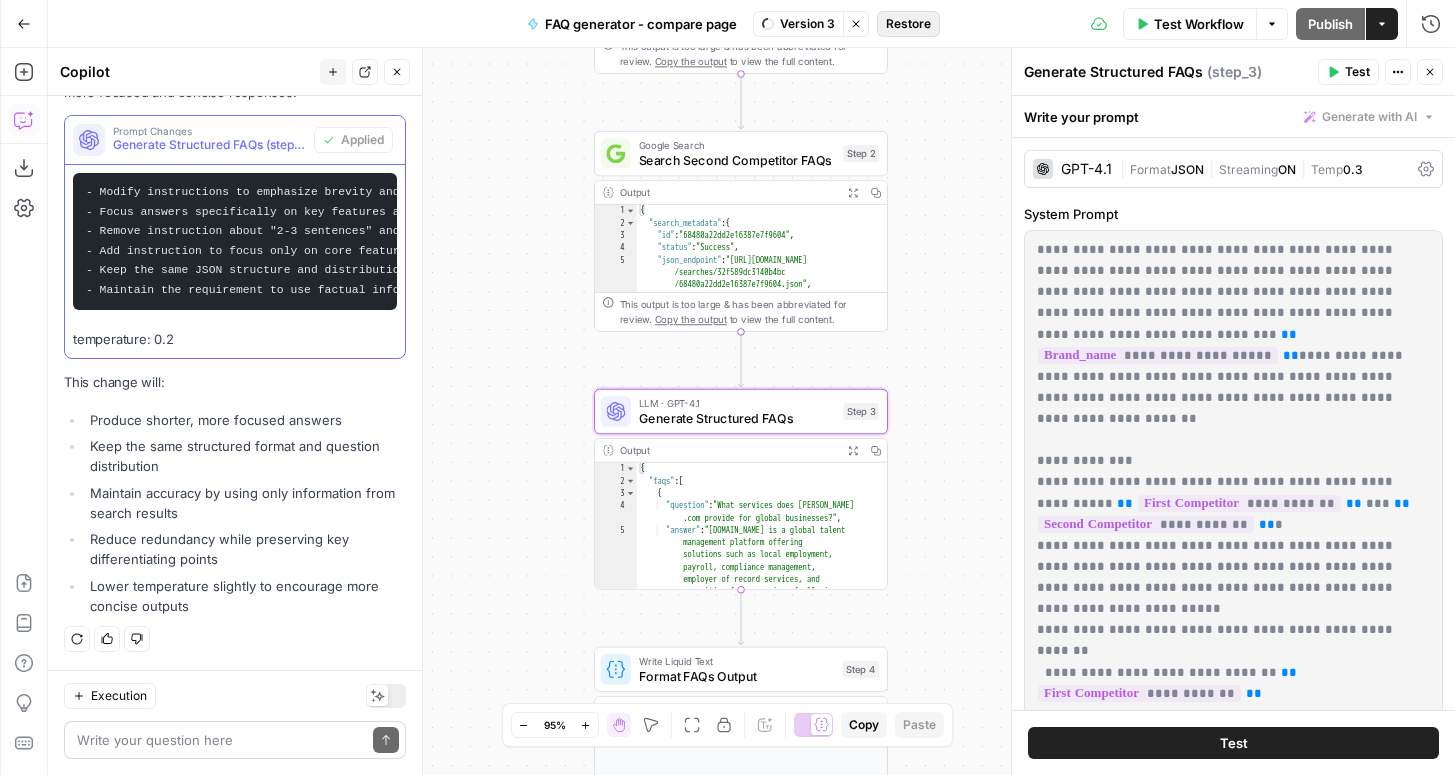 click on "Restore" at bounding box center (908, 24) 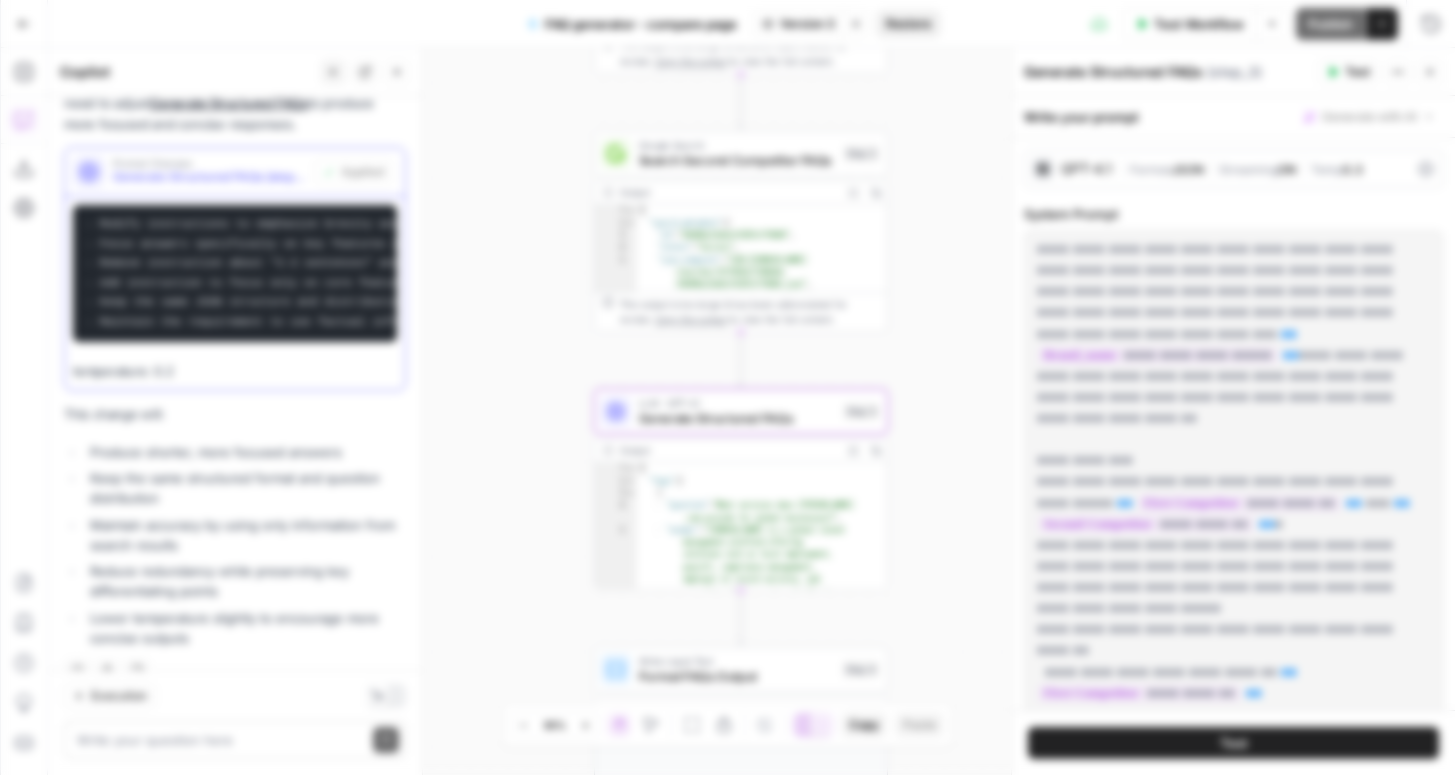 scroll, scrollTop: 494, scrollLeft: 0, axis: vertical 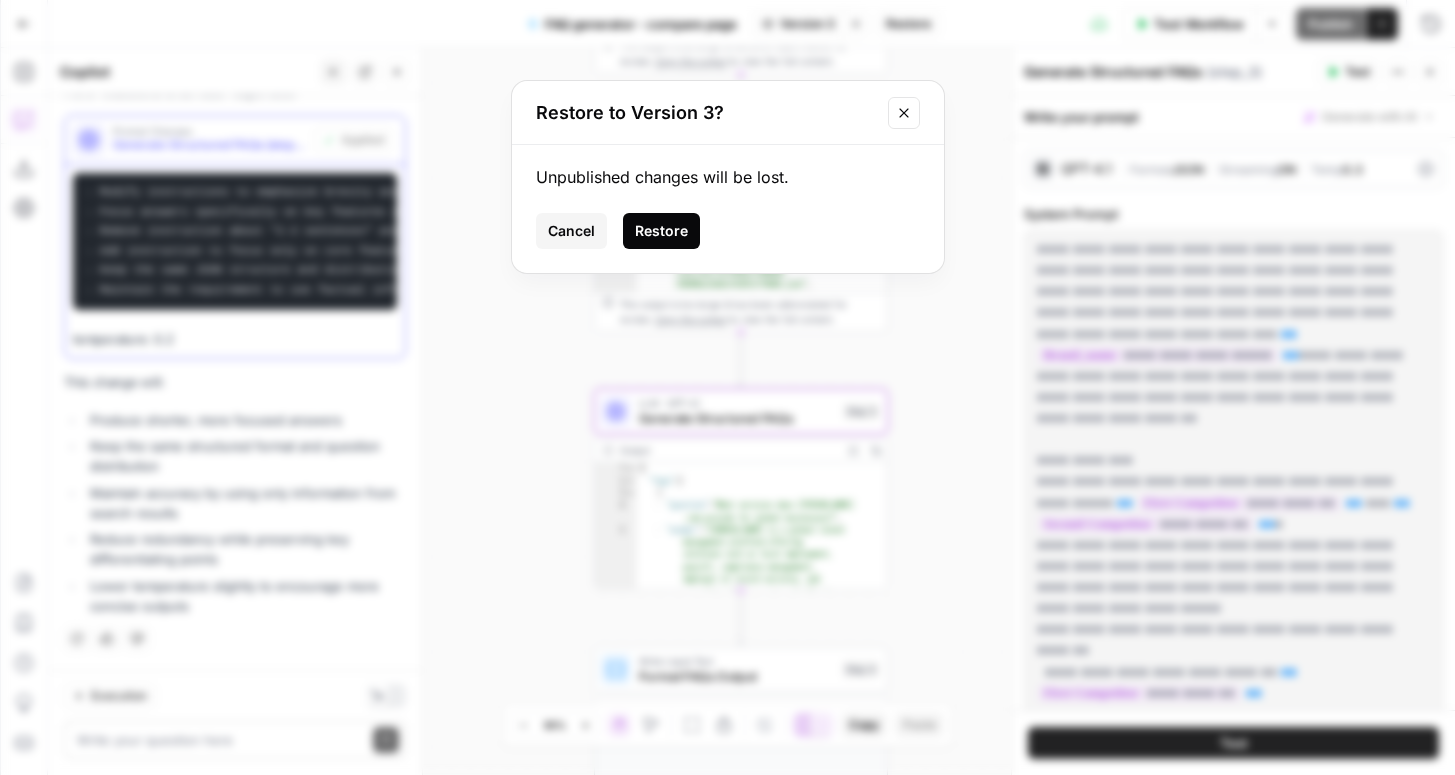 click on "Restore" at bounding box center [661, 231] 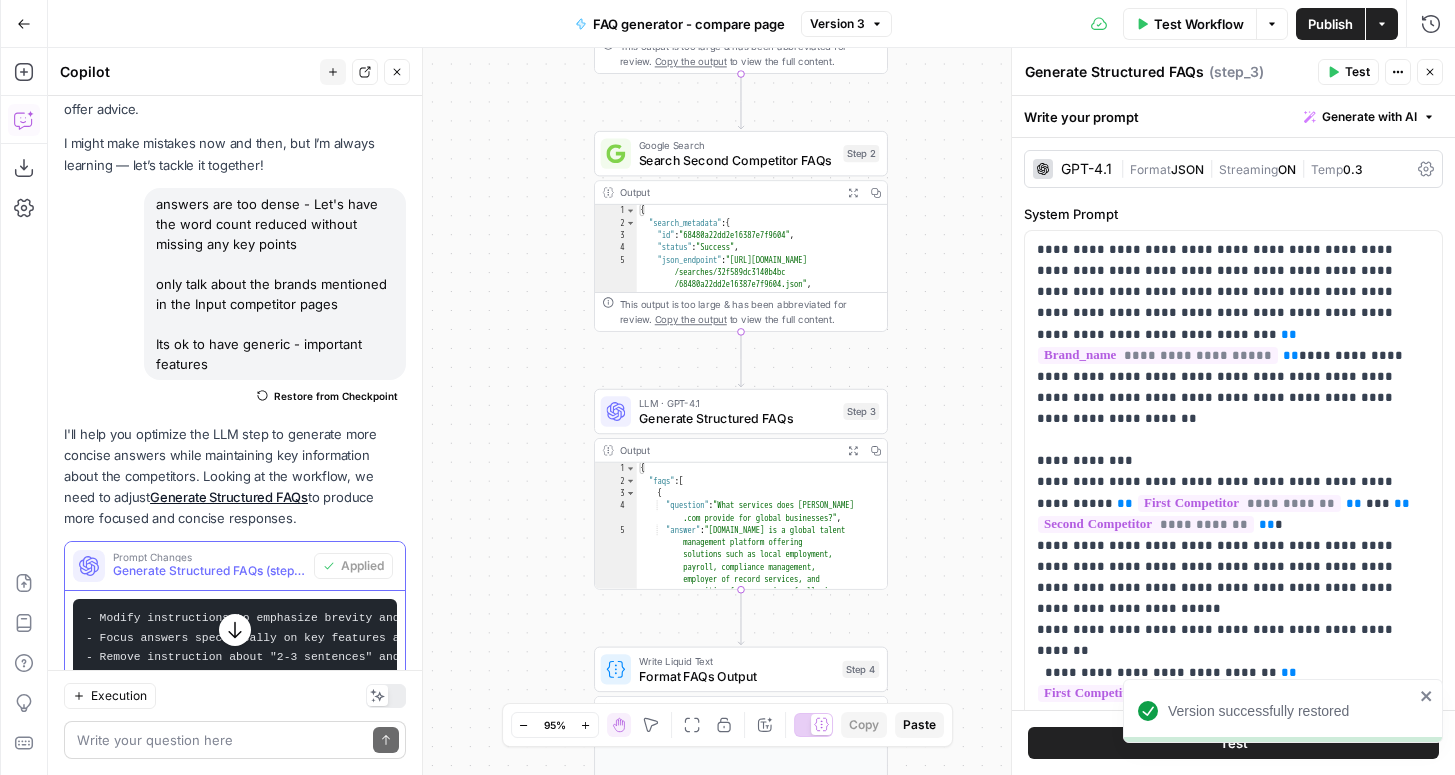 scroll, scrollTop: 0, scrollLeft: 0, axis: both 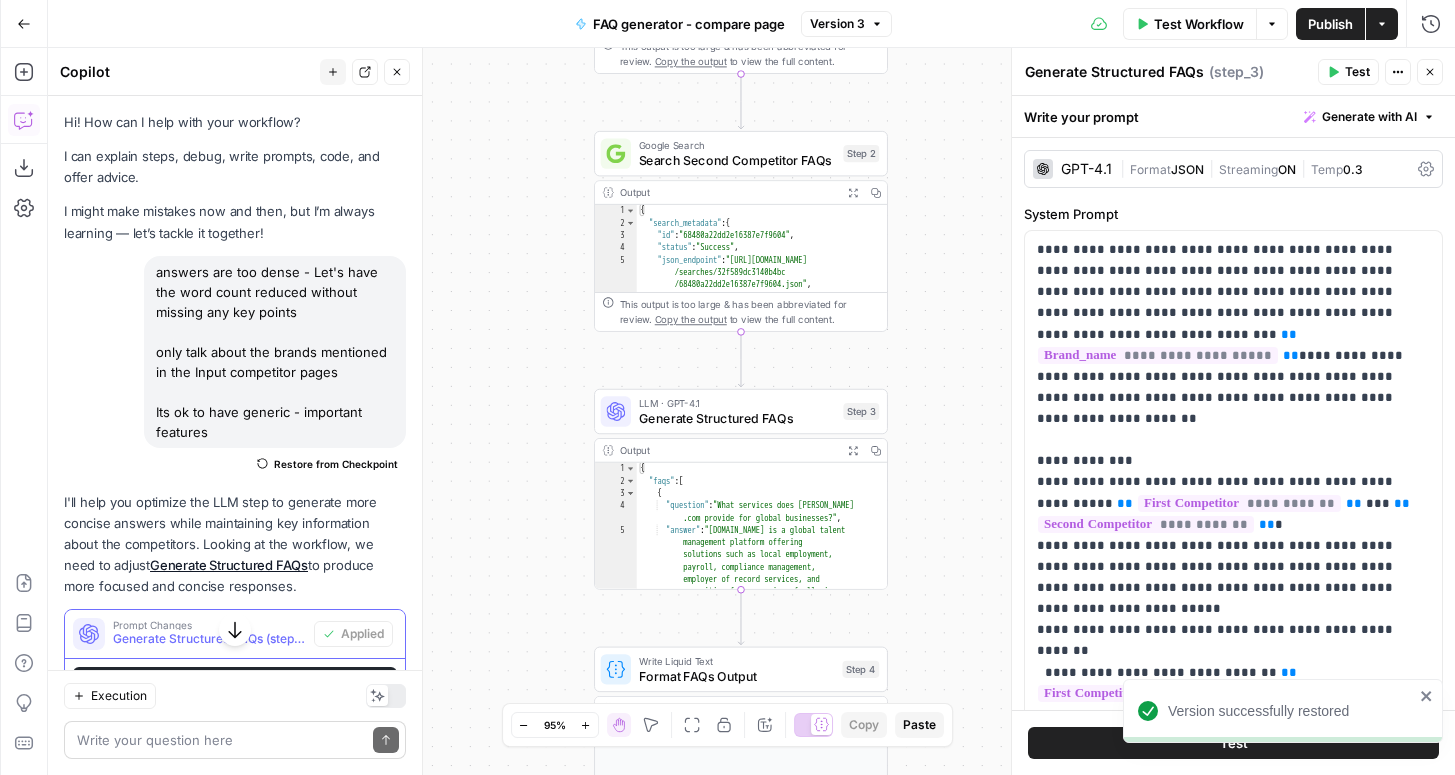 drag, startPoint x: 158, startPoint y: 272, endPoint x: 259, endPoint y: 427, distance: 185.0027 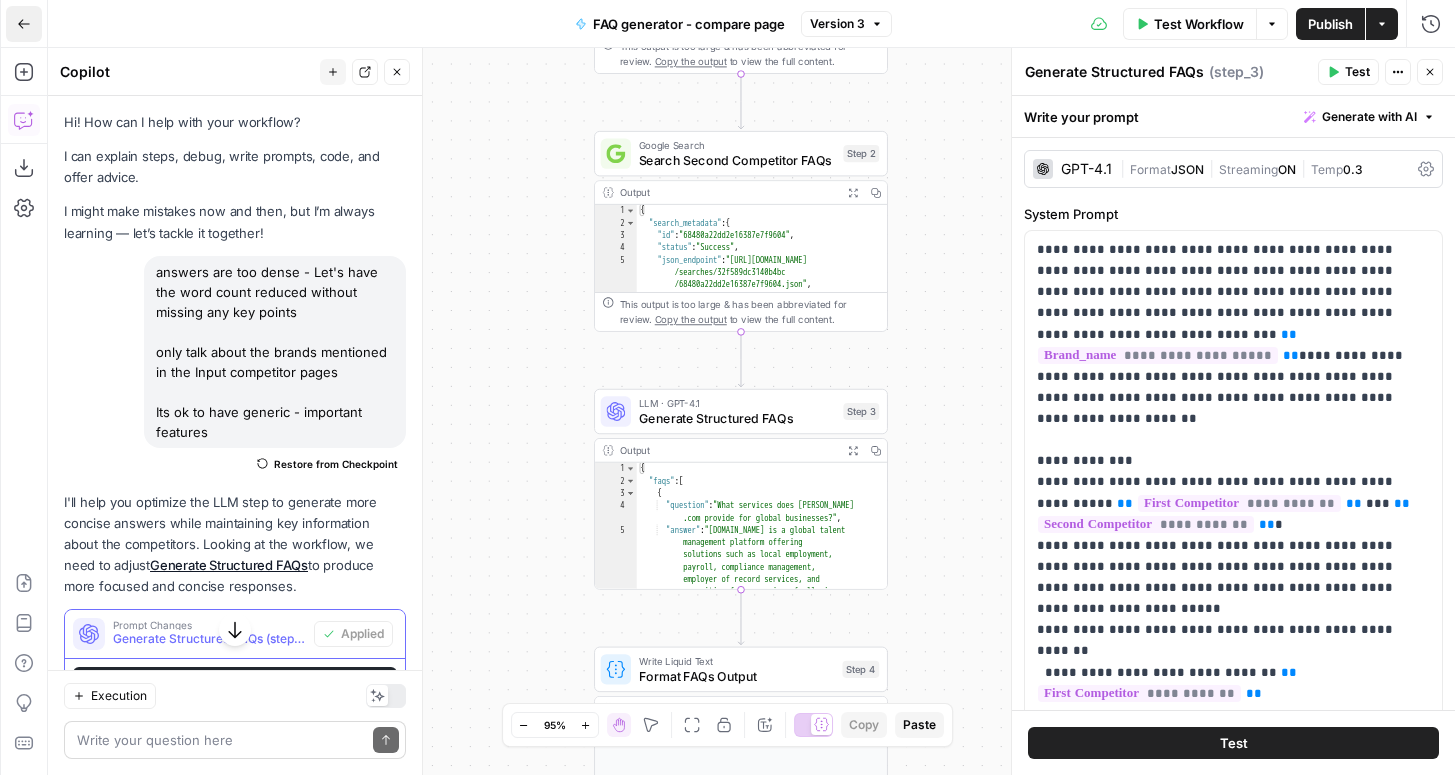 click on "Go Back" at bounding box center (24, 24) 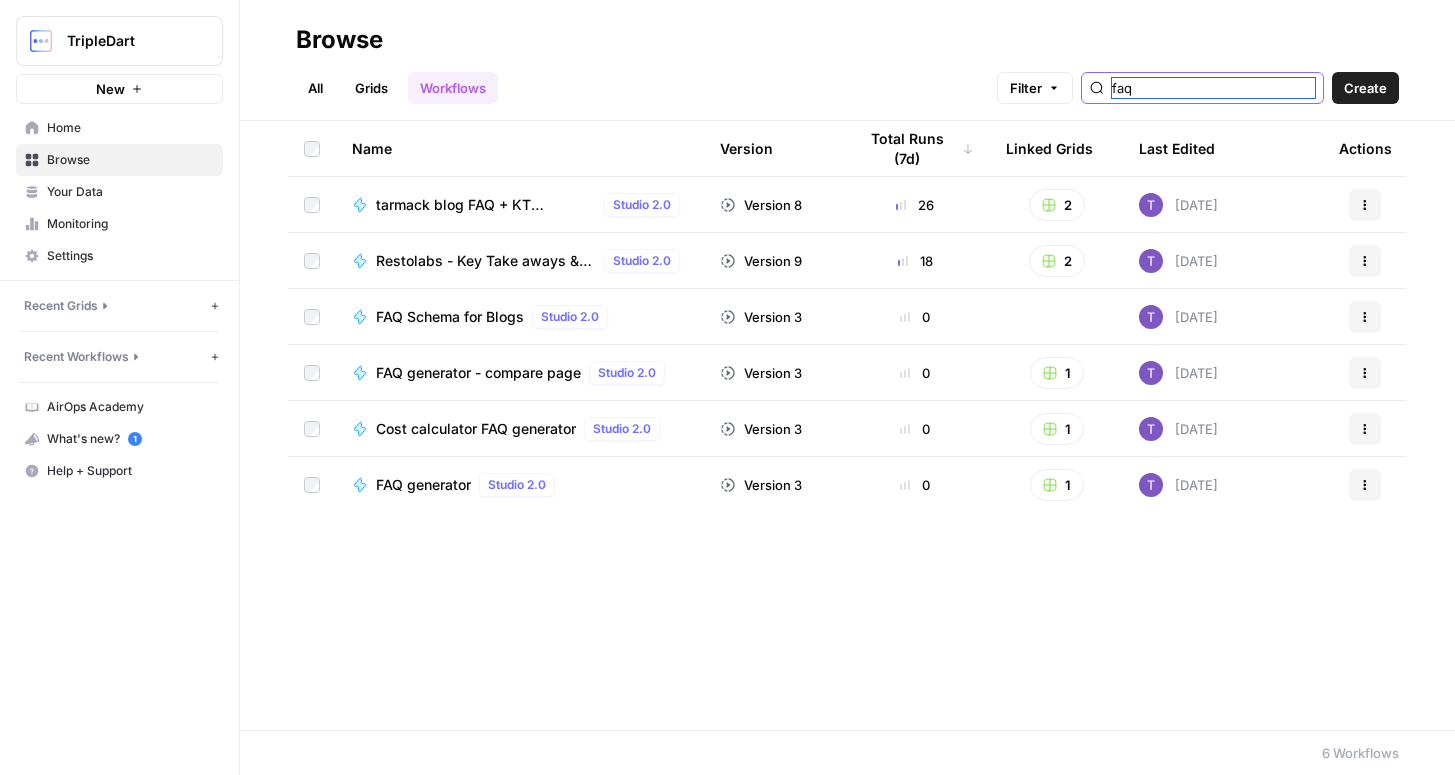 click on "faq" at bounding box center [1213, 88] 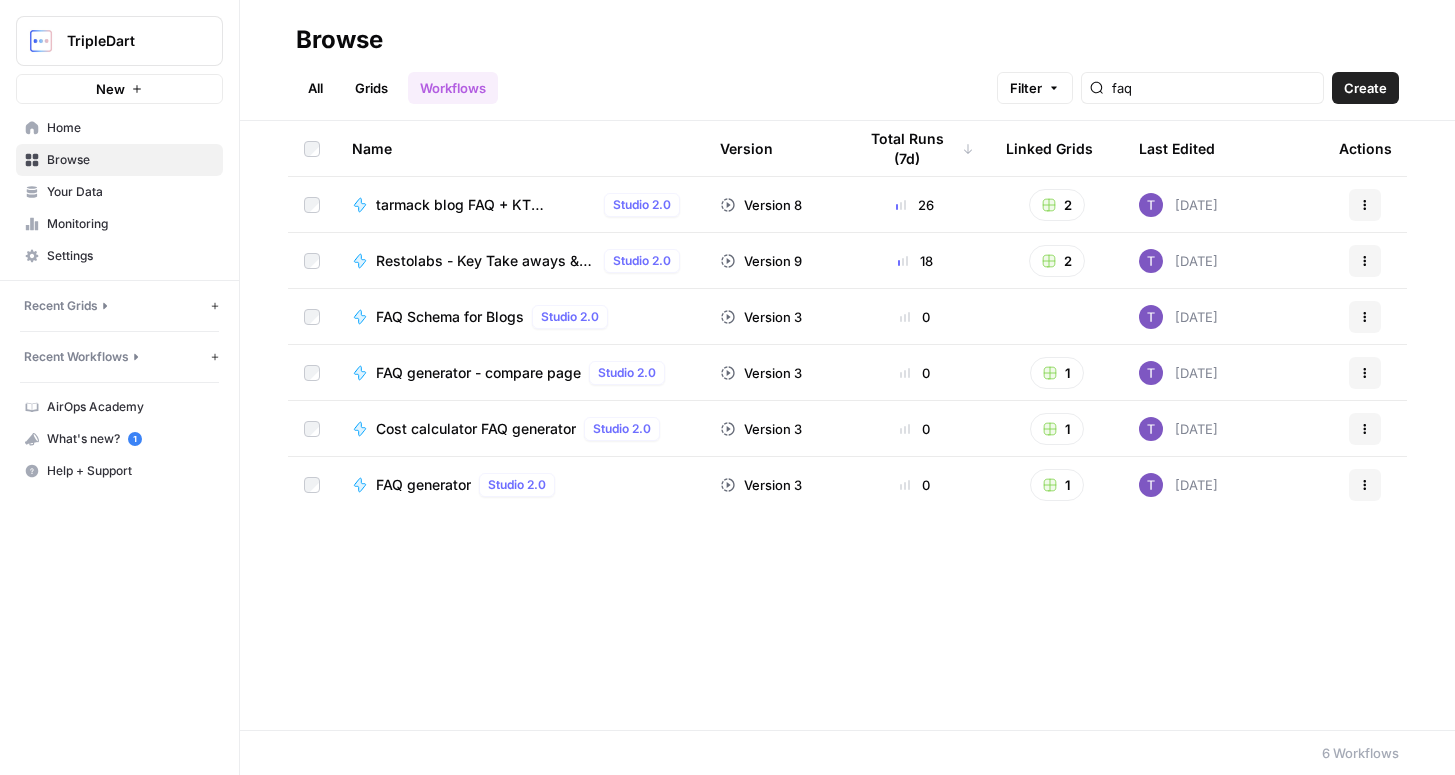 click on "FAQ generator" at bounding box center (423, 485) 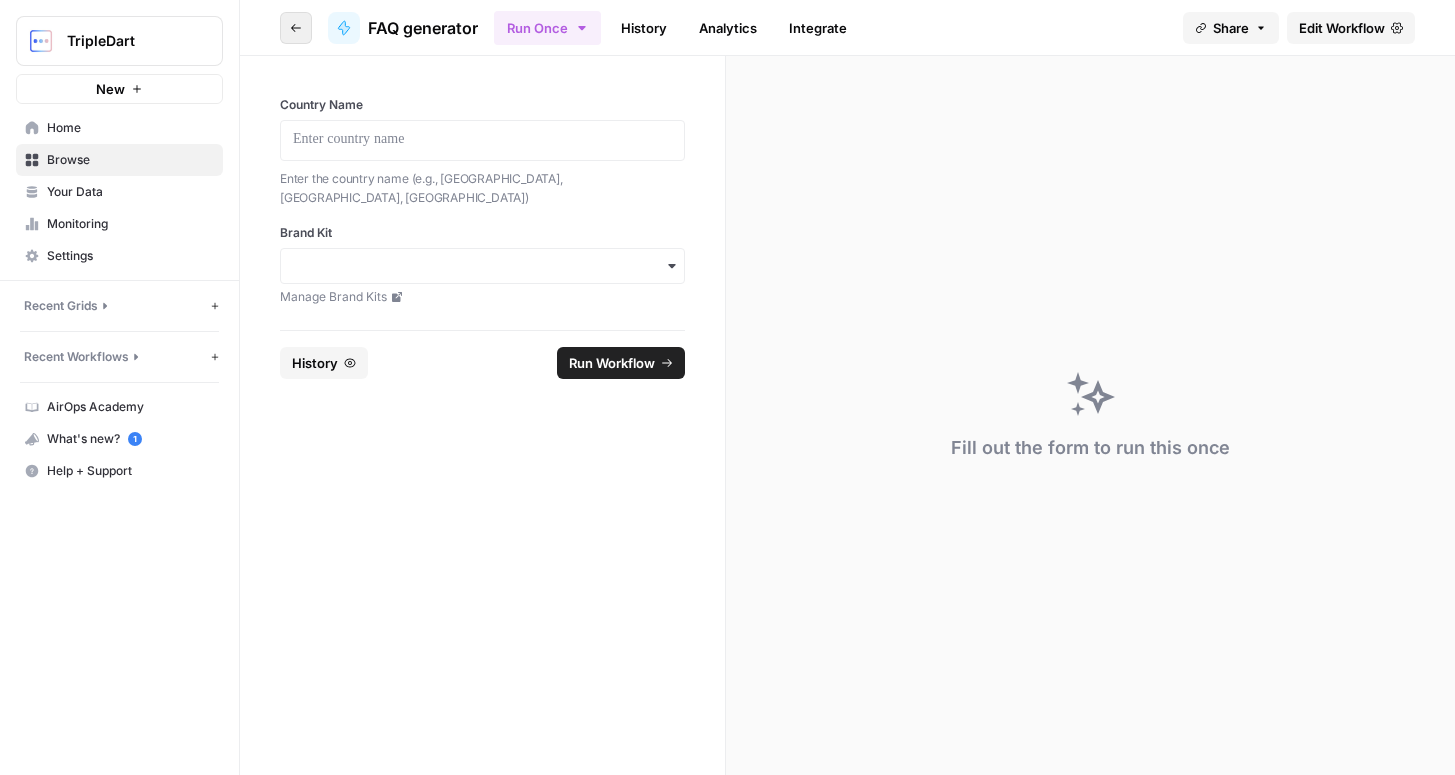 click on "Go back" at bounding box center (296, 28) 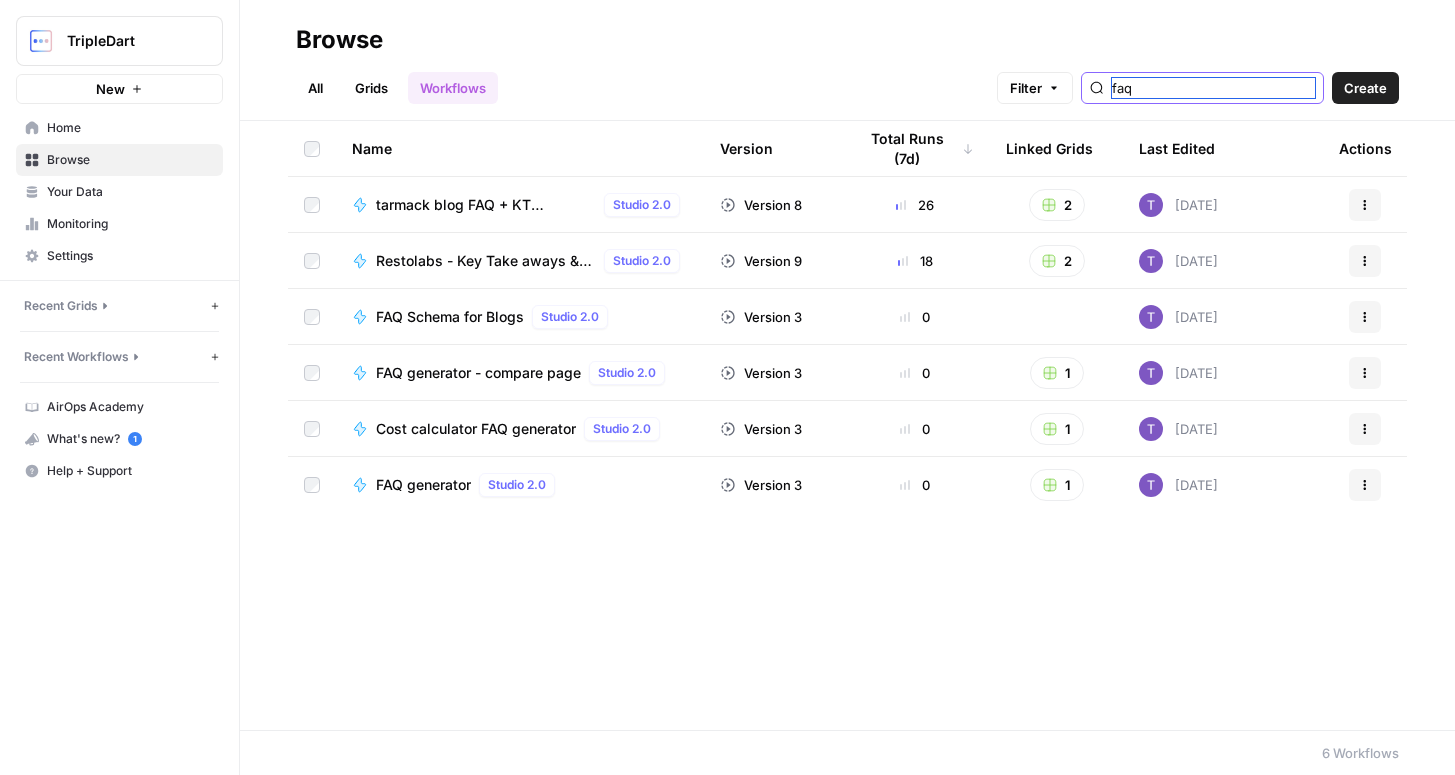 click on "faq" at bounding box center [1213, 88] 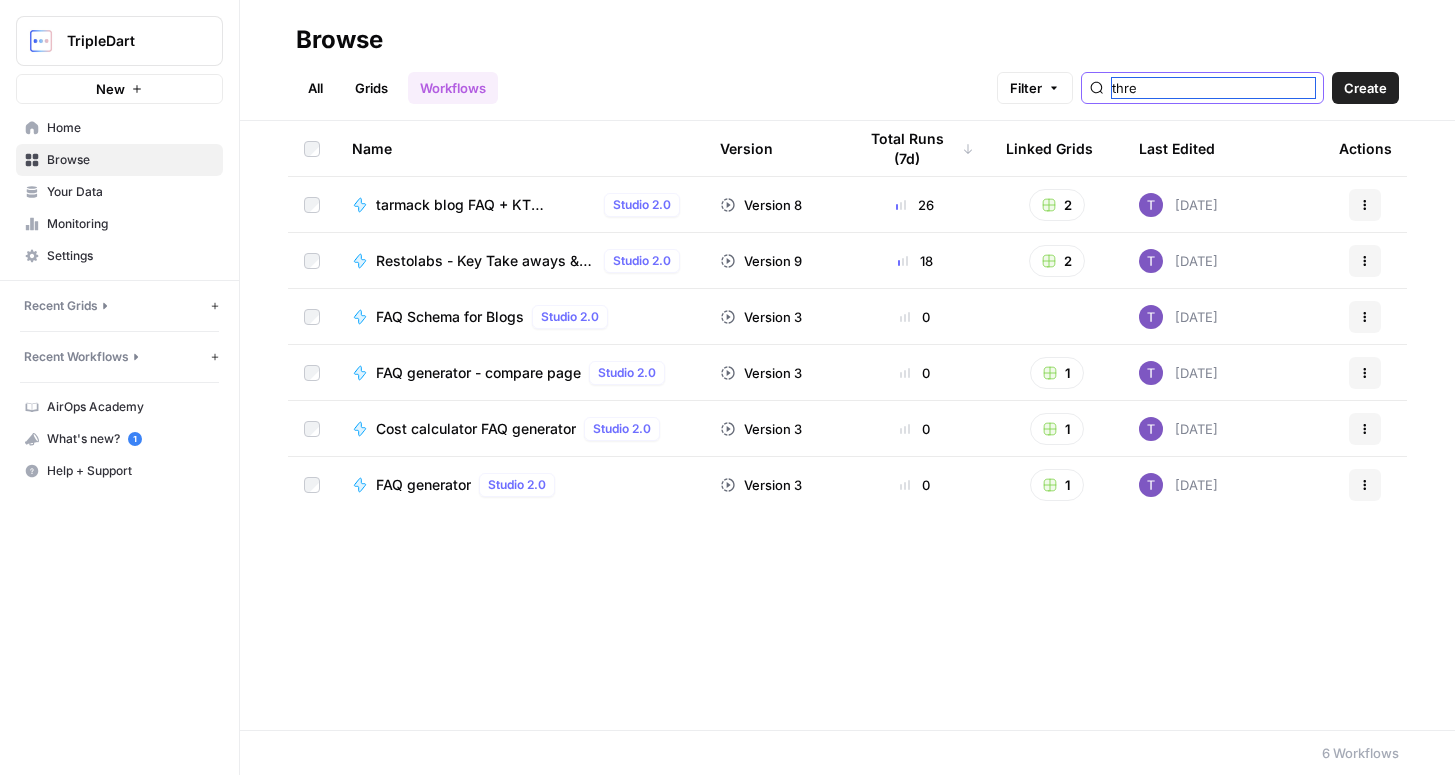 type on "three" 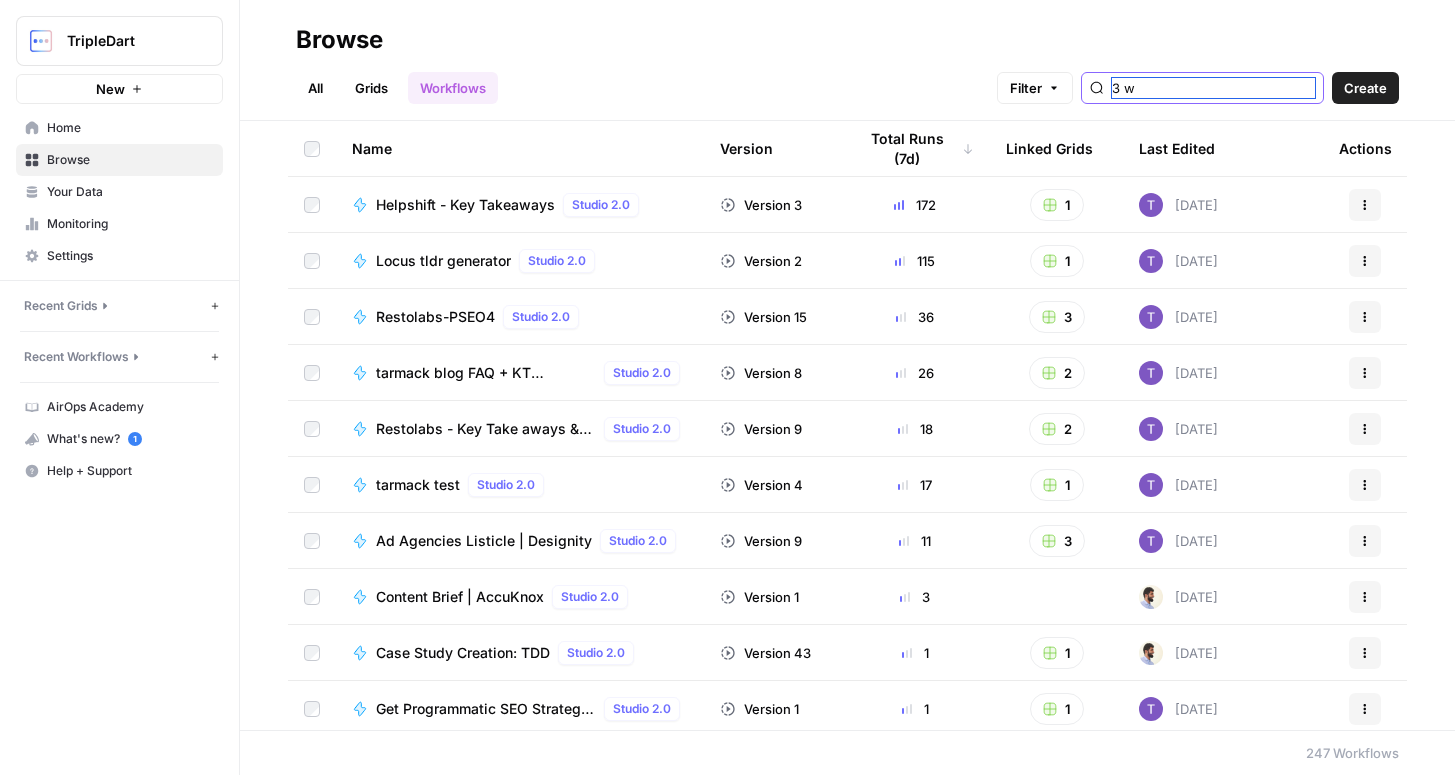 type on "3 wa" 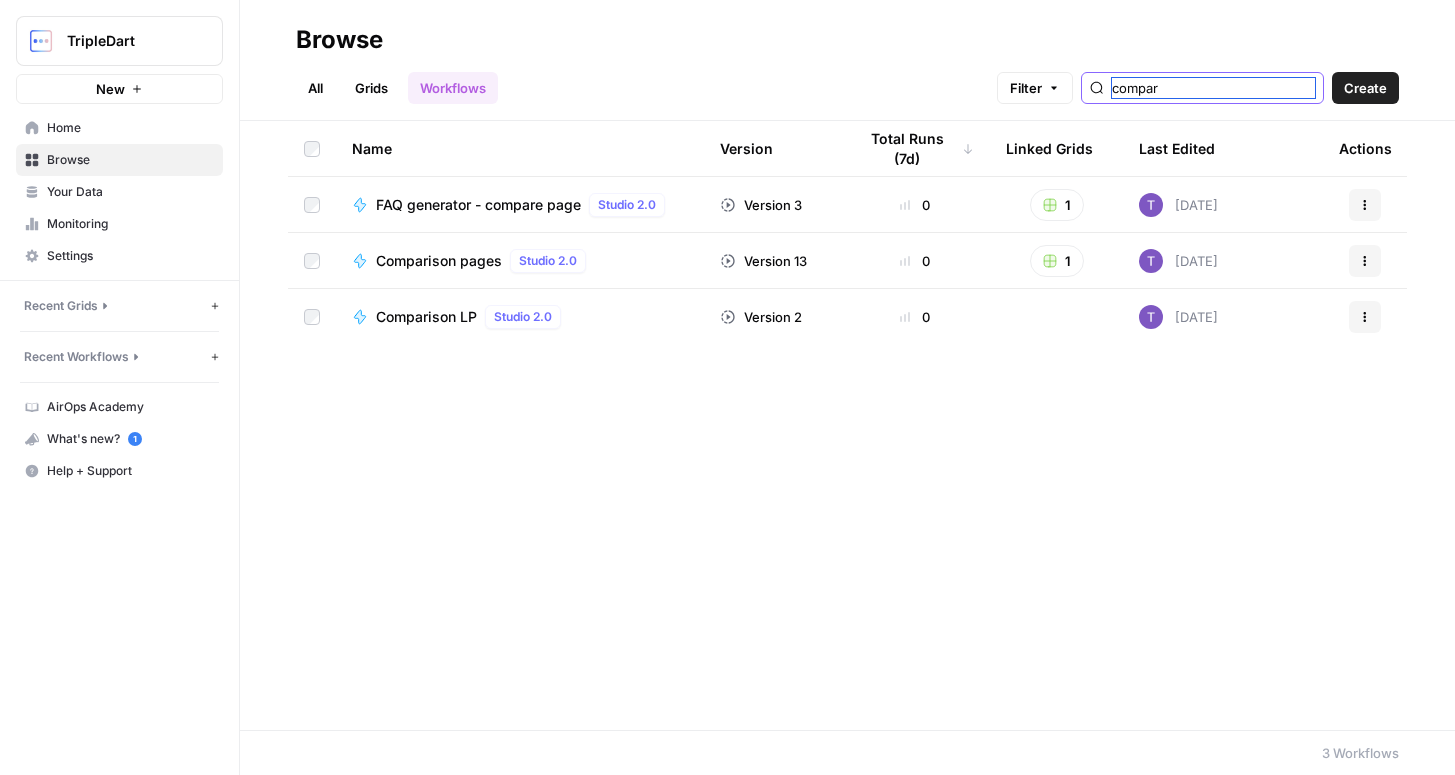 type on "compar" 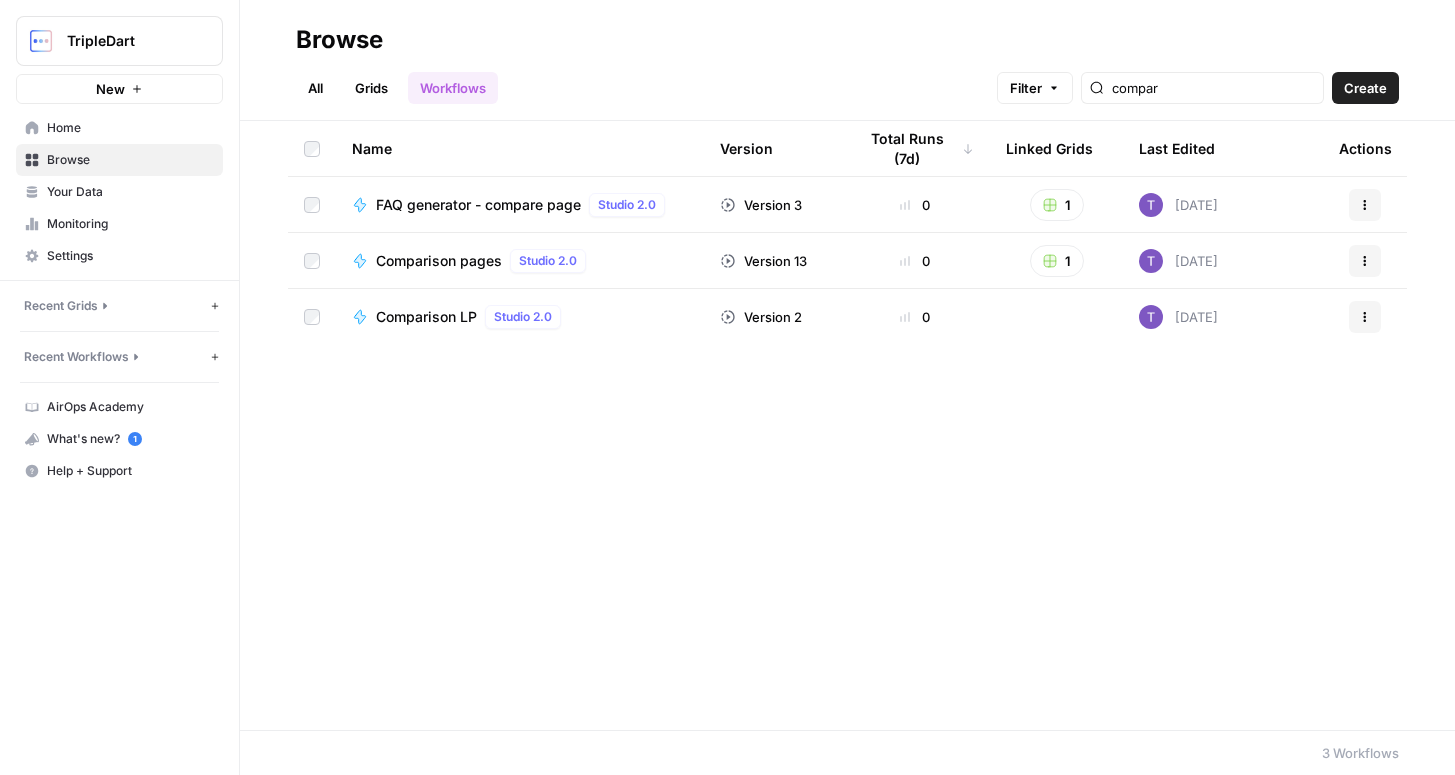 click on "Comparison pages Studio 2.0" at bounding box center (485, 261) 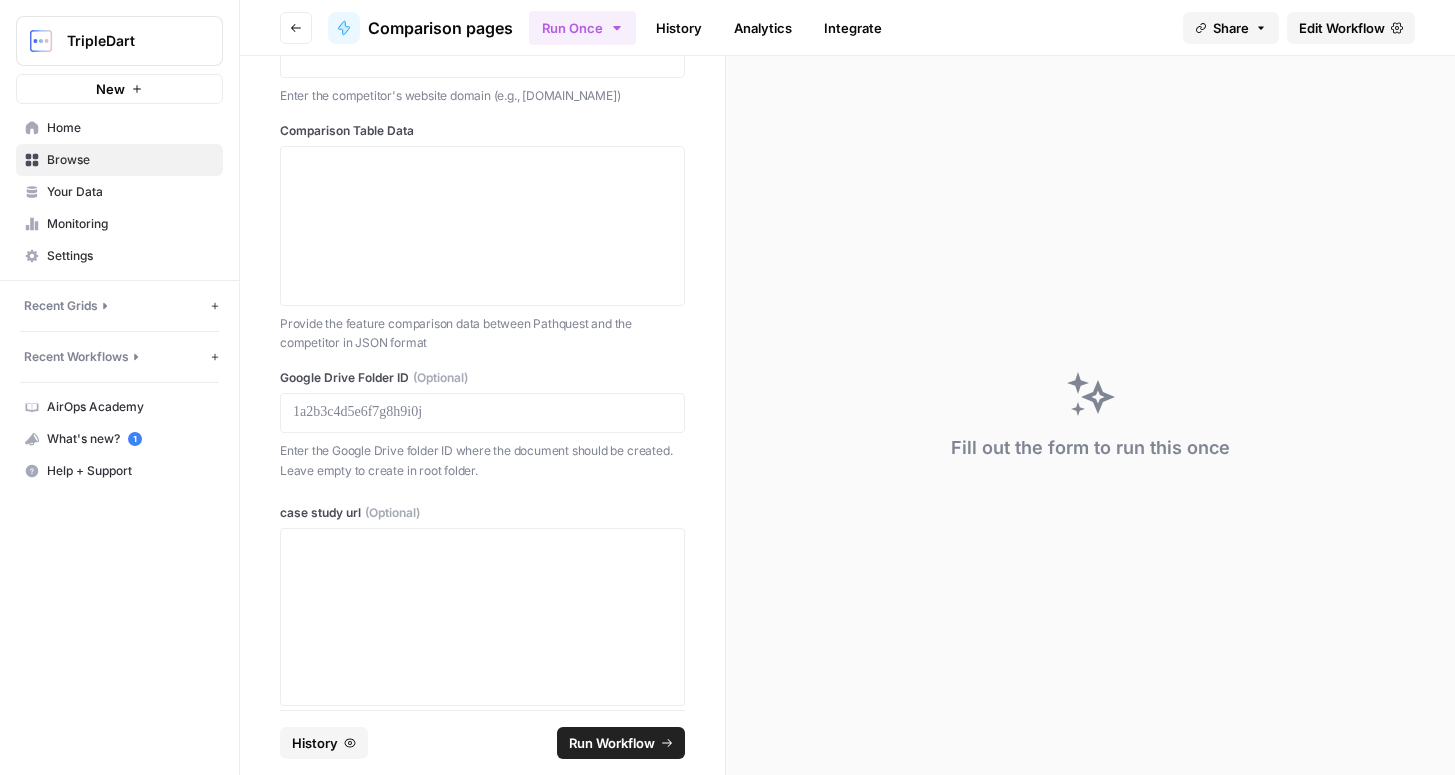 scroll, scrollTop: 364, scrollLeft: 0, axis: vertical 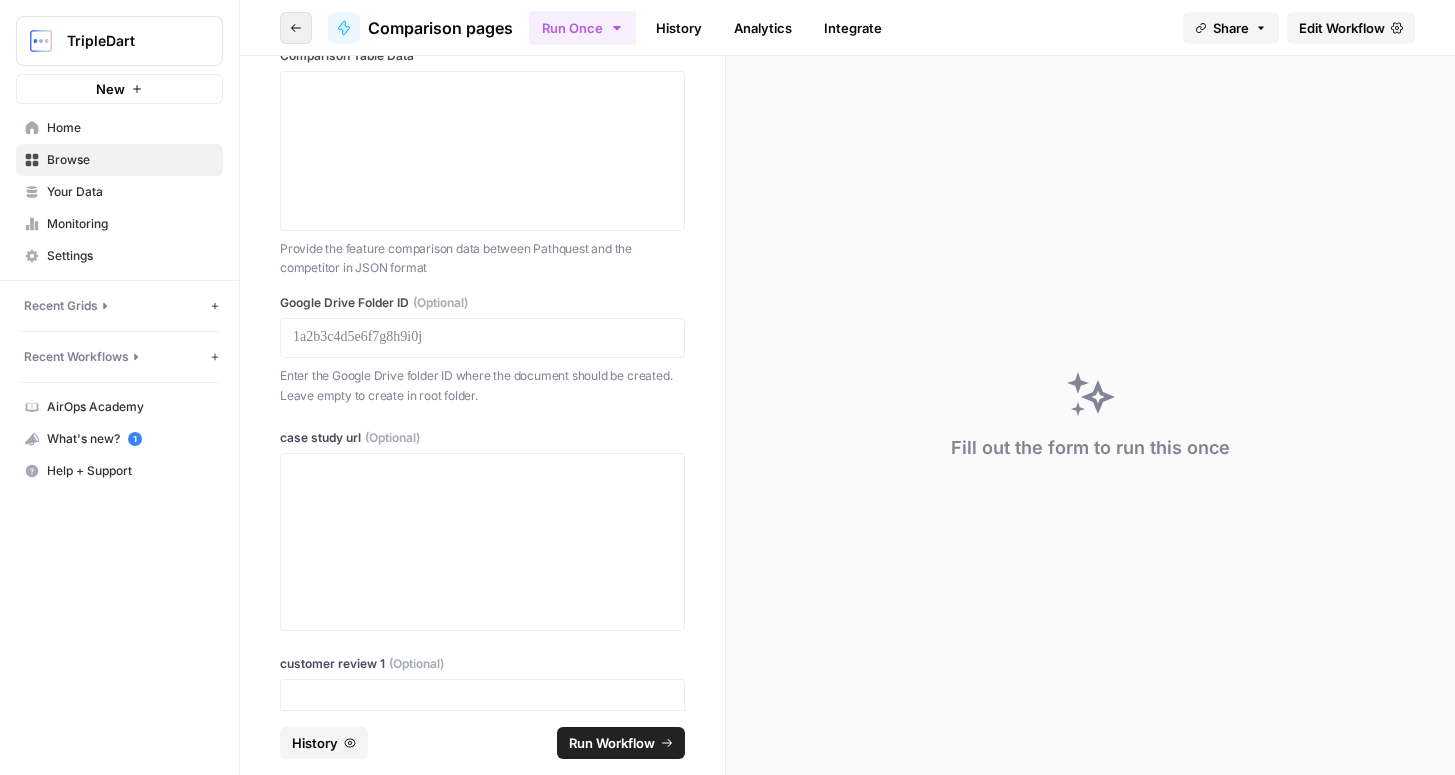 click 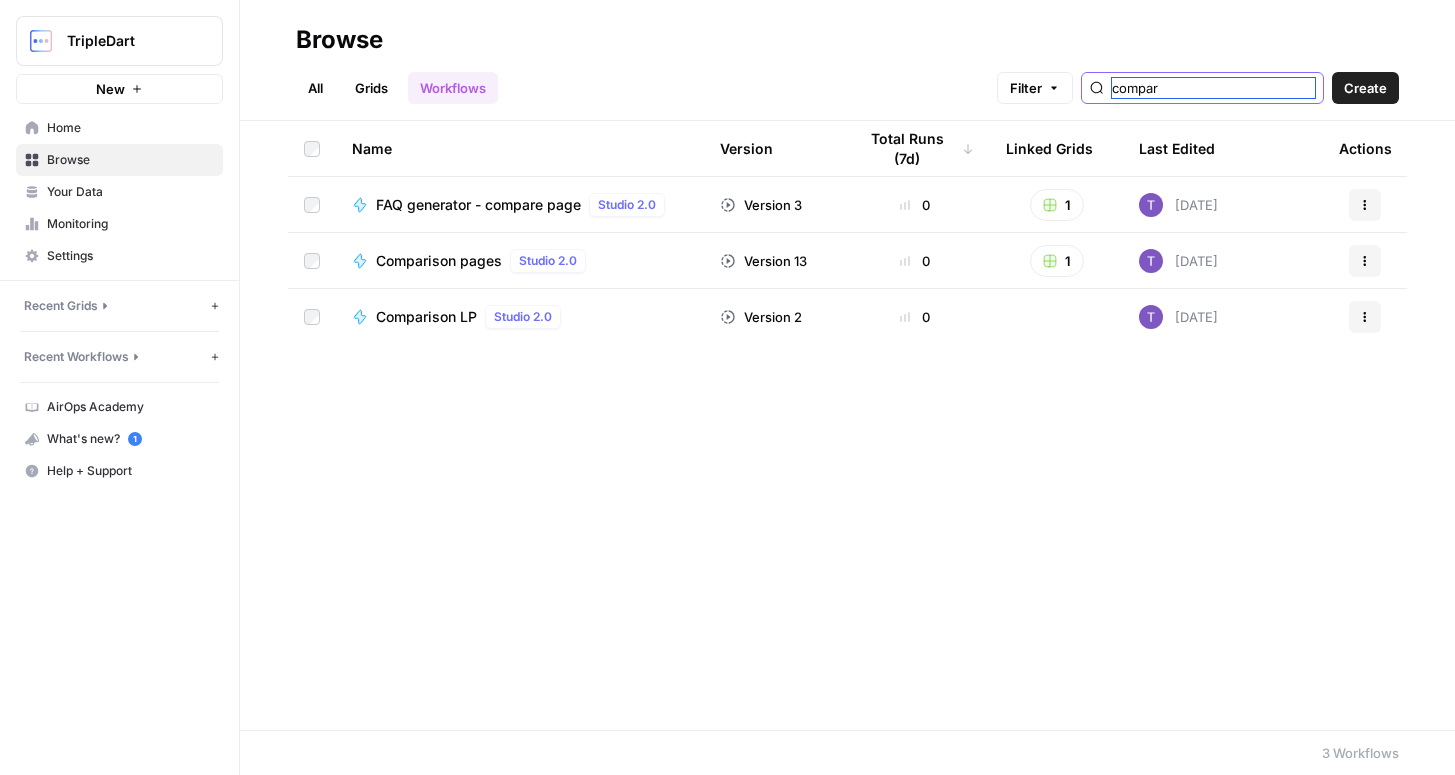 click on "compar" at bounding box center (1213, 88) 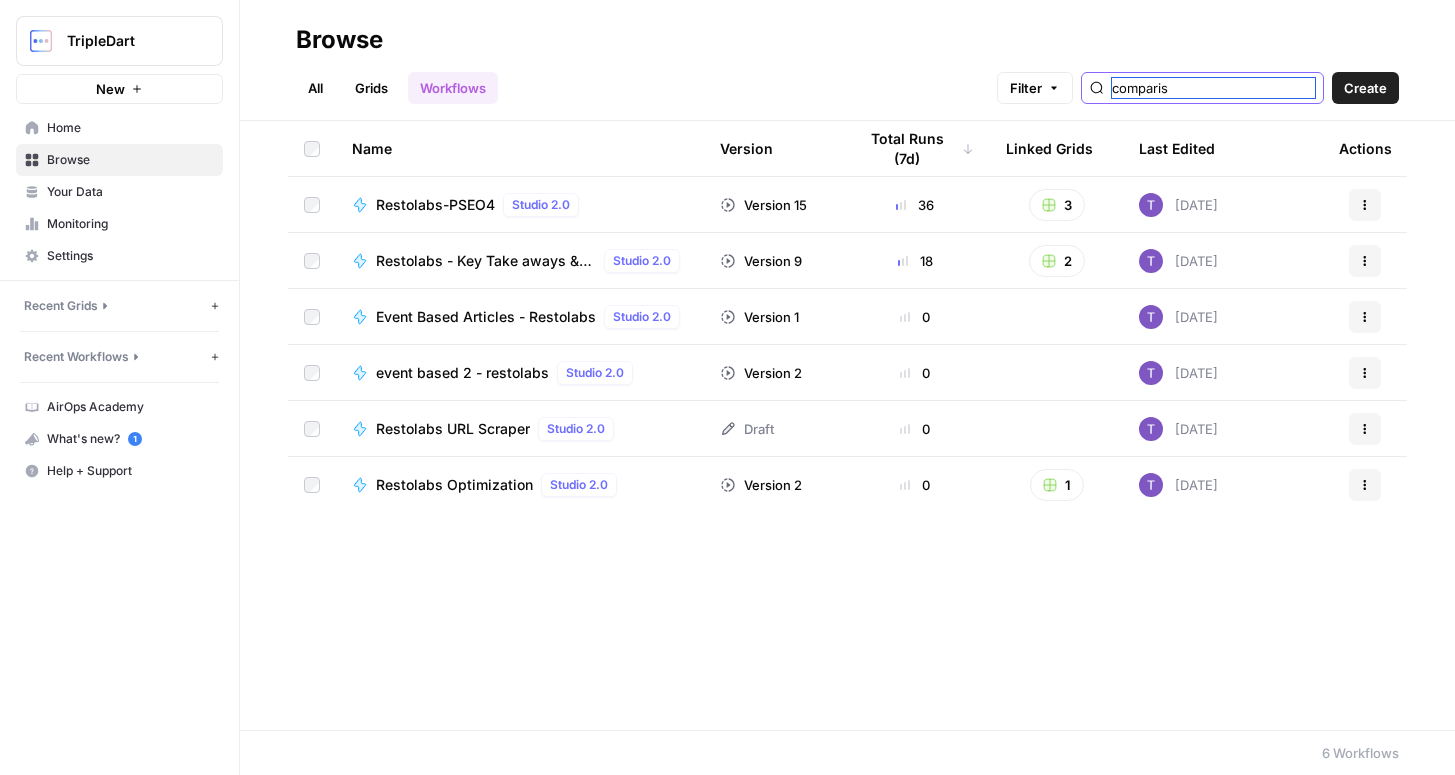 type on "compariso" 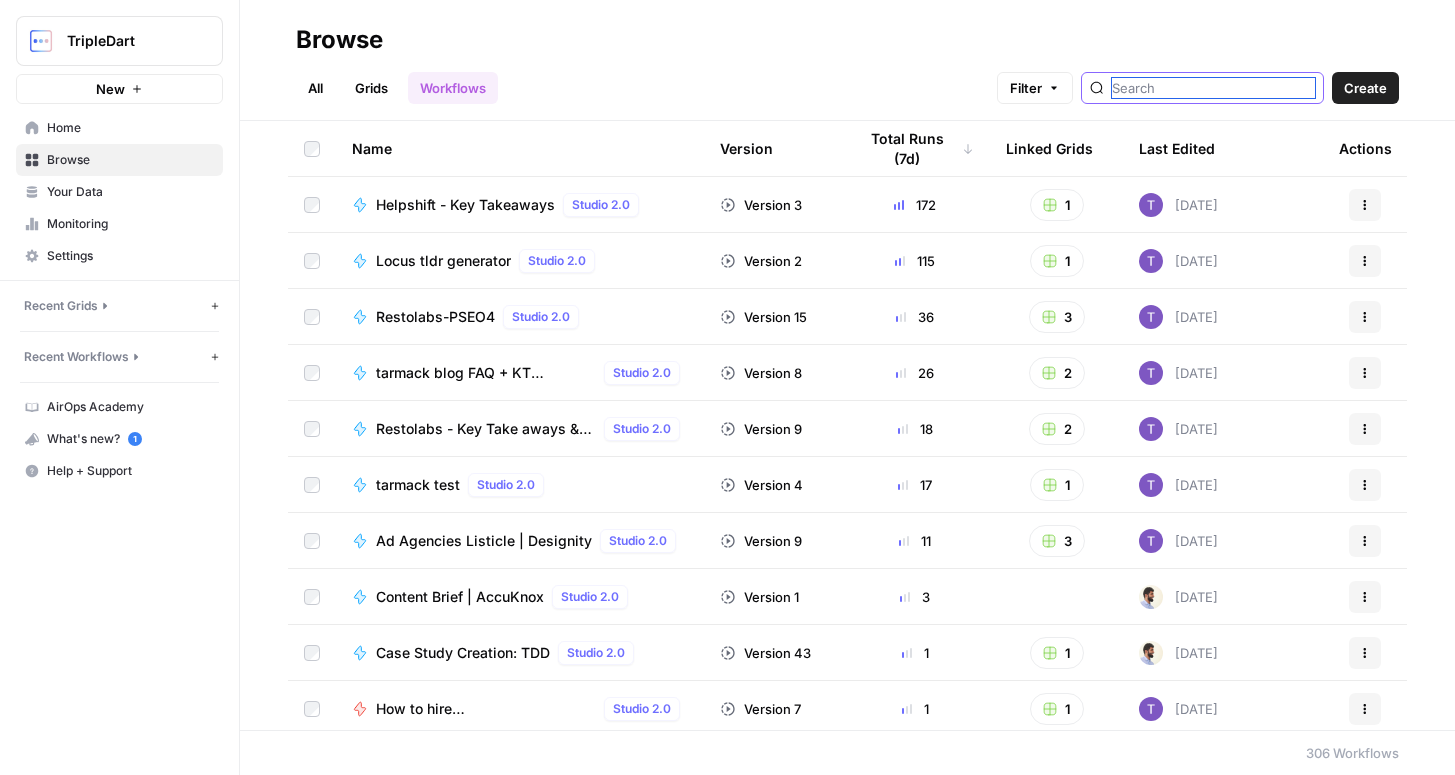 type 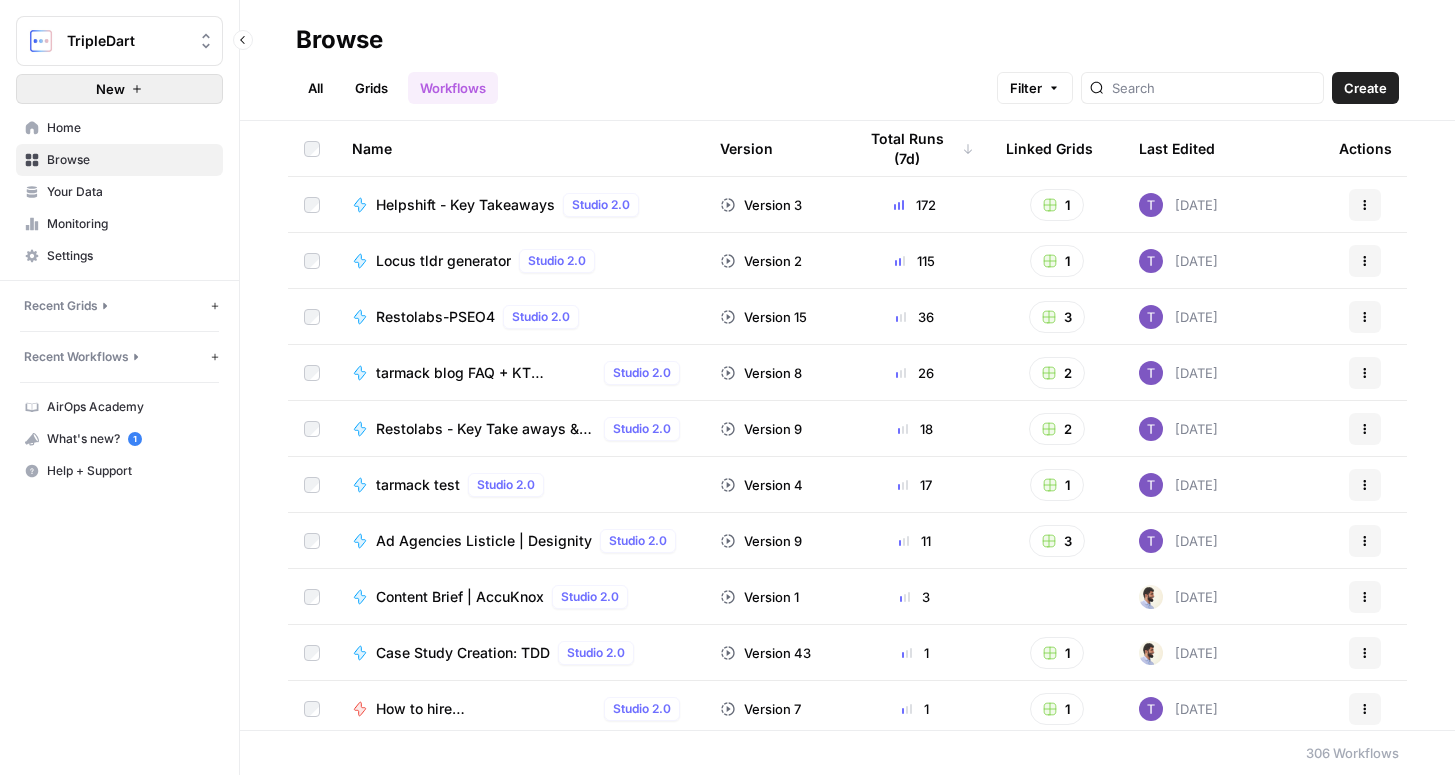 click on "New" at bounding box center (110, 89) 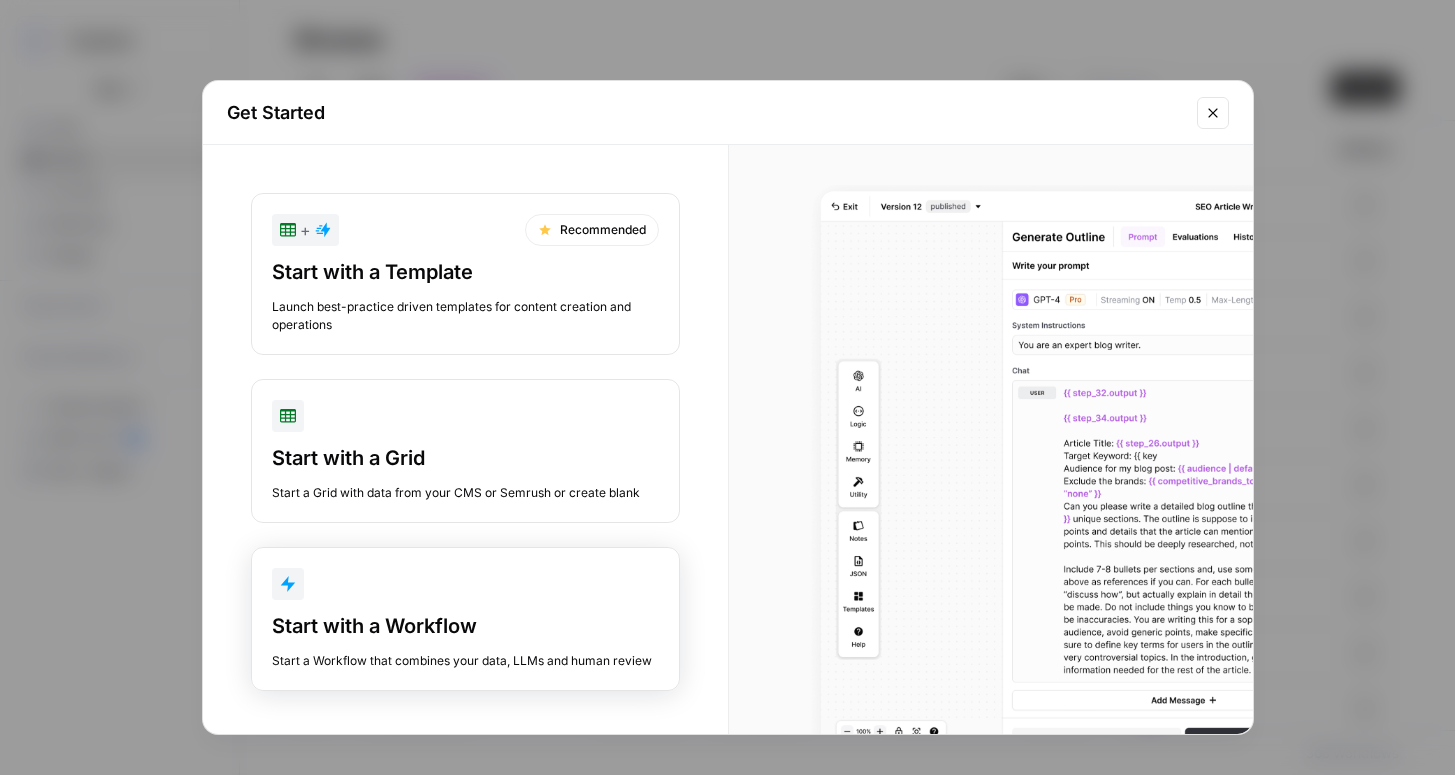 click on "Start with a Workflow" at bounding box center [465, 626] 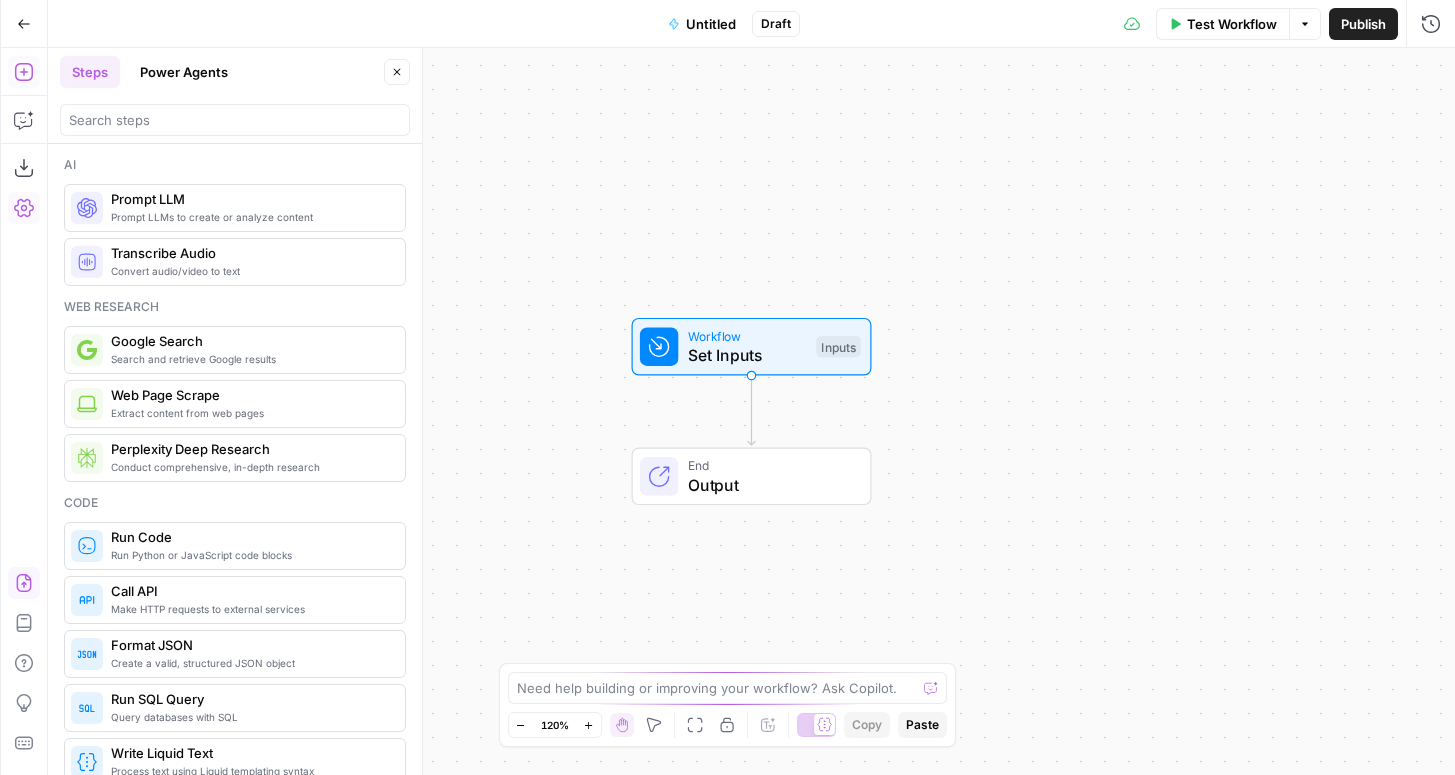 click on "Import JSON" at bounding box center [24, 583] 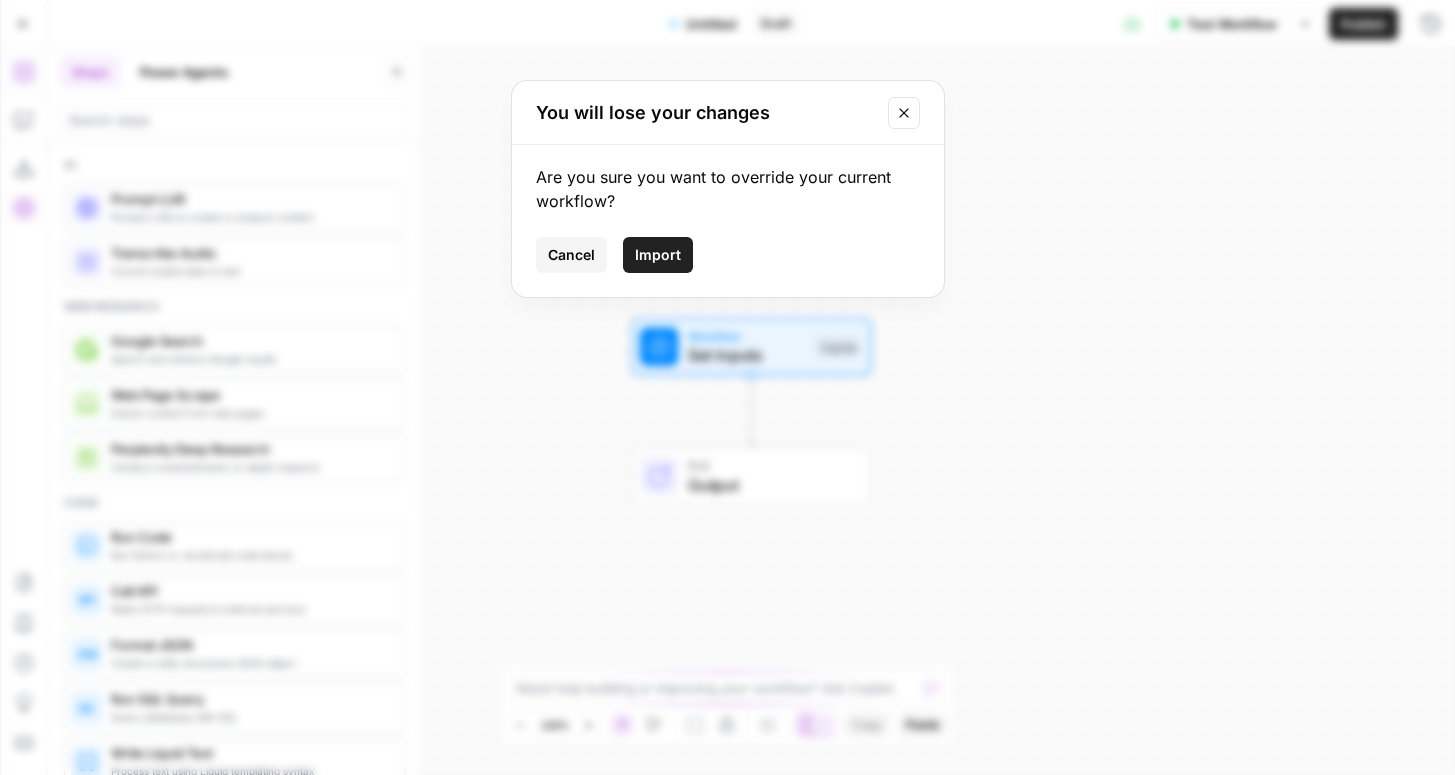 click on "Are you sure you want to override your current workflow? Cancel Import" at bounding box center (728, 221) 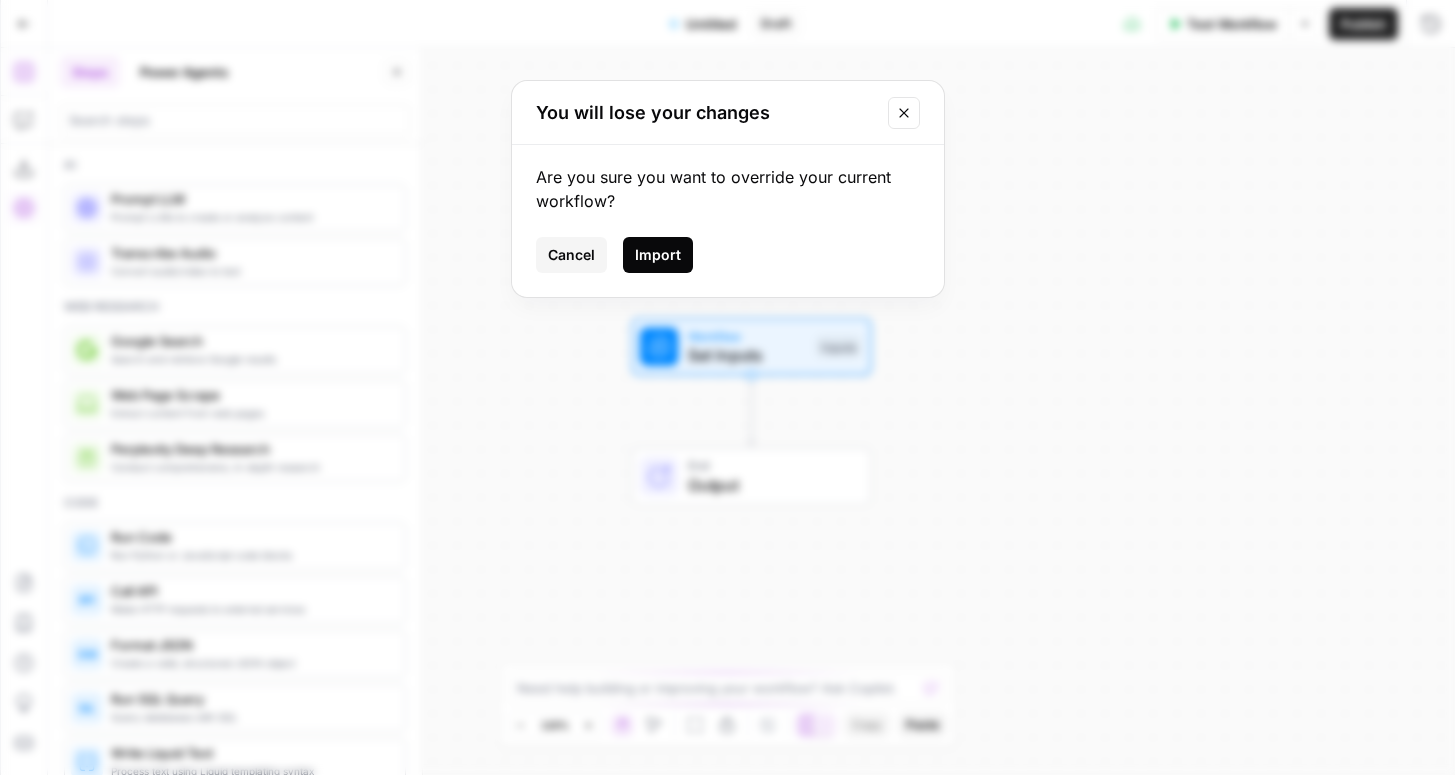click on "Import" at bounding box center (658, 255) 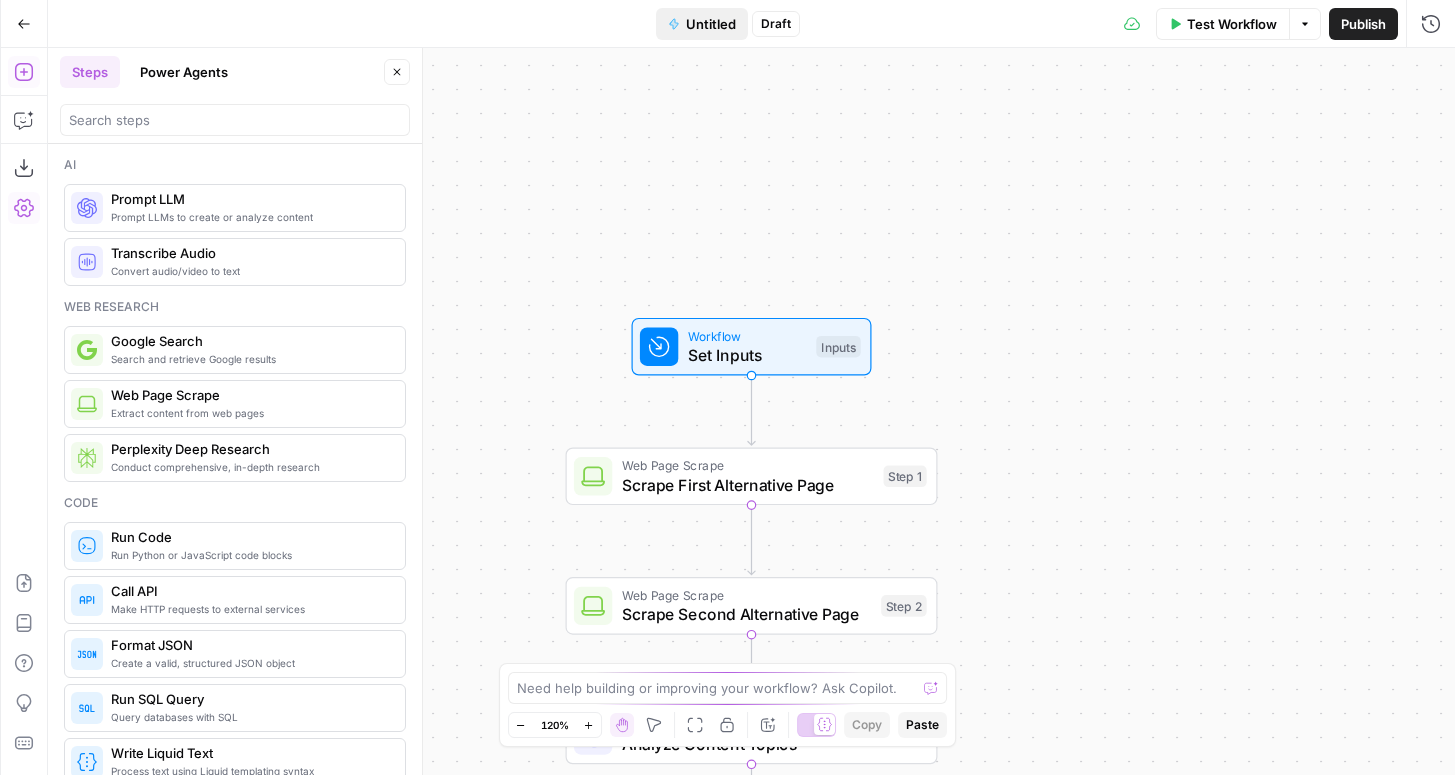 click on "Untitled" at bounding box center (711, 24) 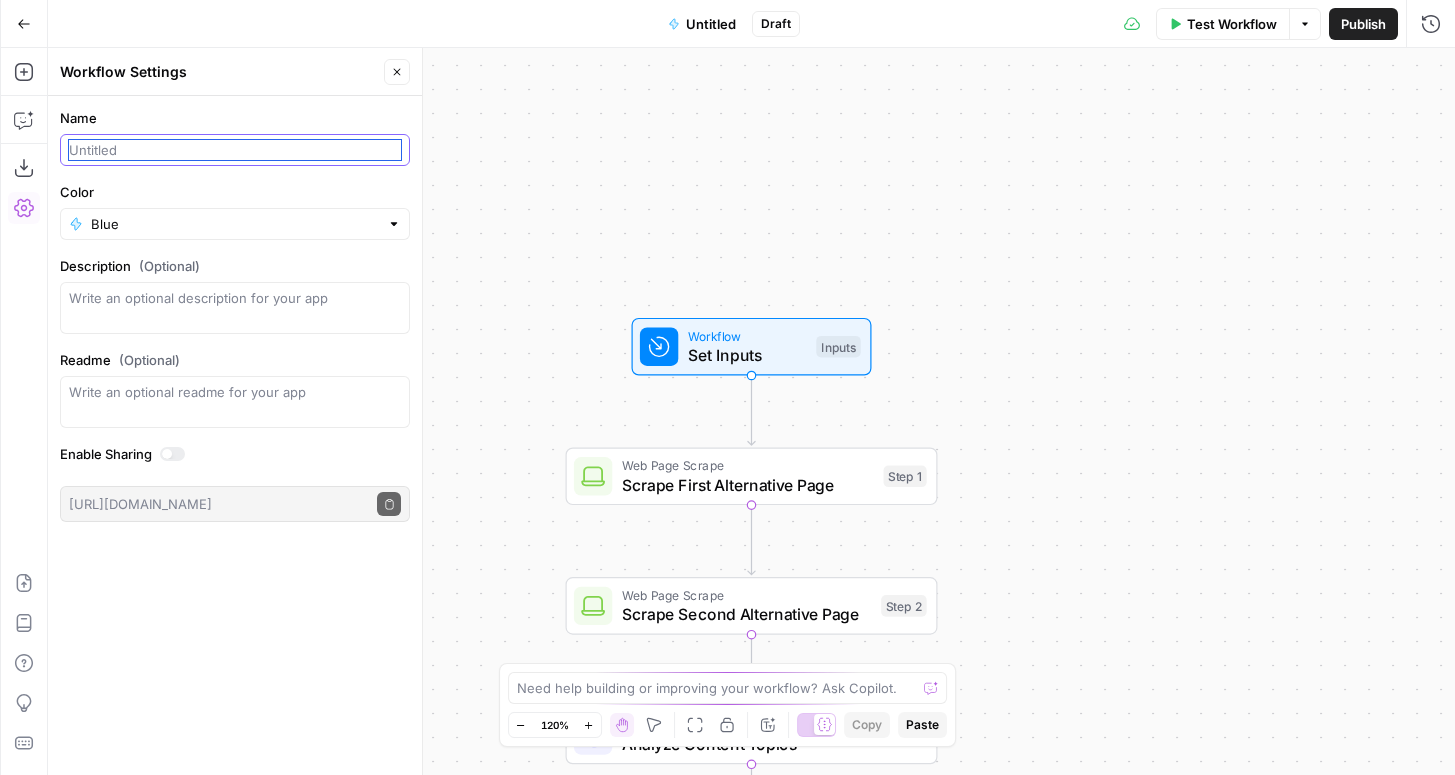 click on "Name" at bounding box center (235, 150) 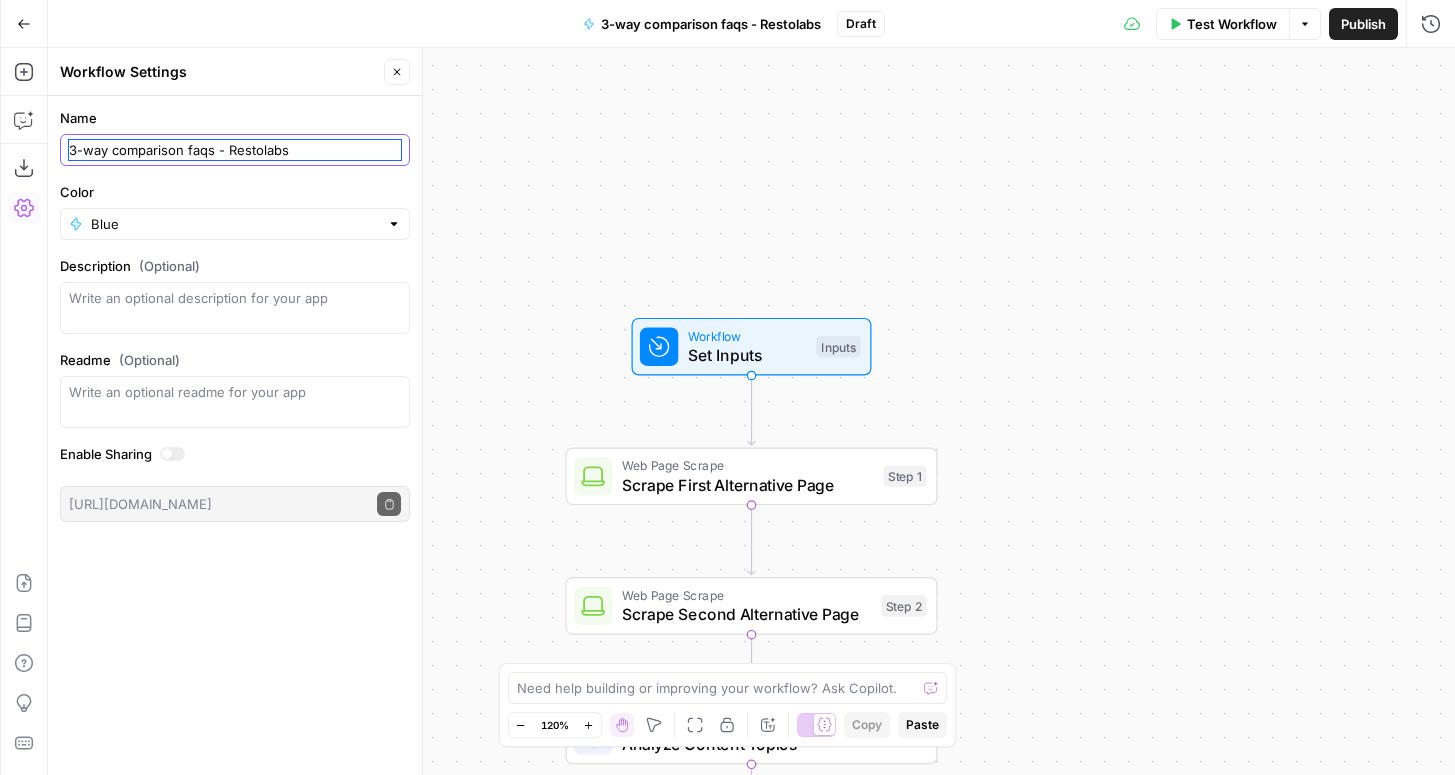 type on "3-way comparison faqs - Restolabs" 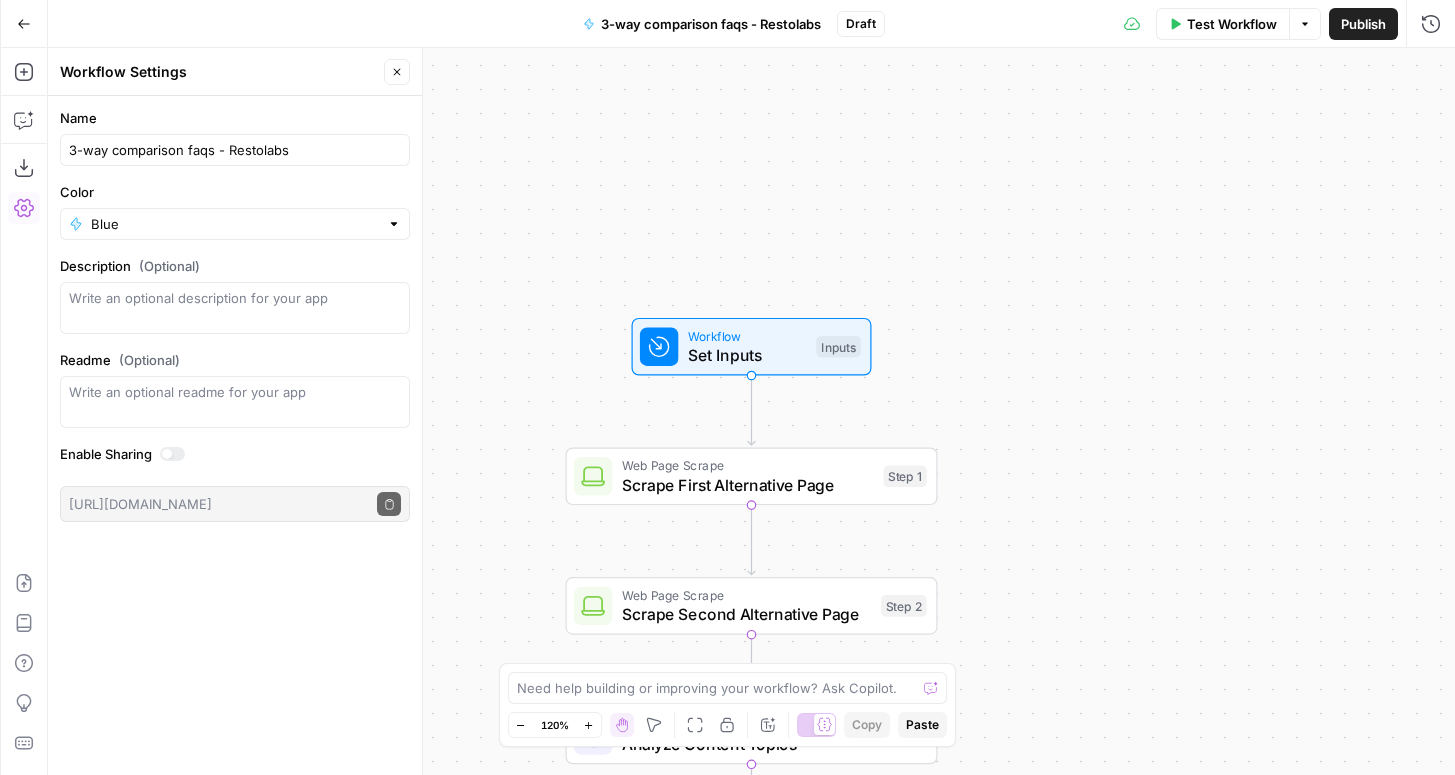 click on "Name 3-way comparison faqs - Restolabs Color Blue Description   (Optional) Readme   (Optional) Write an optional readme for your app Enable Sharing [URL][DOMAIN_NAME] Copy public execute URL" at bounding box center (235, 315) 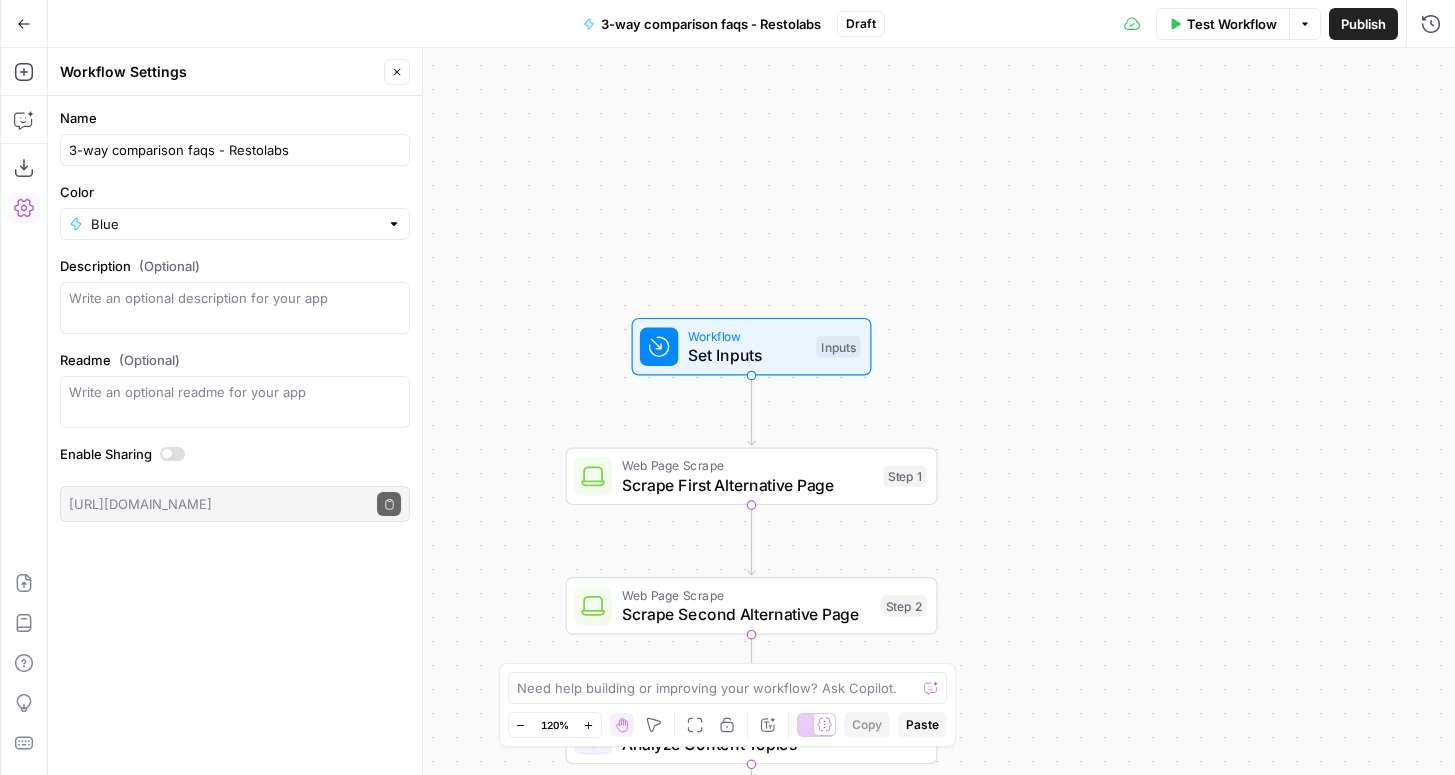 click at bounding box center [172, 454] 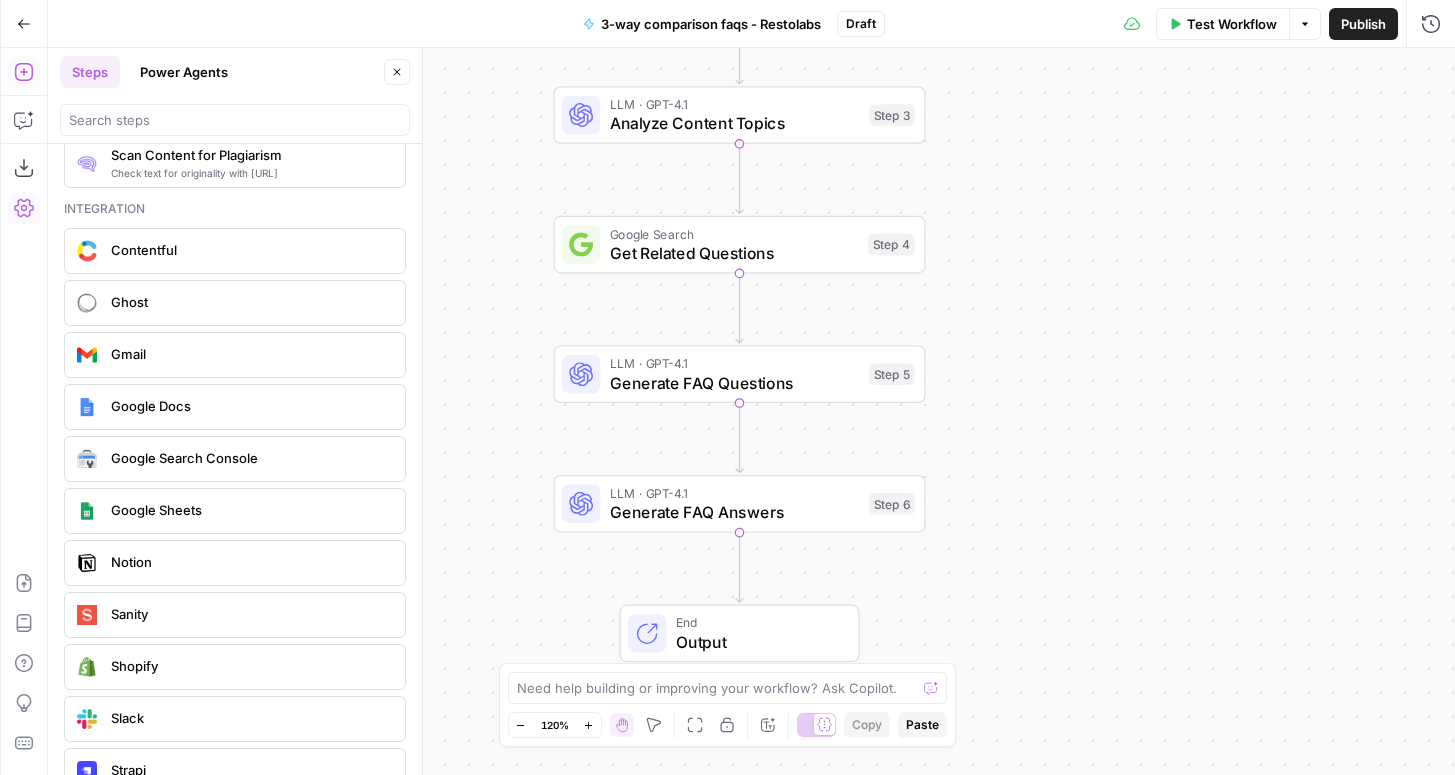 scroll, scrollTop: 3500, scrollLeft: 0, axis: vertical 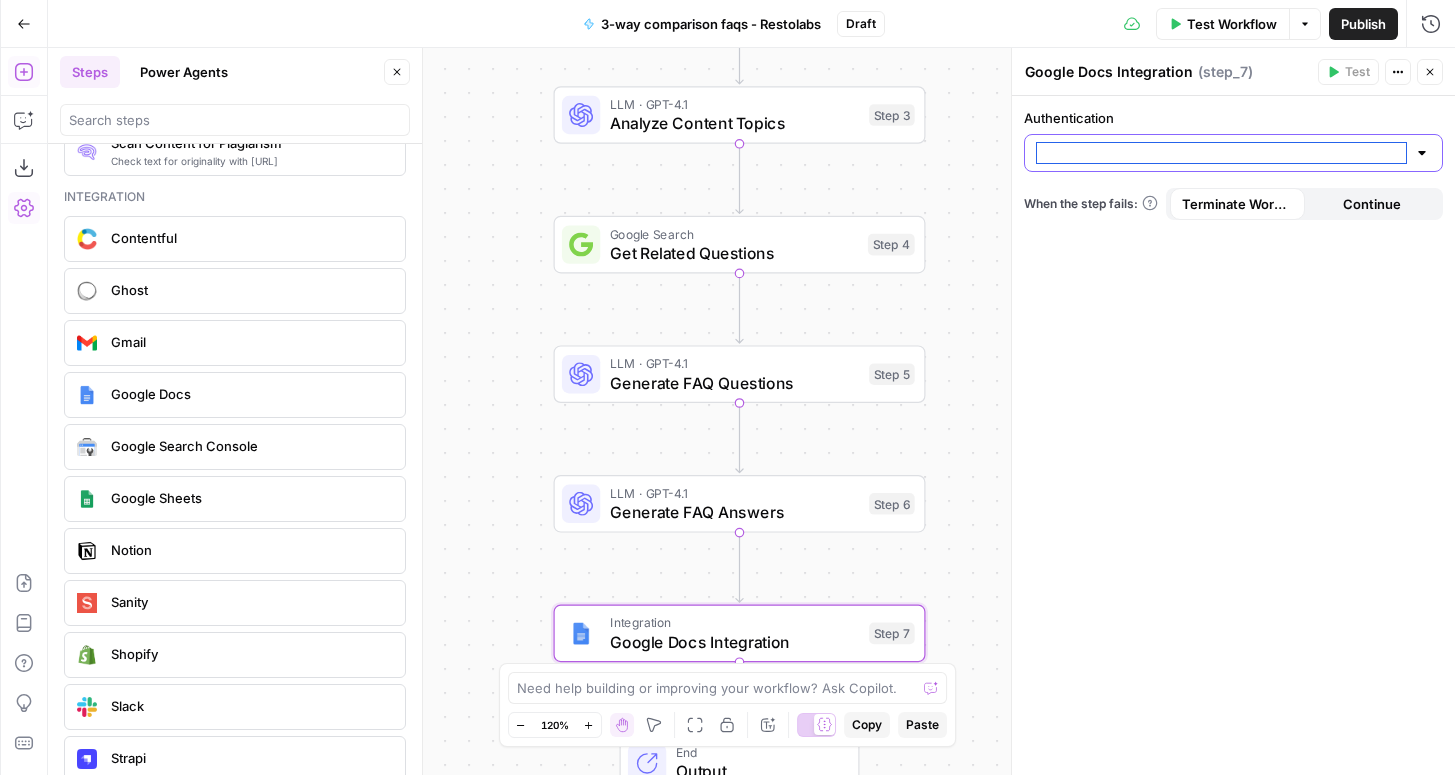 click on "Authentication" at bounding box center (1221, 153) 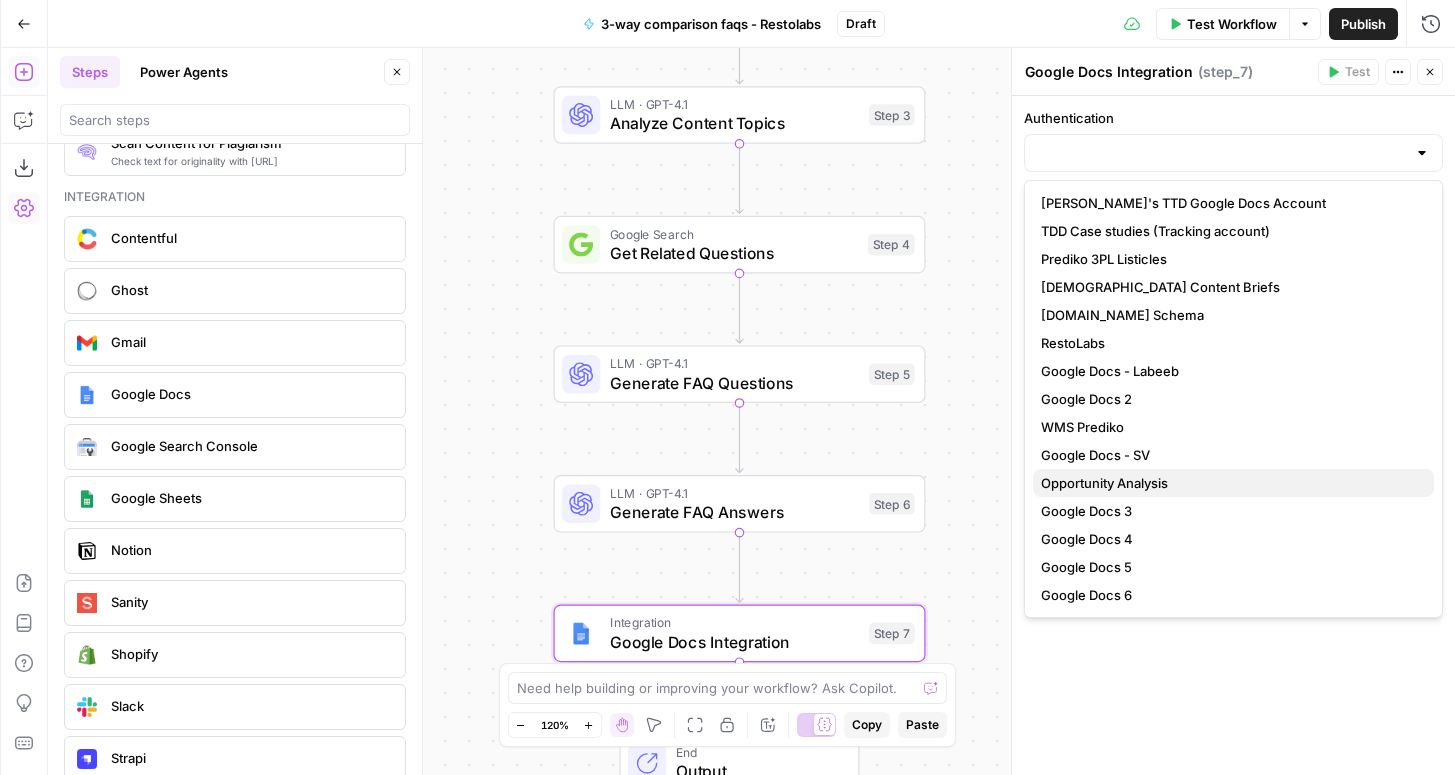 scroll, scrollTop: 616, scrollLeft: 0, axis: vertical 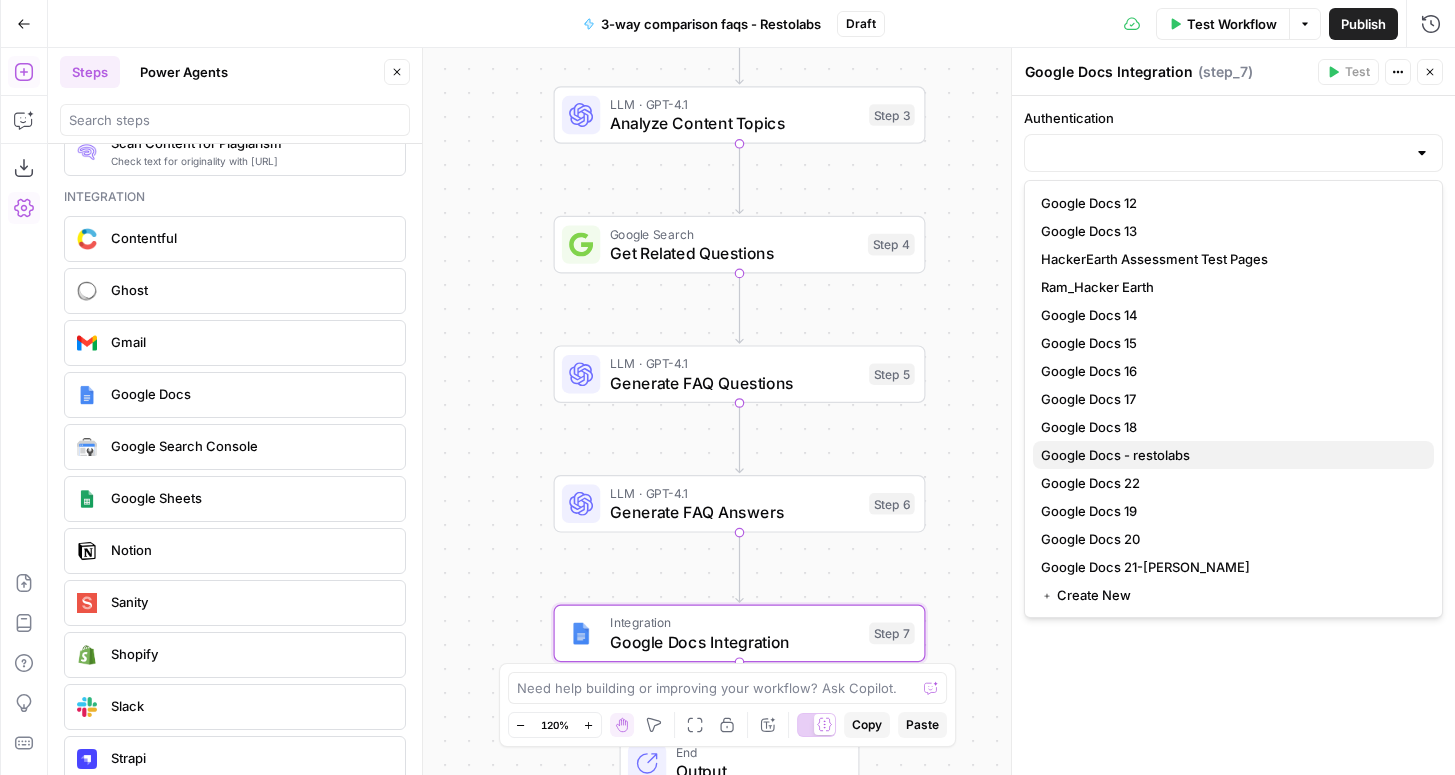 click on "Google Docs - restolabs" at bounding box center (1233, 455) 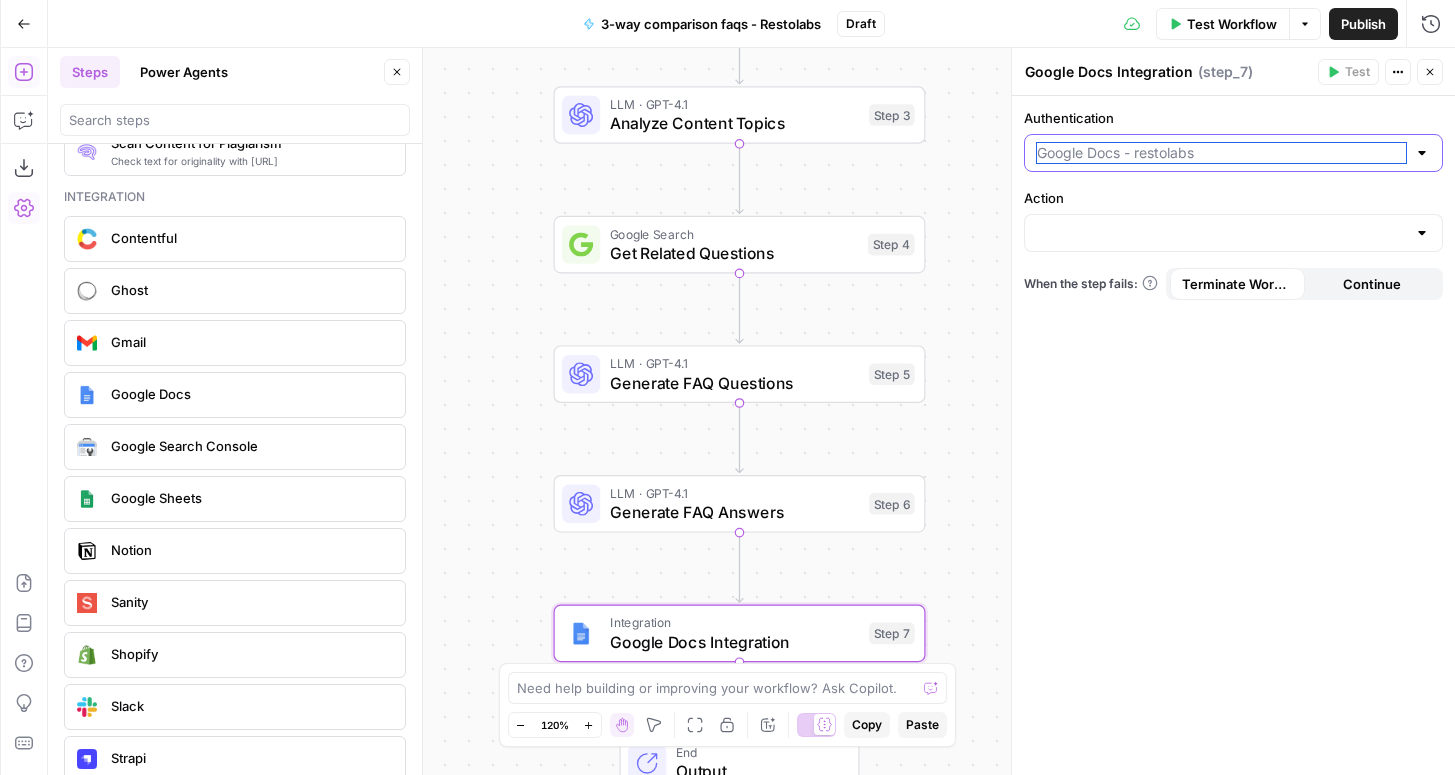 click on "Authentication" at bounding box center (1221, 153) 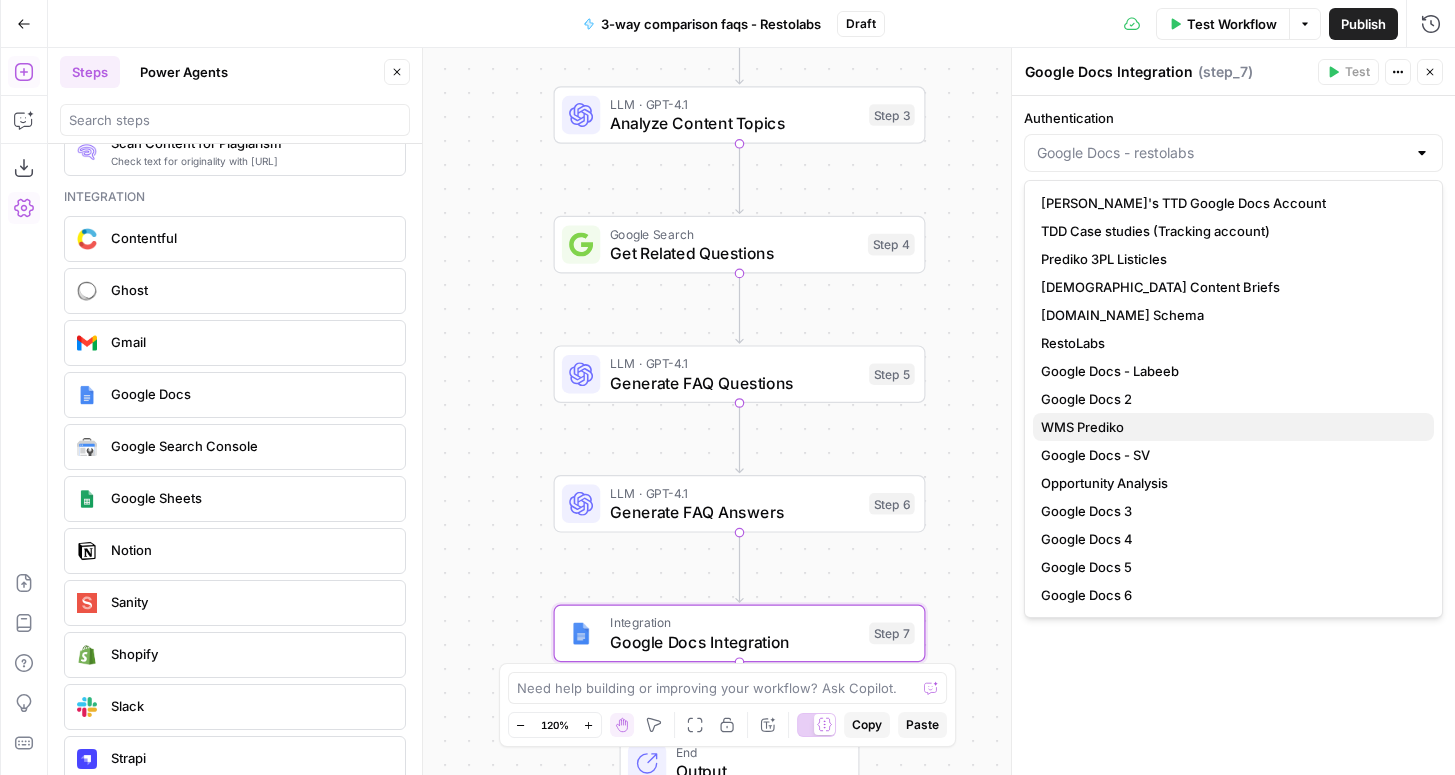 scroll, scrollTop: 616, scrollLeft: 0, axis: vertical 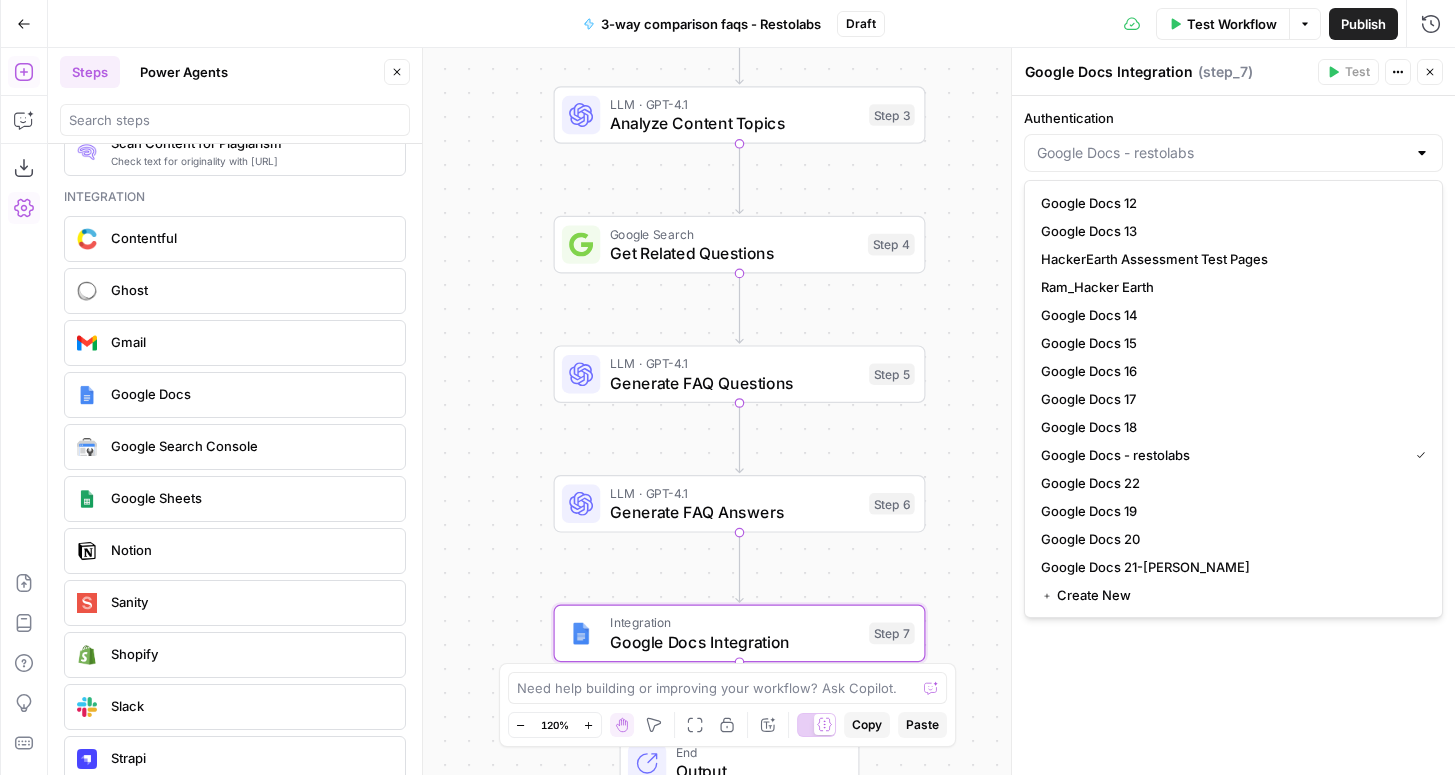 type on "Google Docs - restolabs" 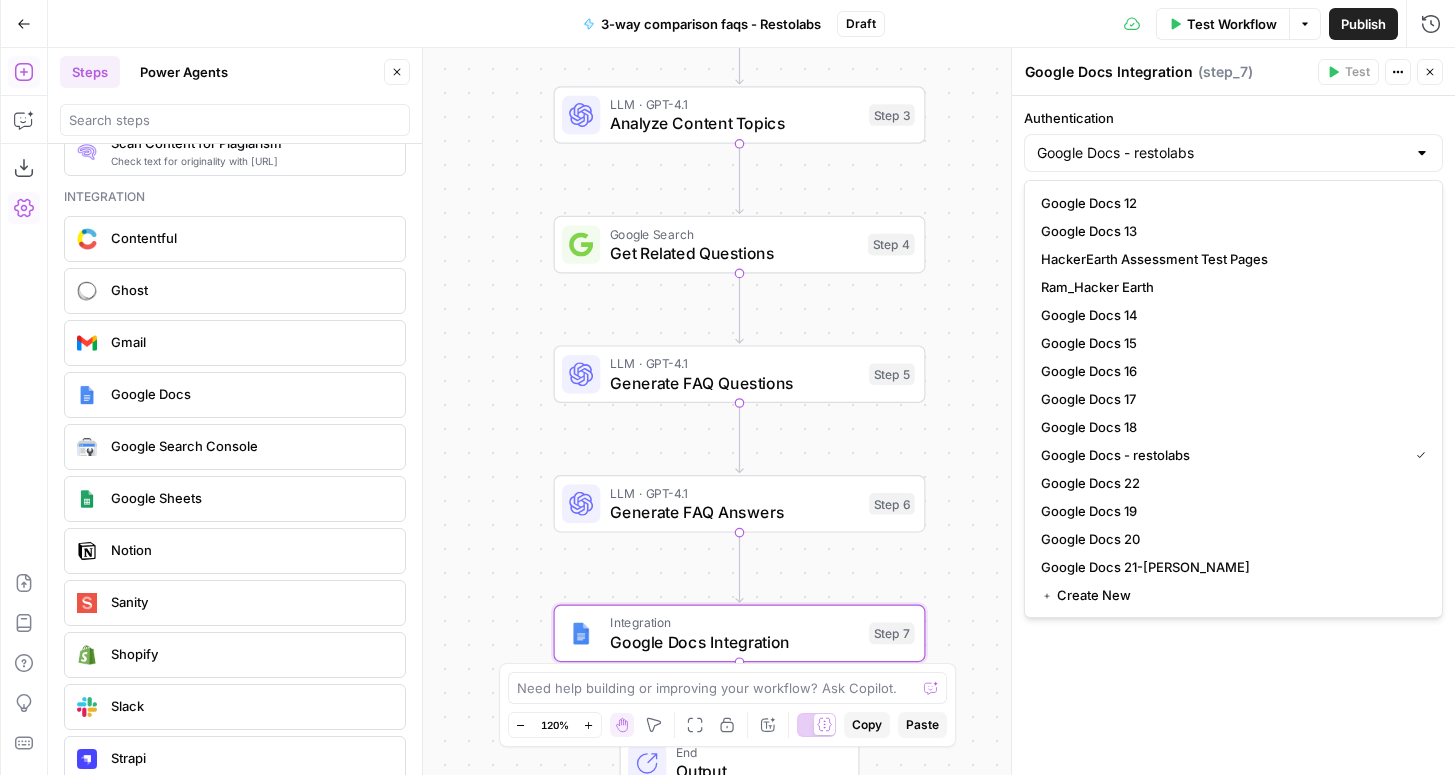 click on "Authentication Google Docs - restolabs Action When the step fails: Terminate Workflow Continue" at bounding box center (1233, 435) 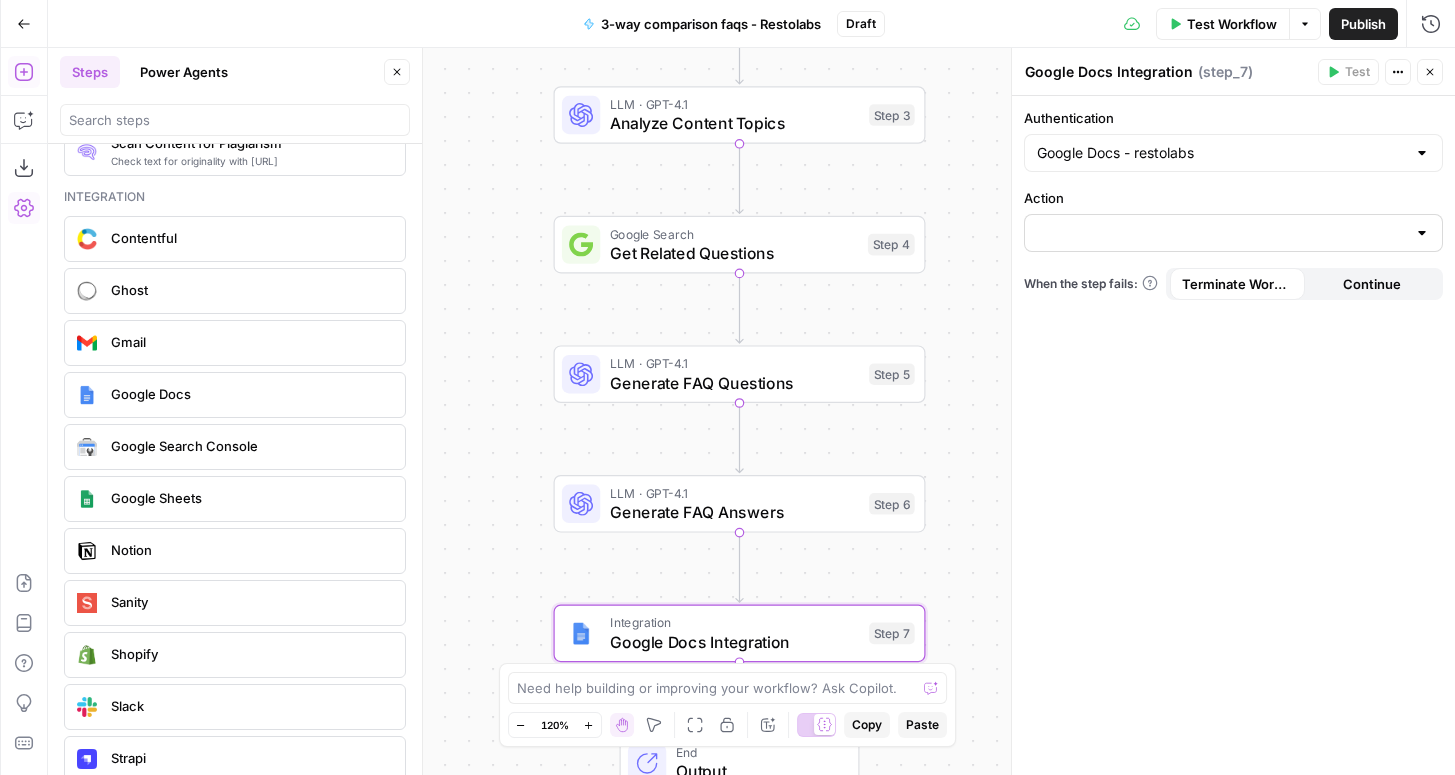 click at bounding box center (1233, 233) 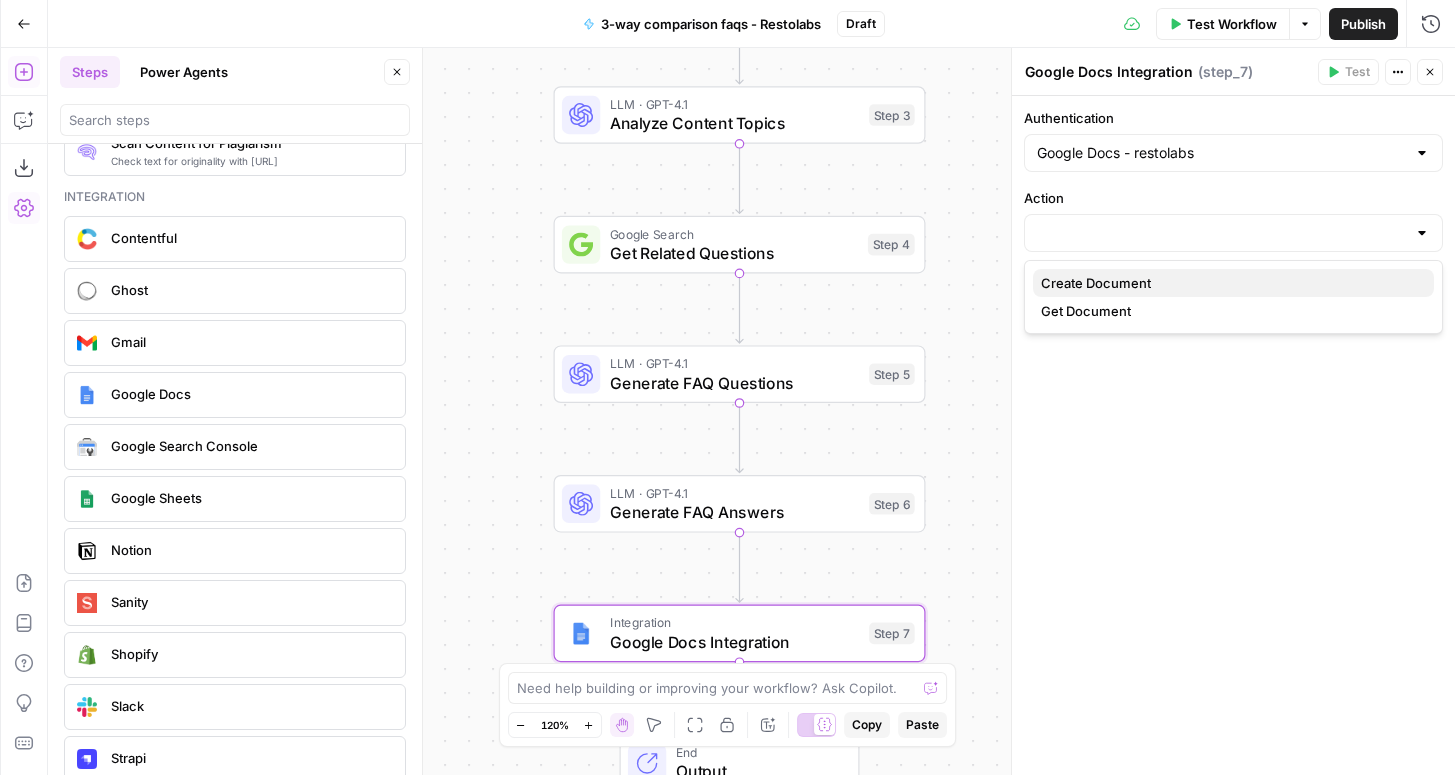 click on "Create Document" at bounding box center (1096, 283) 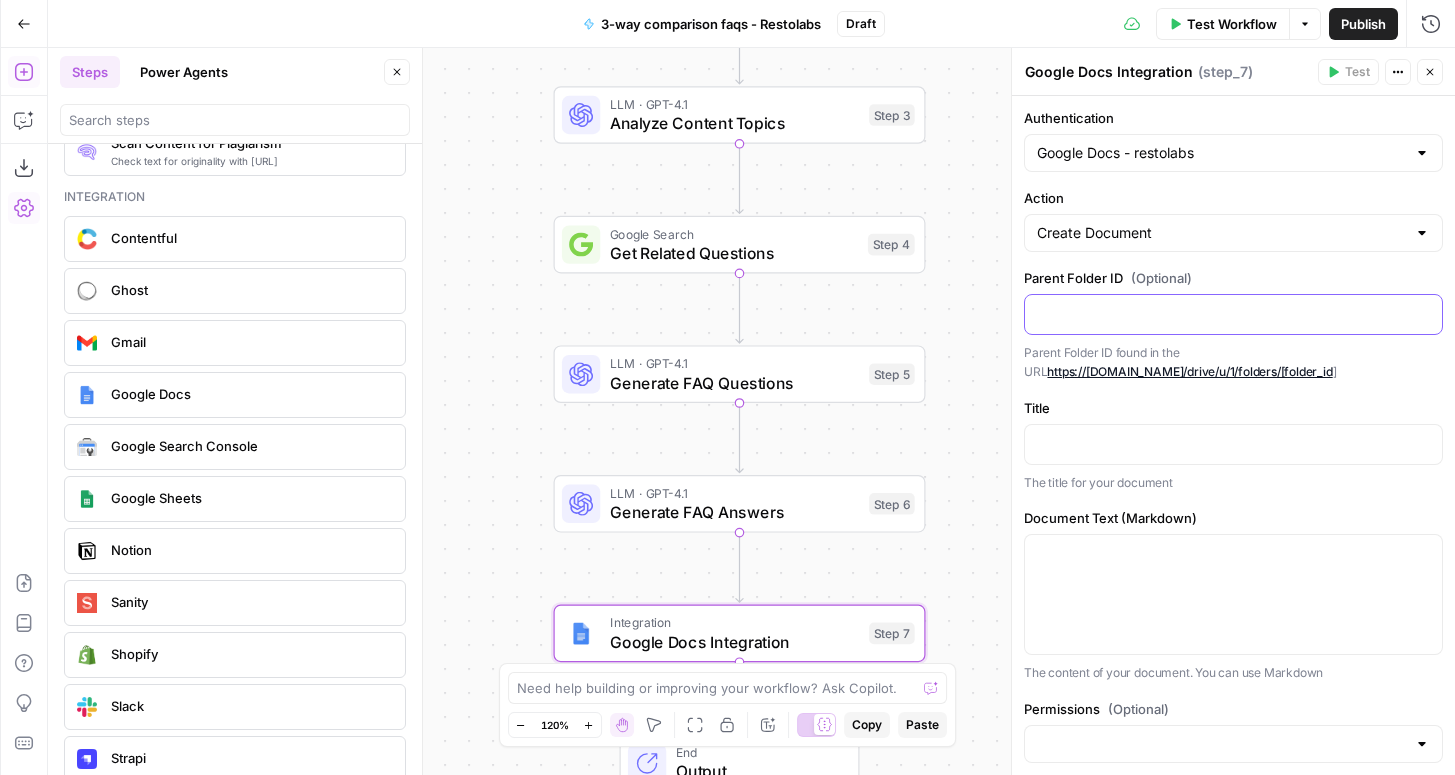 click at bounding box center [1233, 313] 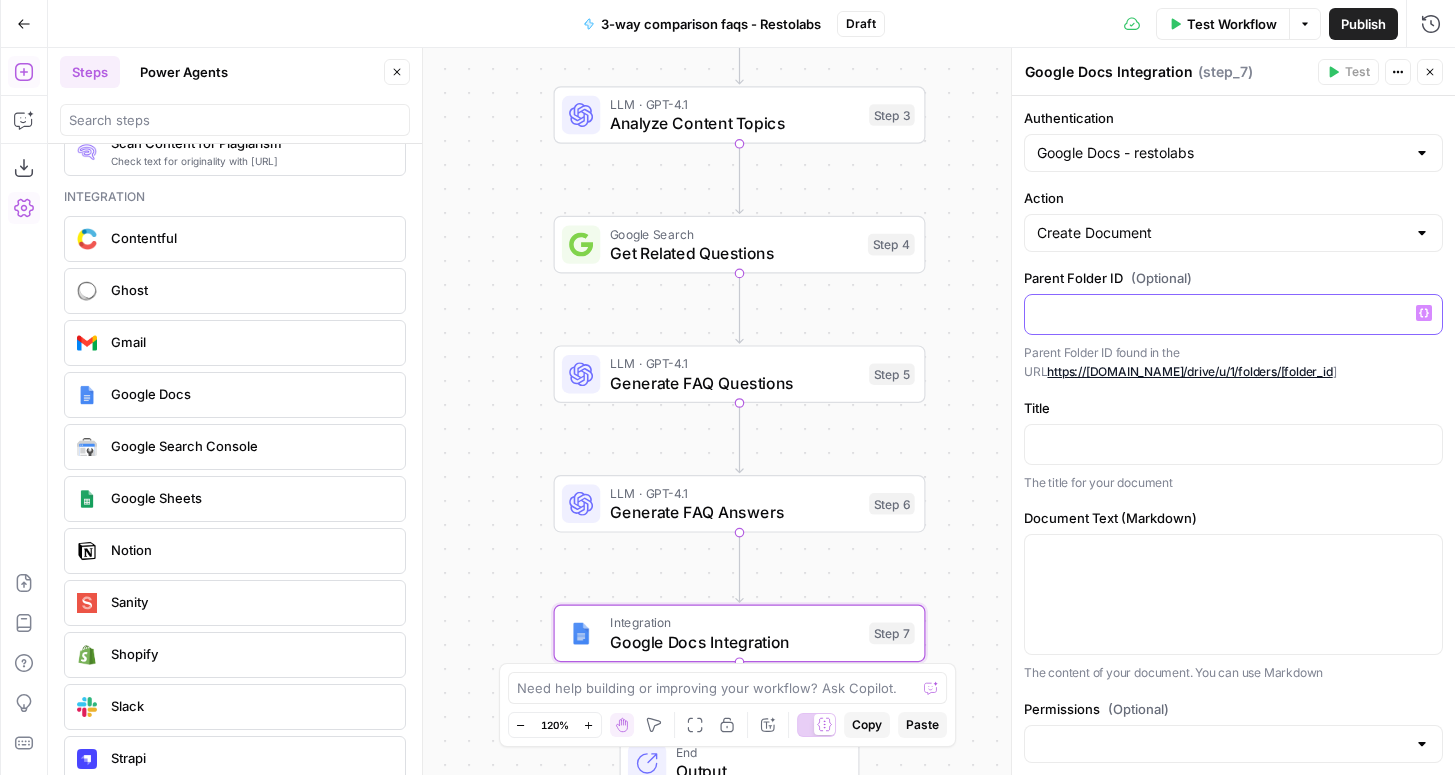 type 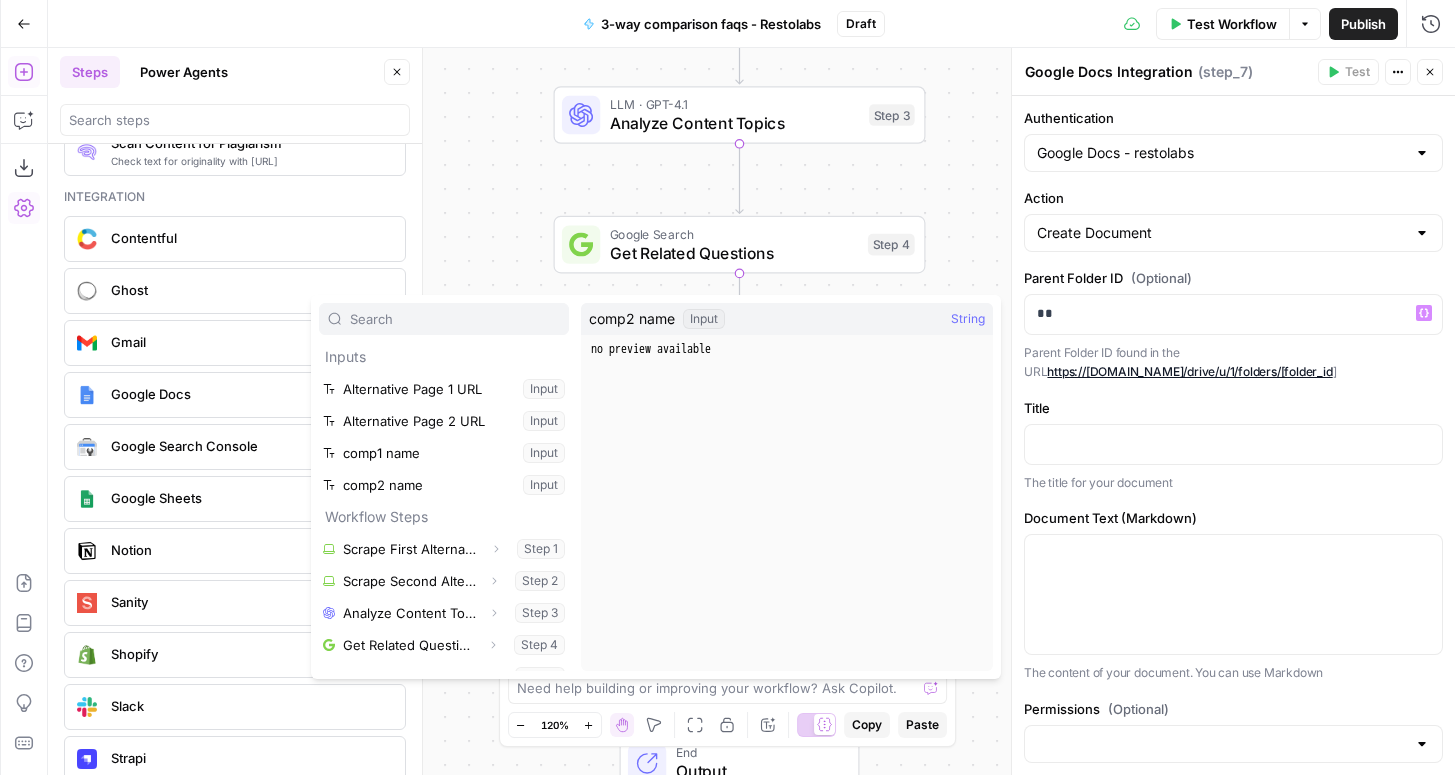 scroll, scrollTop: 54, scrollLeft: 0, axis: vertical 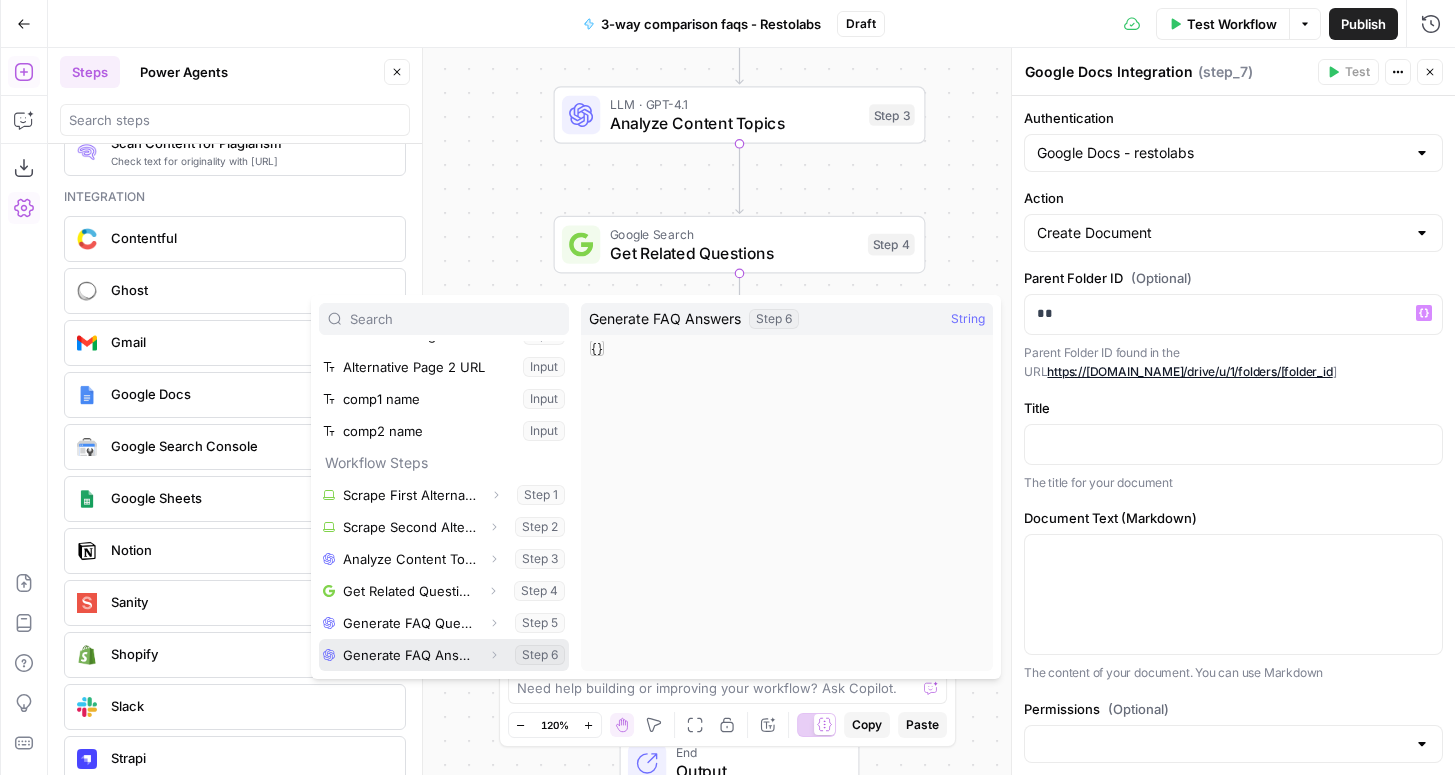 click at bounding box center [444, 655] 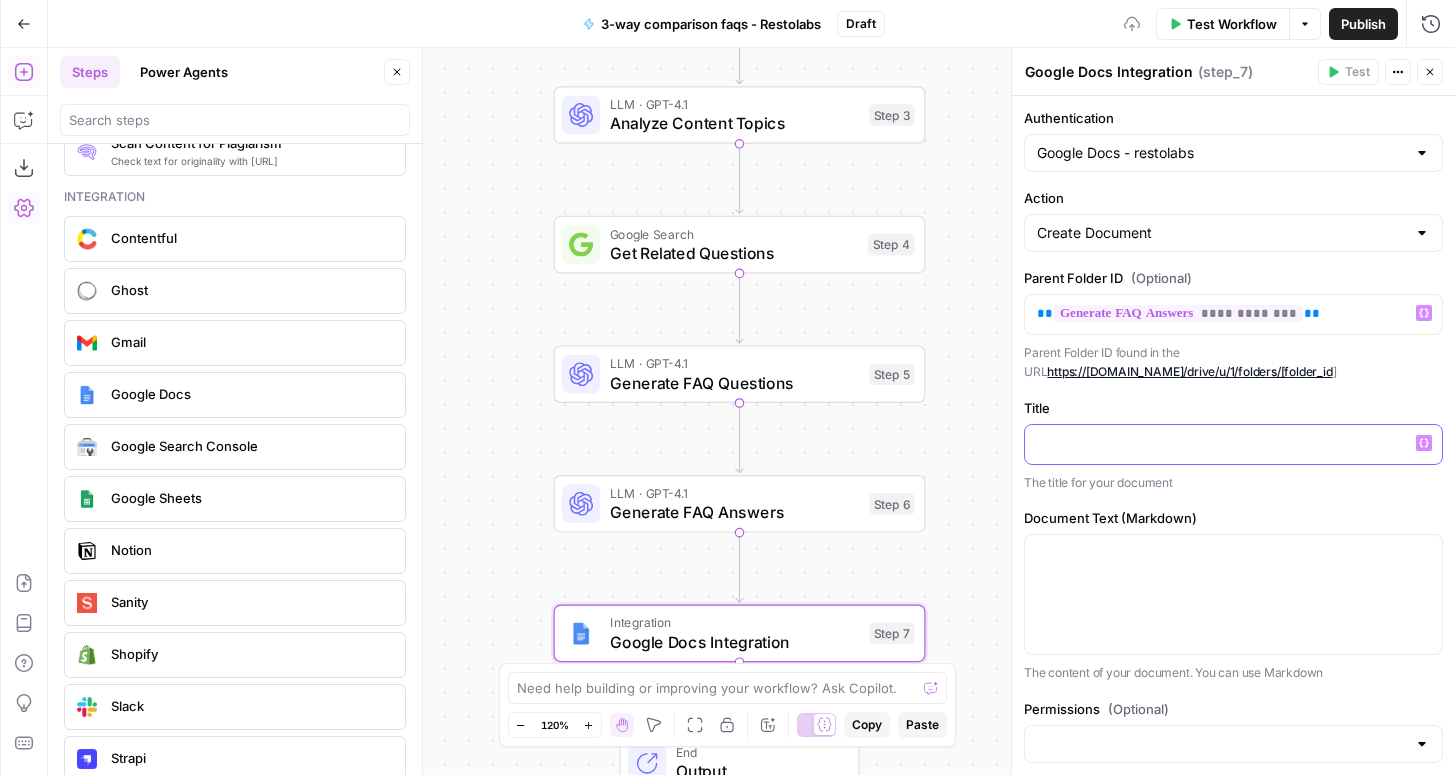 click at bounding box center [1233, 443] 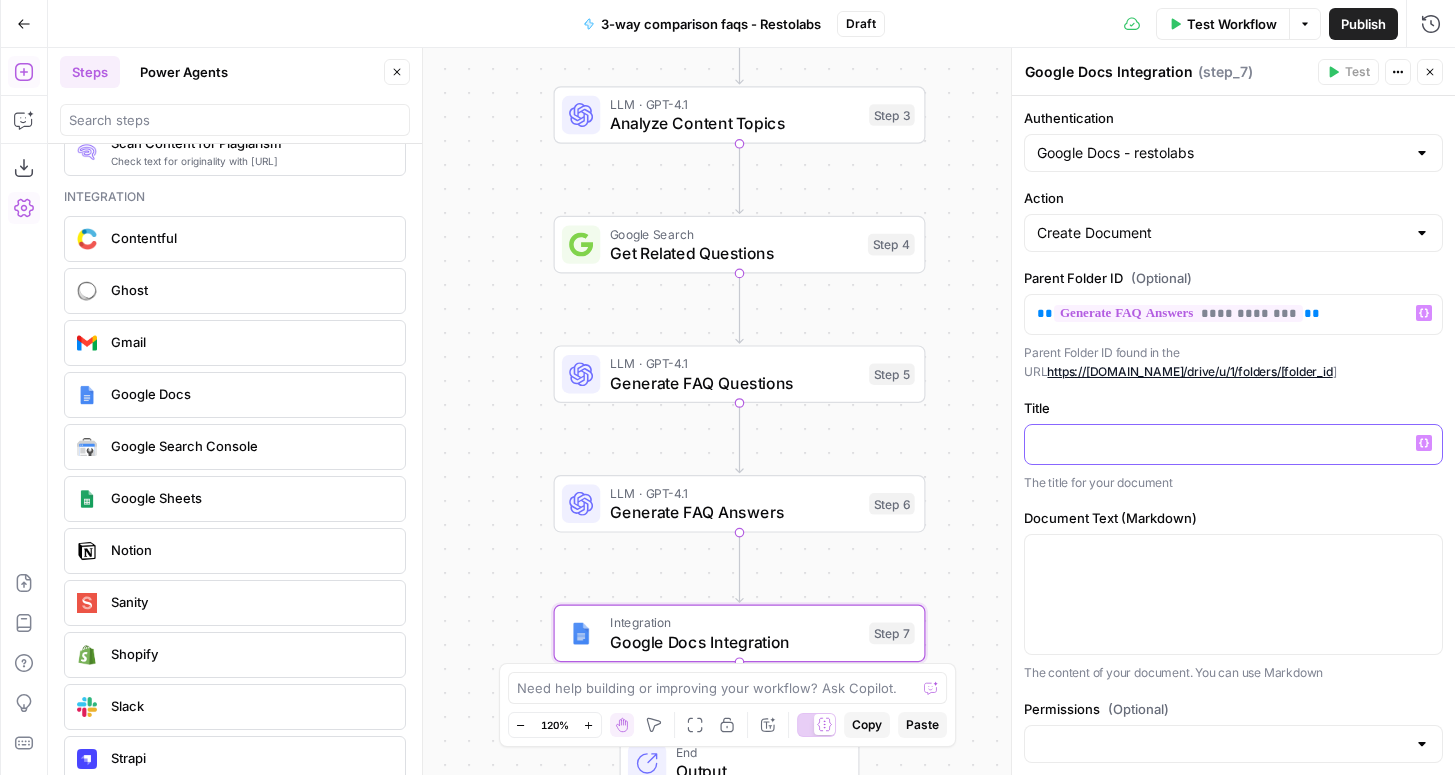 type 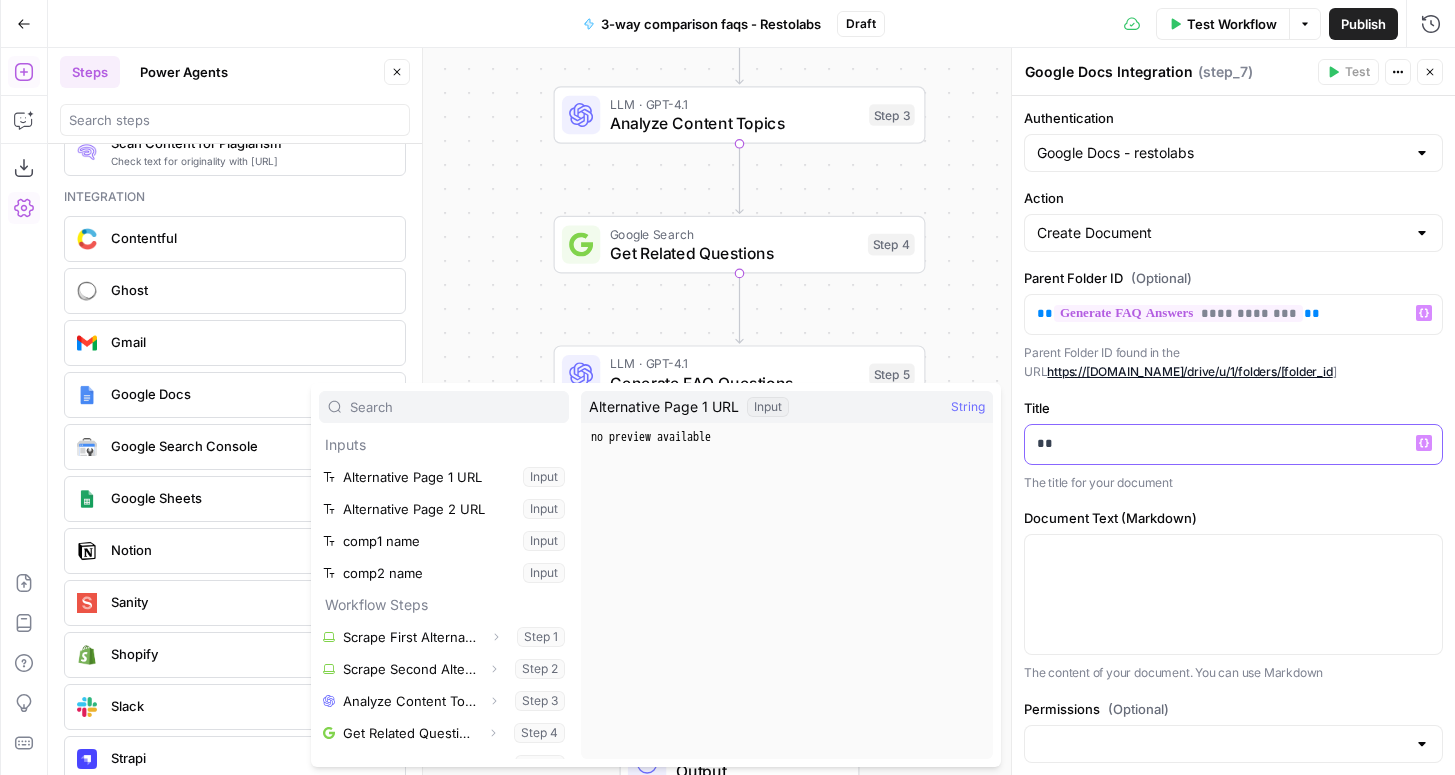 click on "**" at bounding box center [1233, 443] 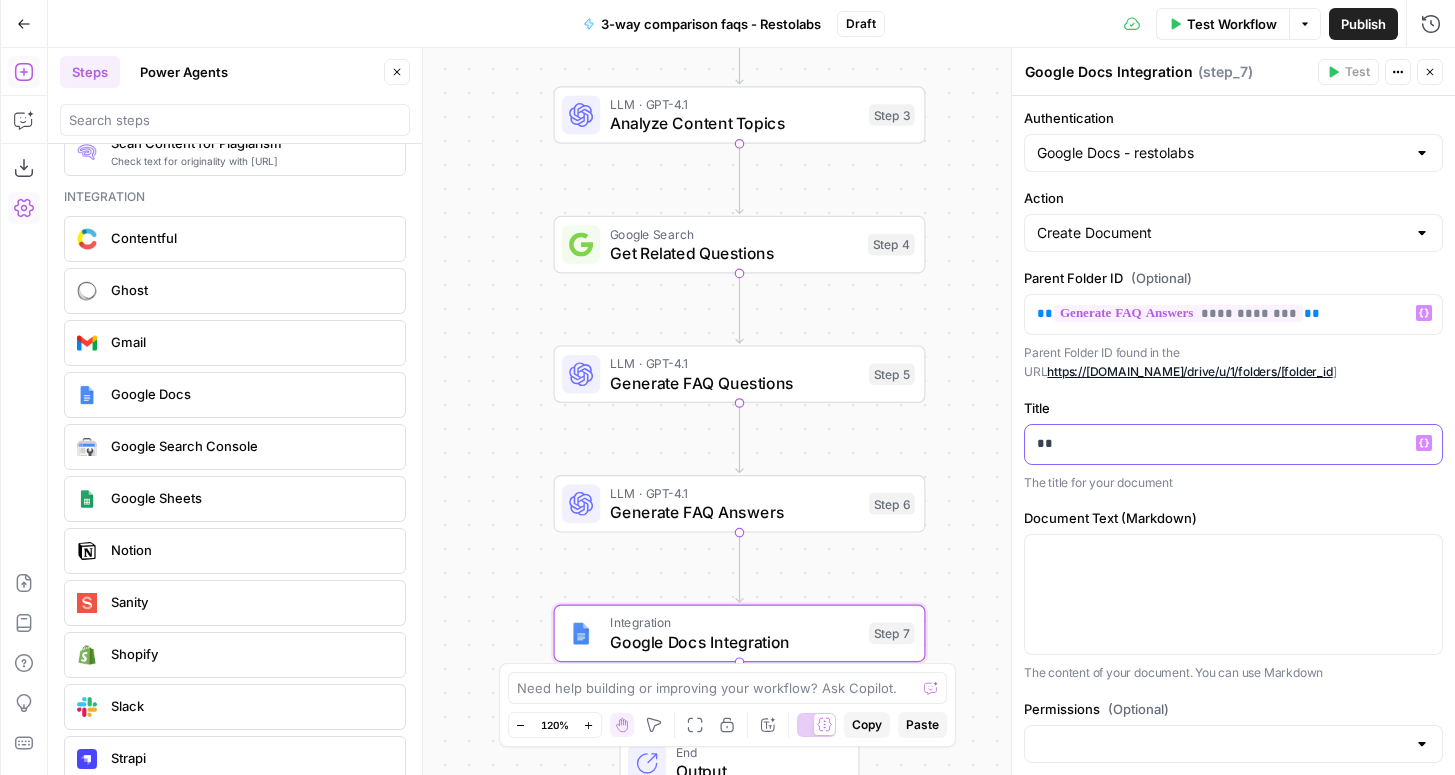 click on "**" at bounding box center (1233, 443) 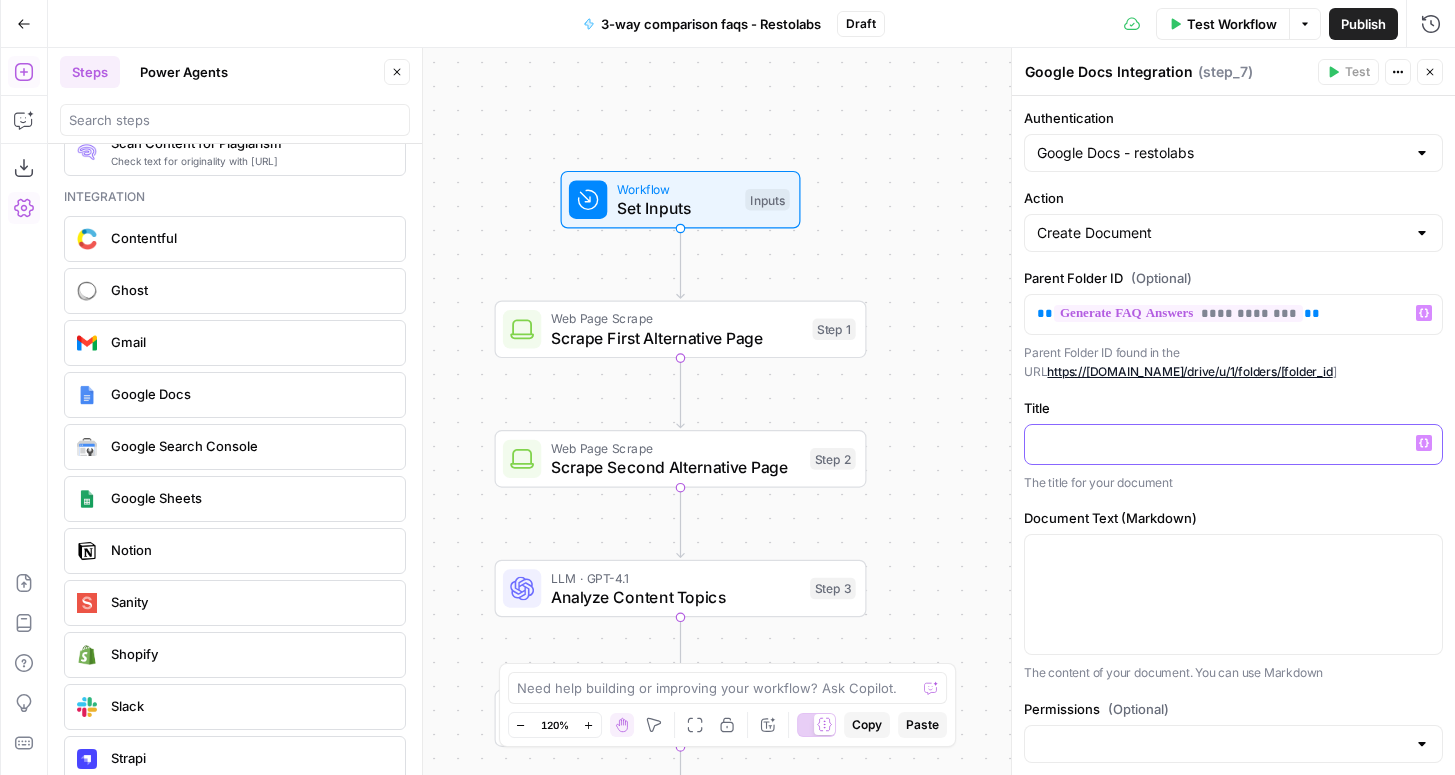 click at bounding box center [1233, 443] 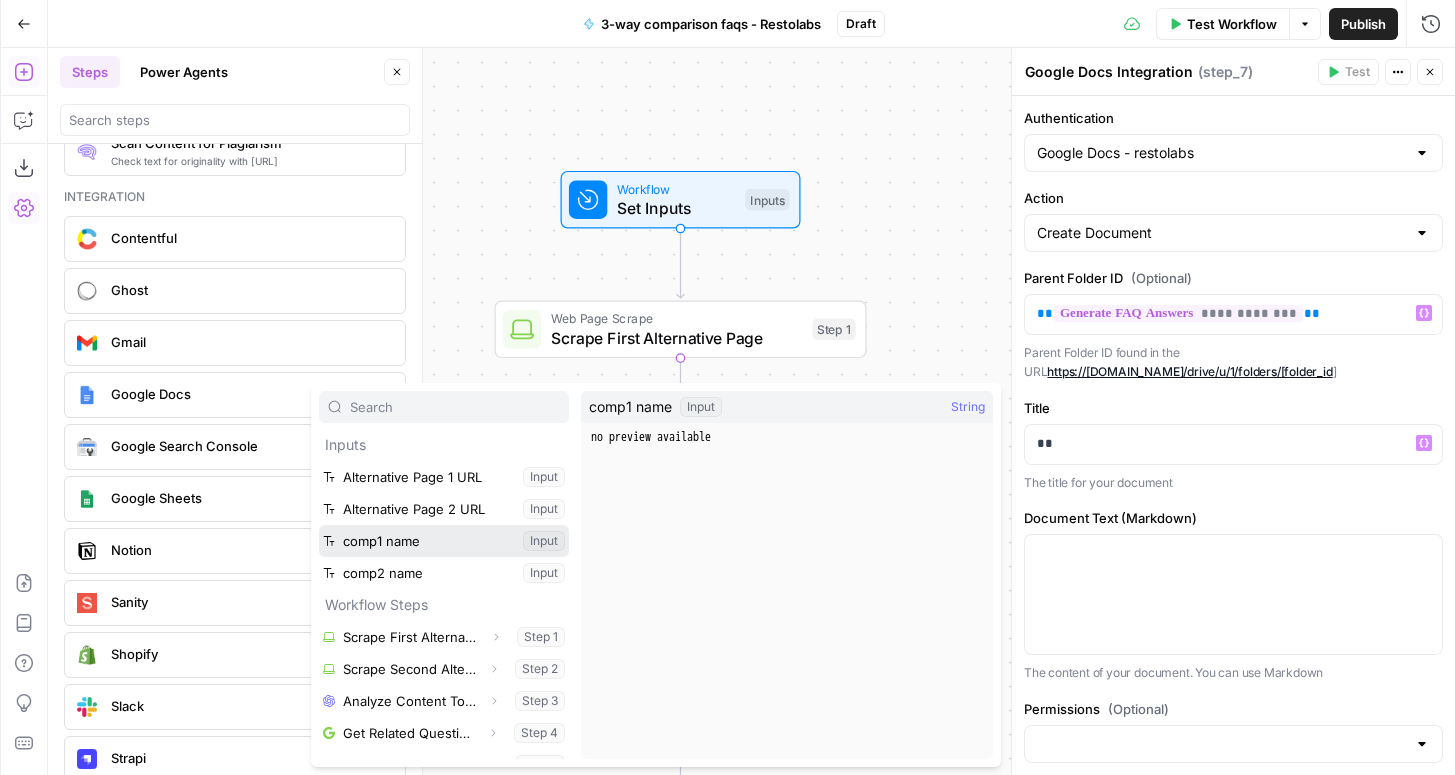 click at bounding box center [444, 541] 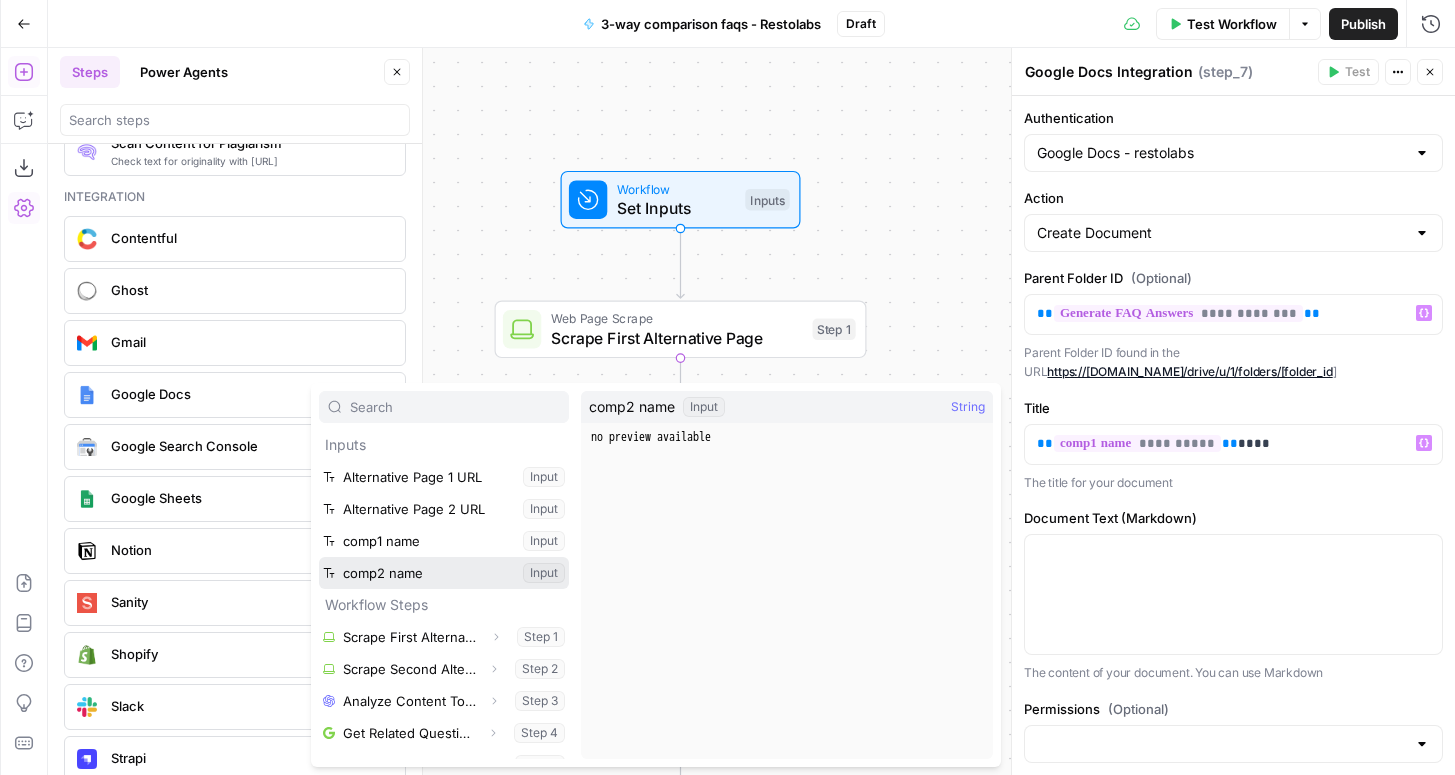 click at bounding box center (444, 573) 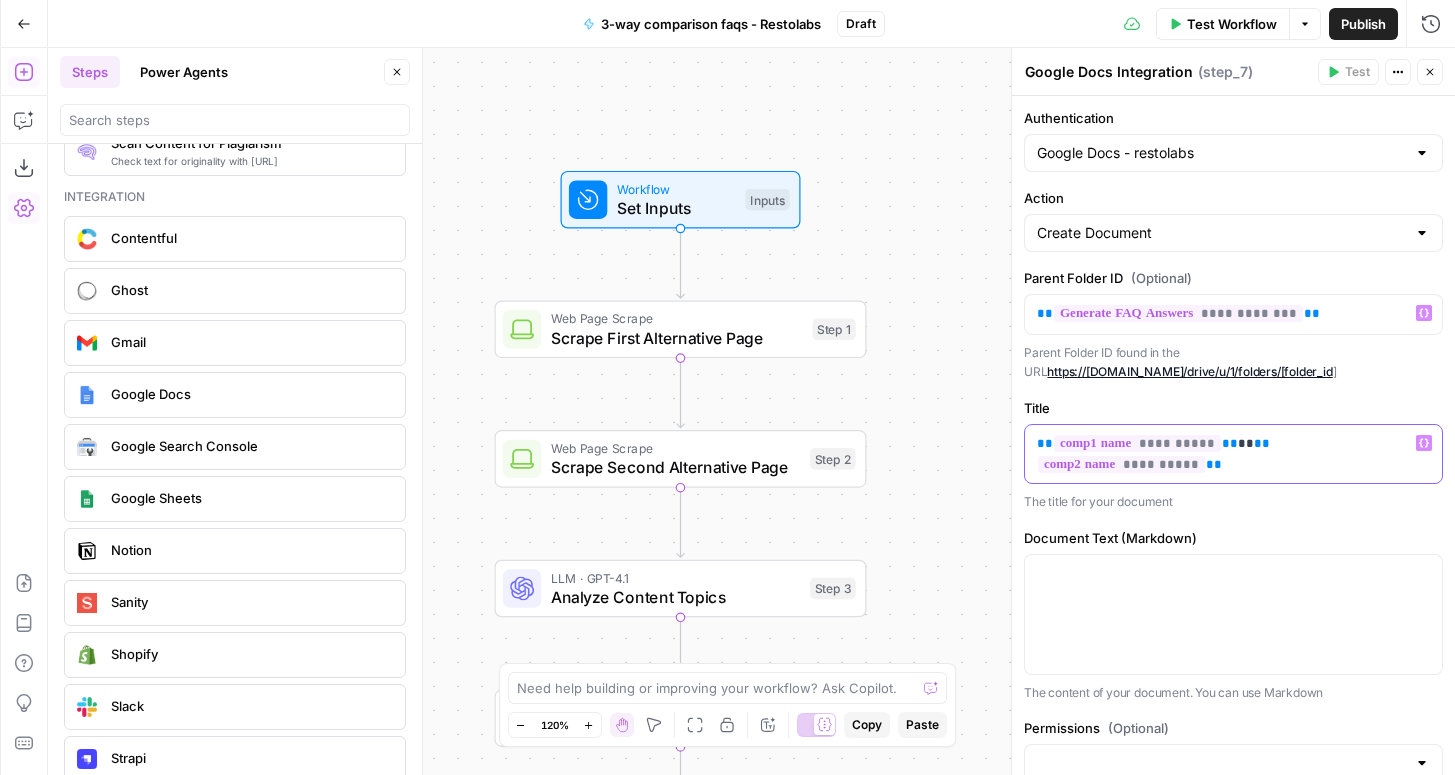 click on "**********" at bounding box center (1233, 454) 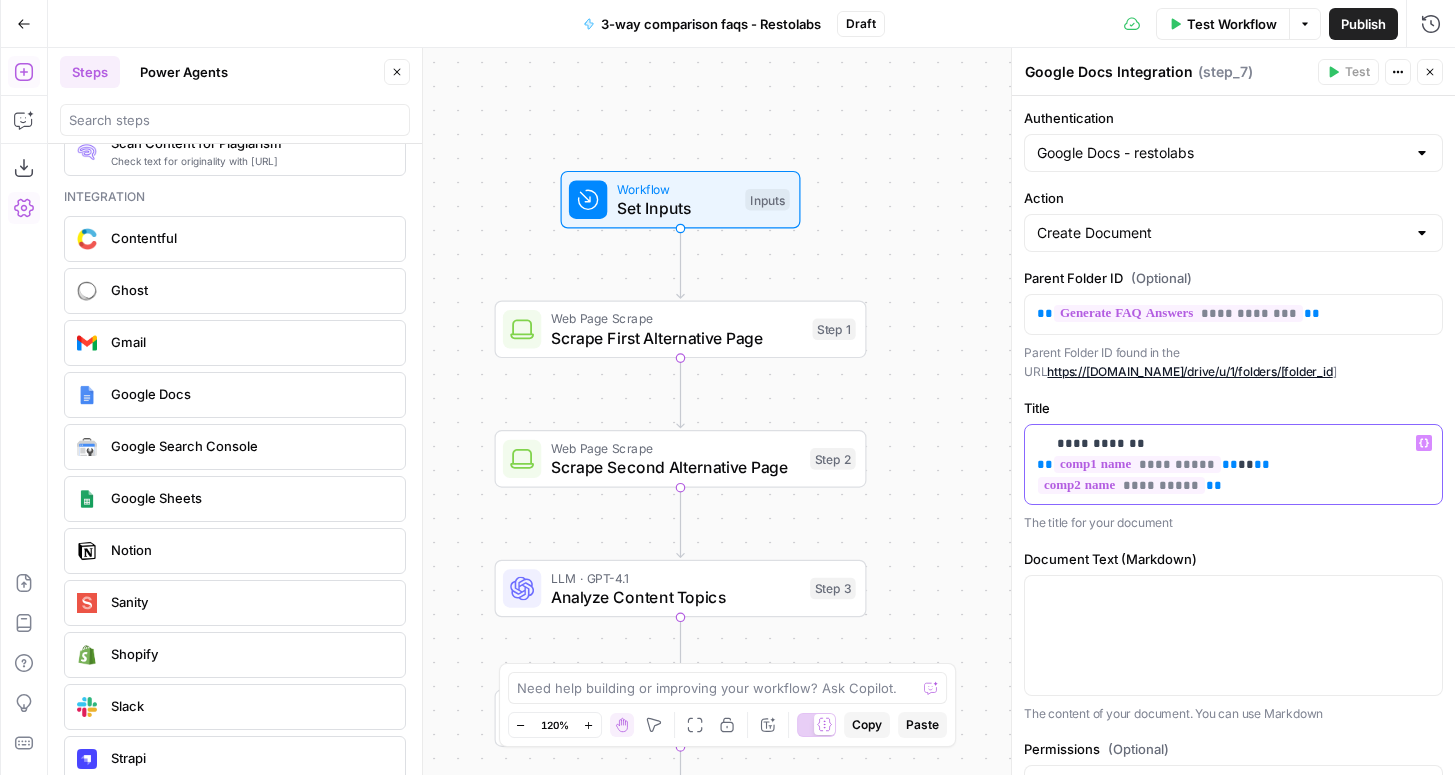 click on "**" at bounding box center [1262, 464] 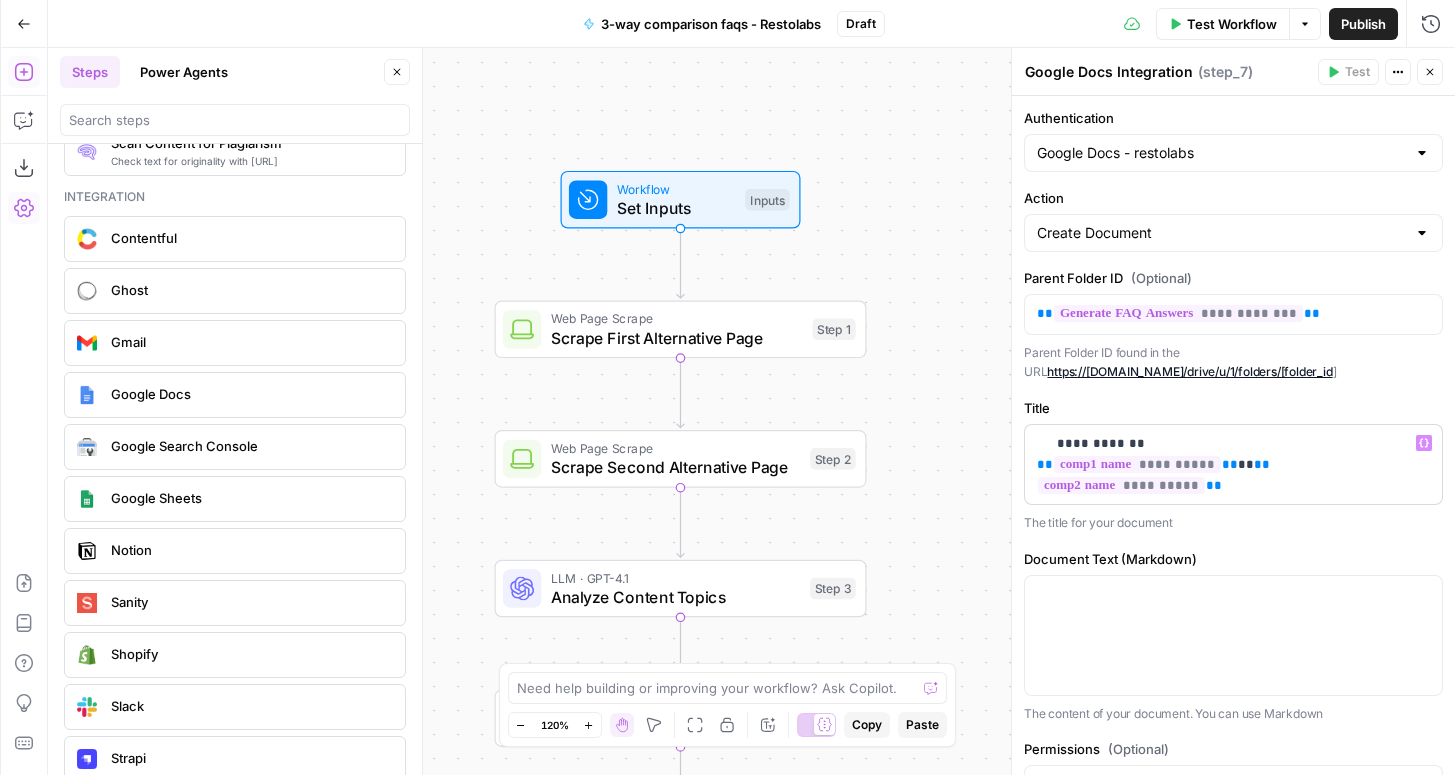 click on "The title for your document" at bounding box center (1233, 523) 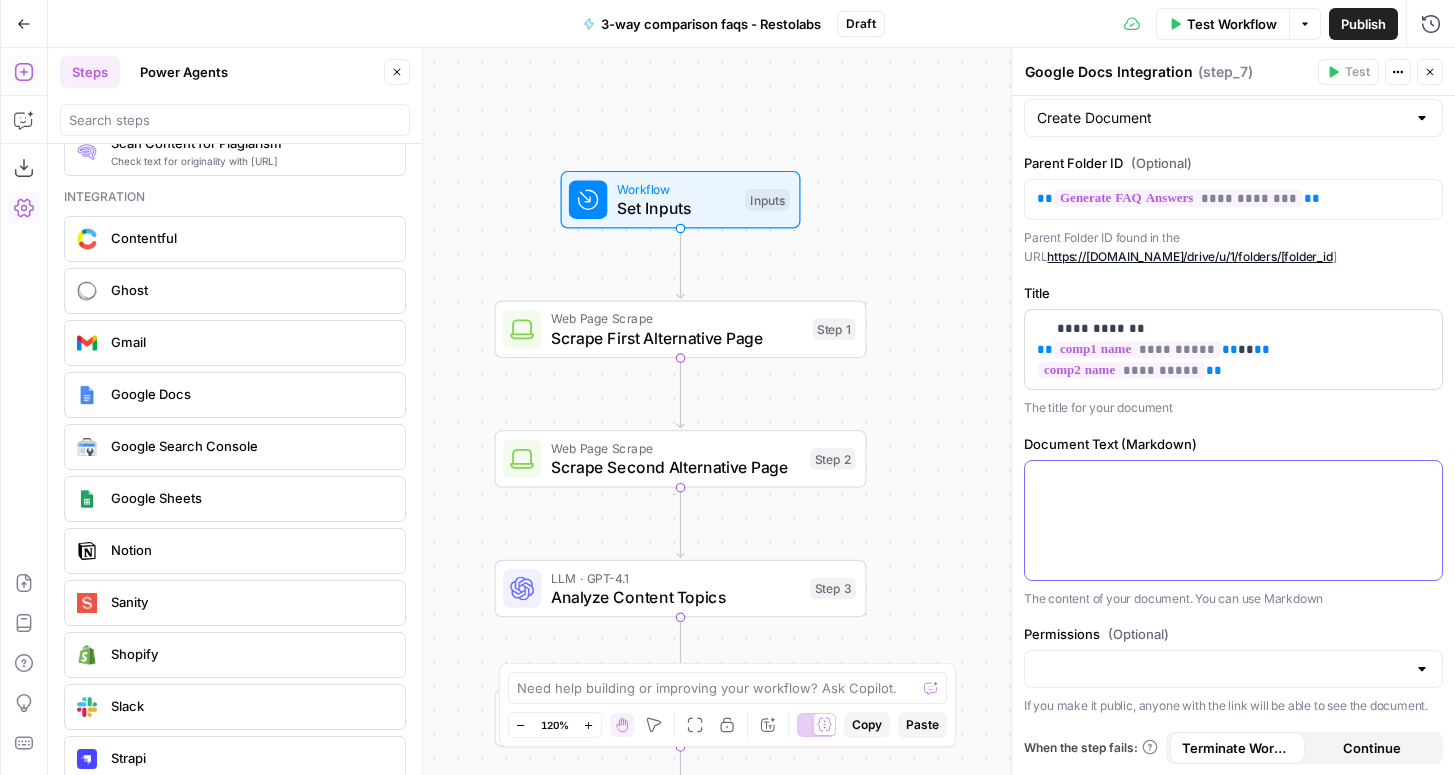 click at bounding box center (1233, 520) 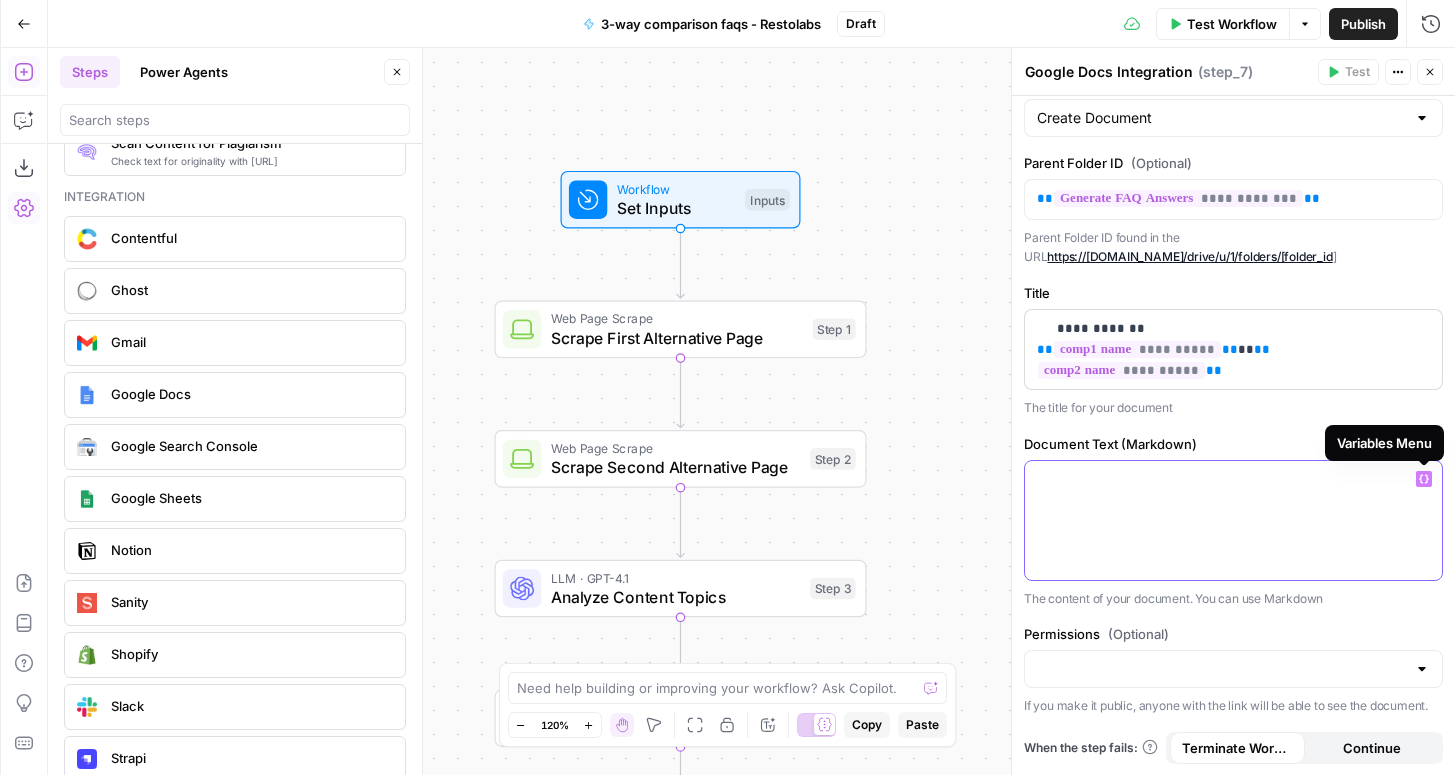 click 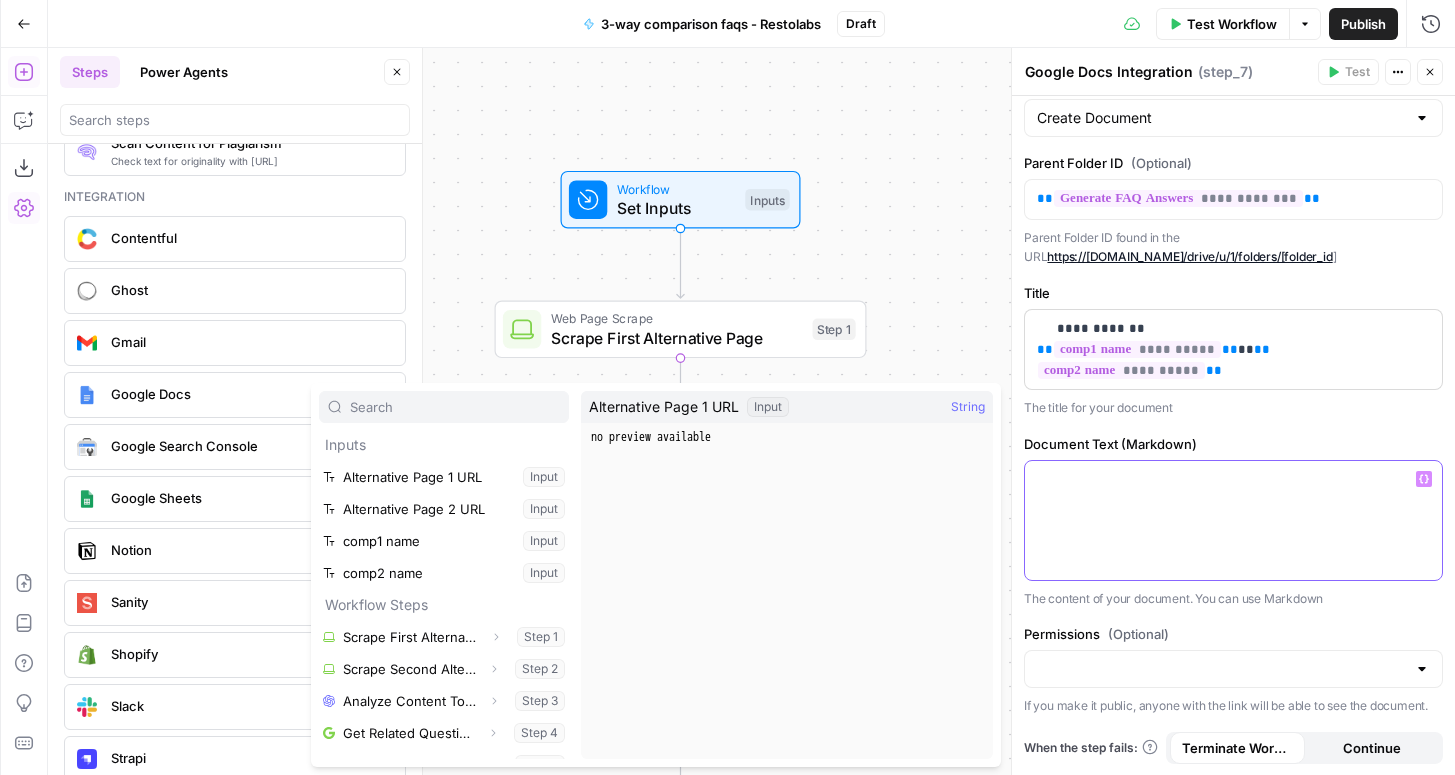 click at bounding box center [1233, 479] 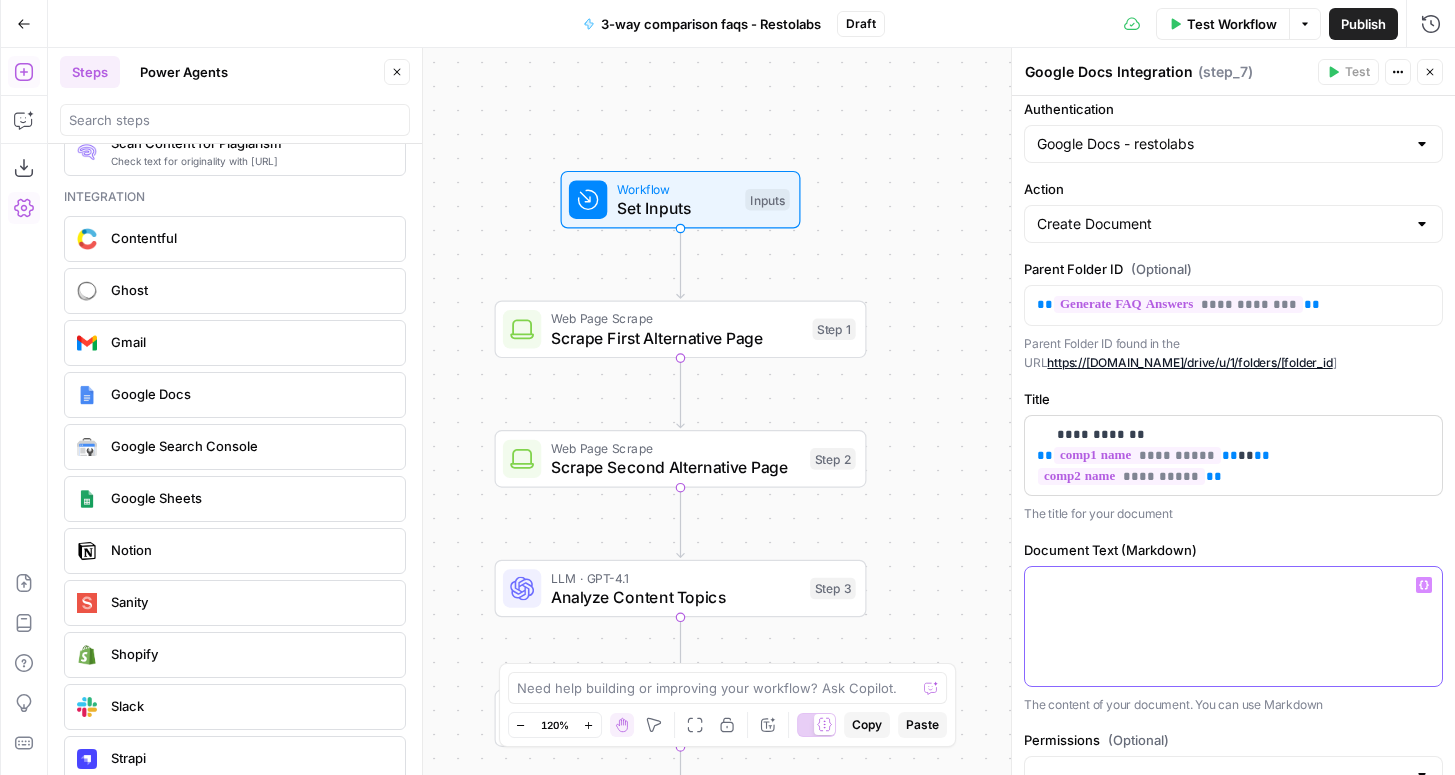 scroll, scrollTop: 0, scrollLeft: 0, axis: both 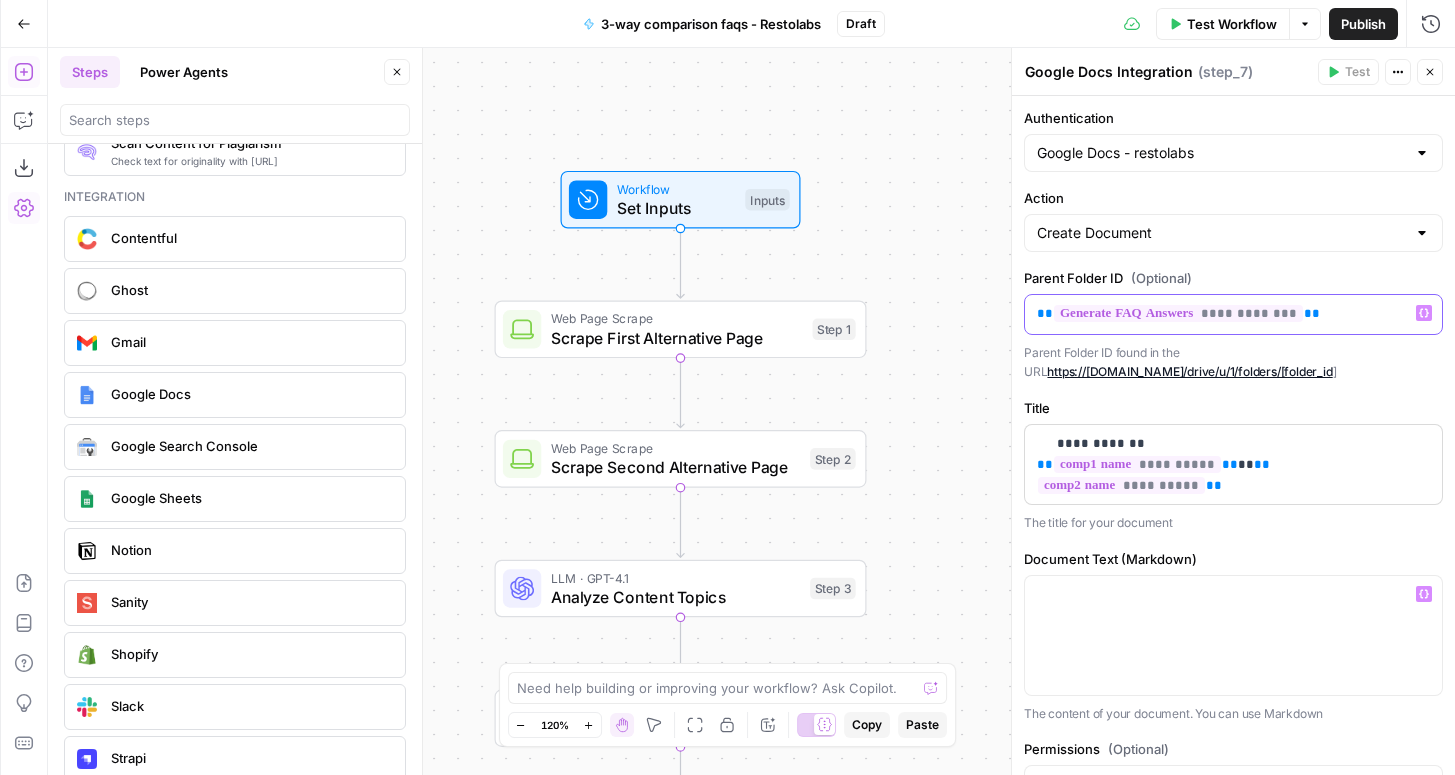 click on "**********" at bounding box center [1233, 313] 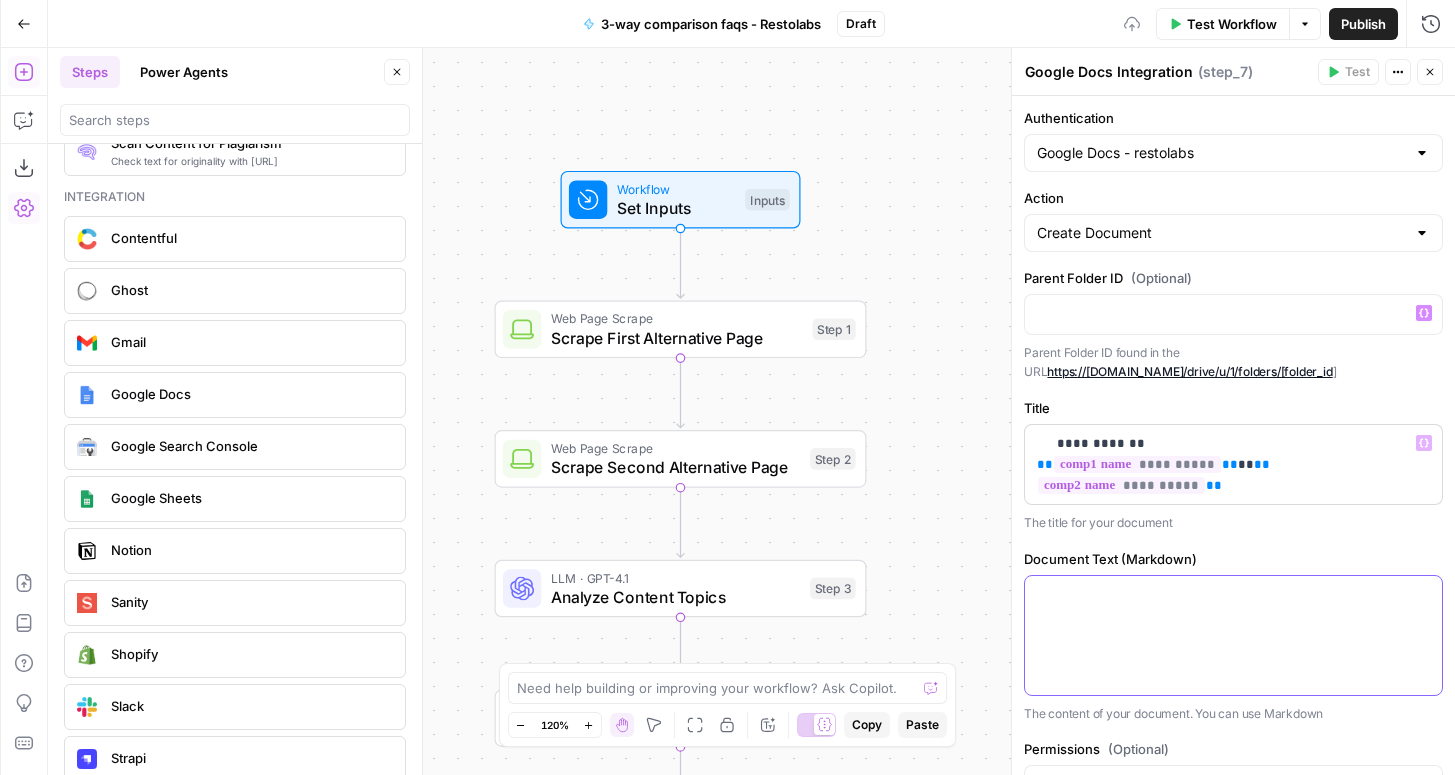 click at bounding box center [1233, 594] 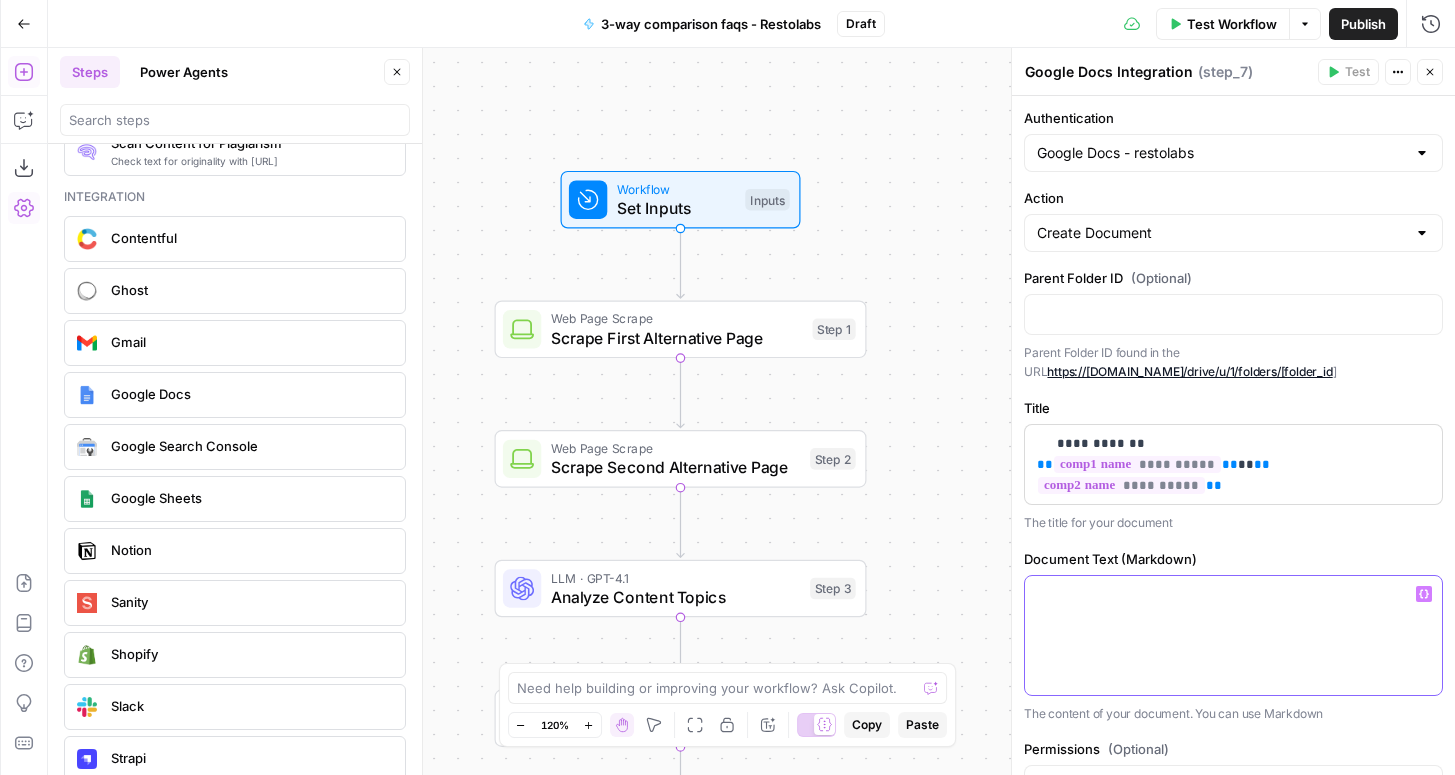 click 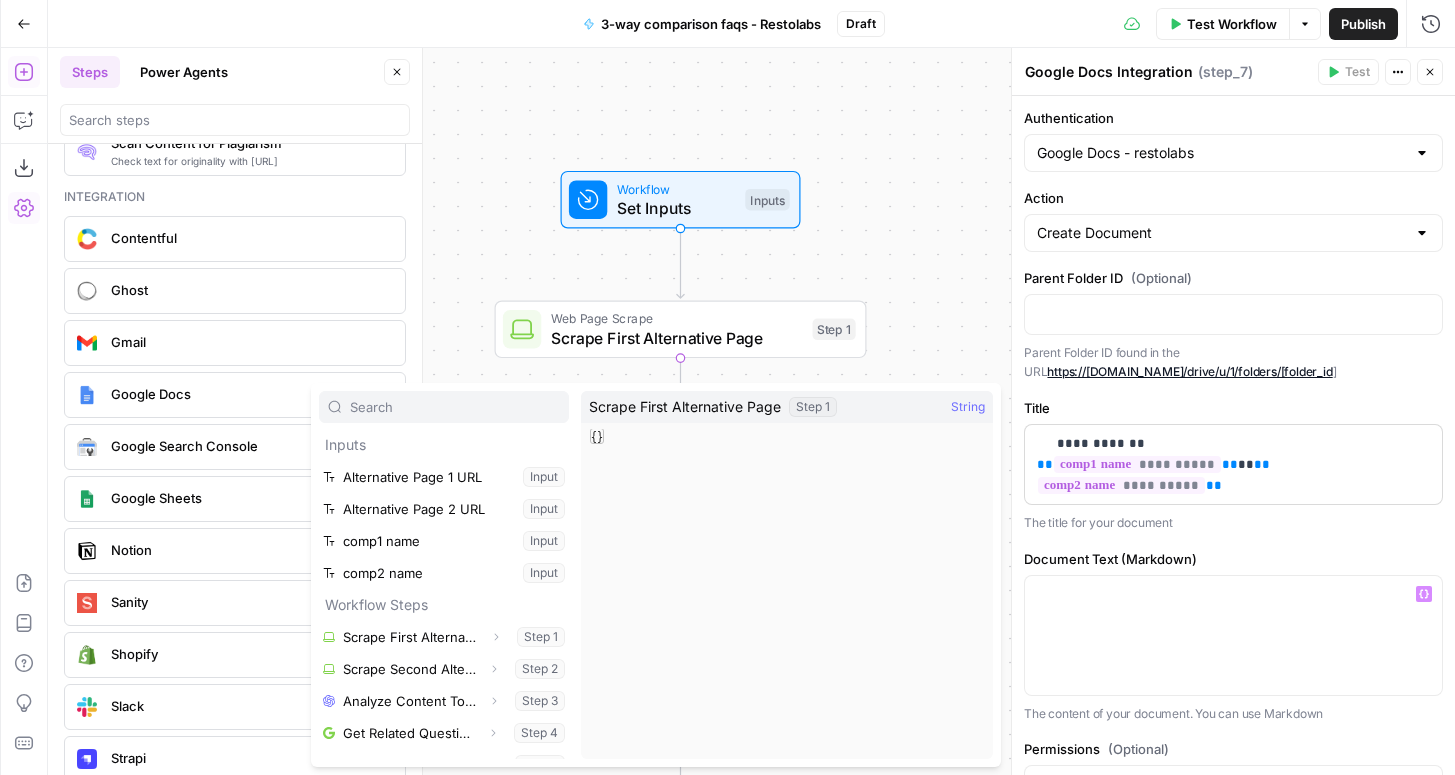 scroll, scrollTop: 3675, scrollLeft: 0, axis: vertical 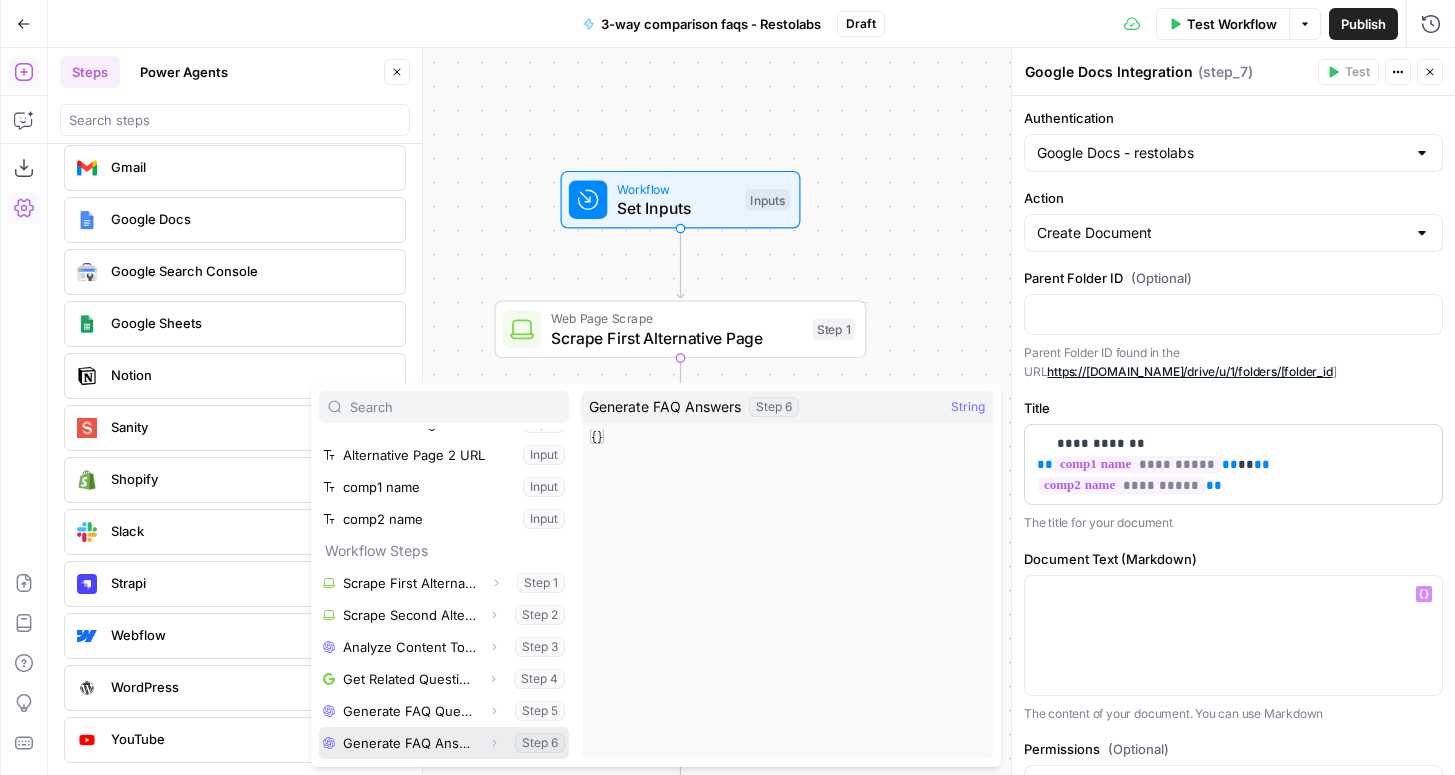 click at bounding box center (444, 743) 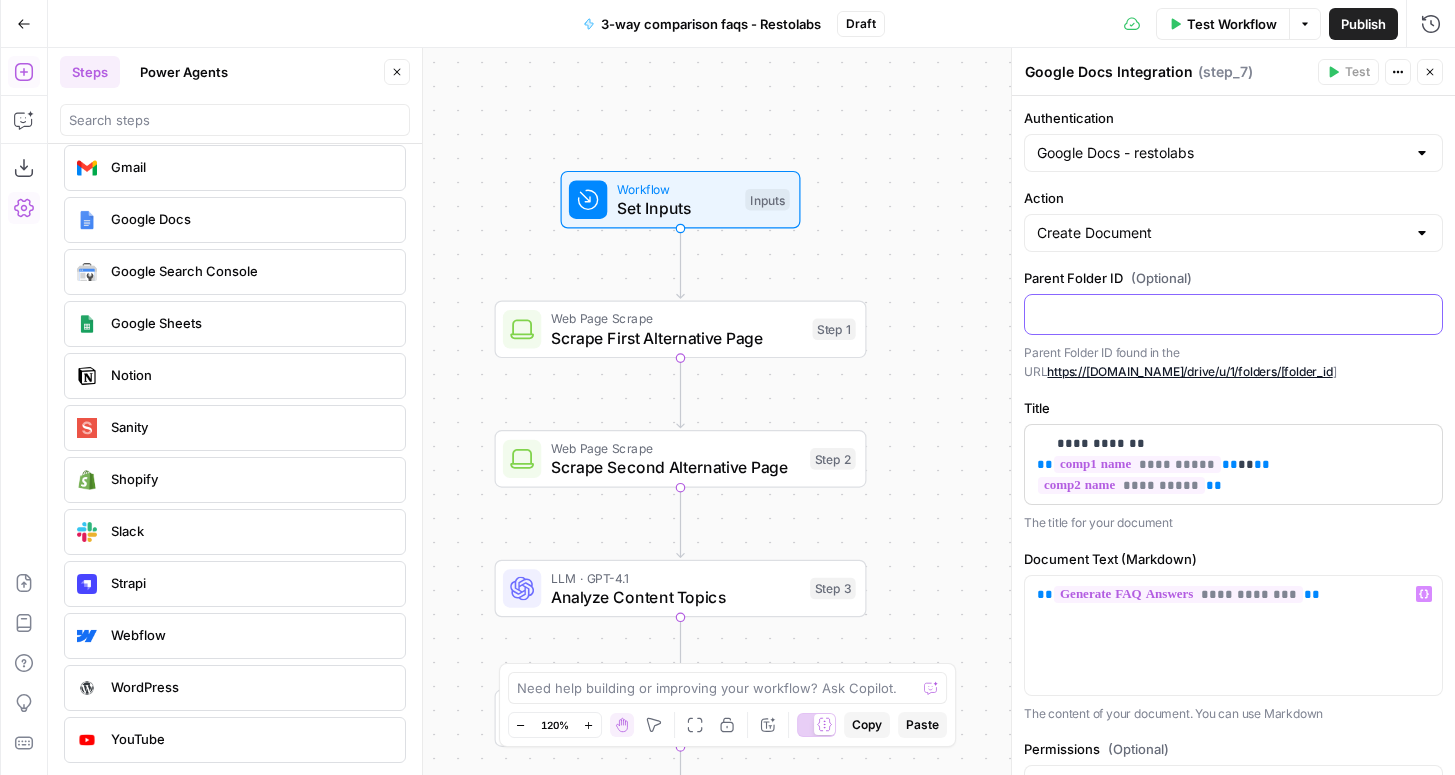 click at bounding box center [1233, 314] 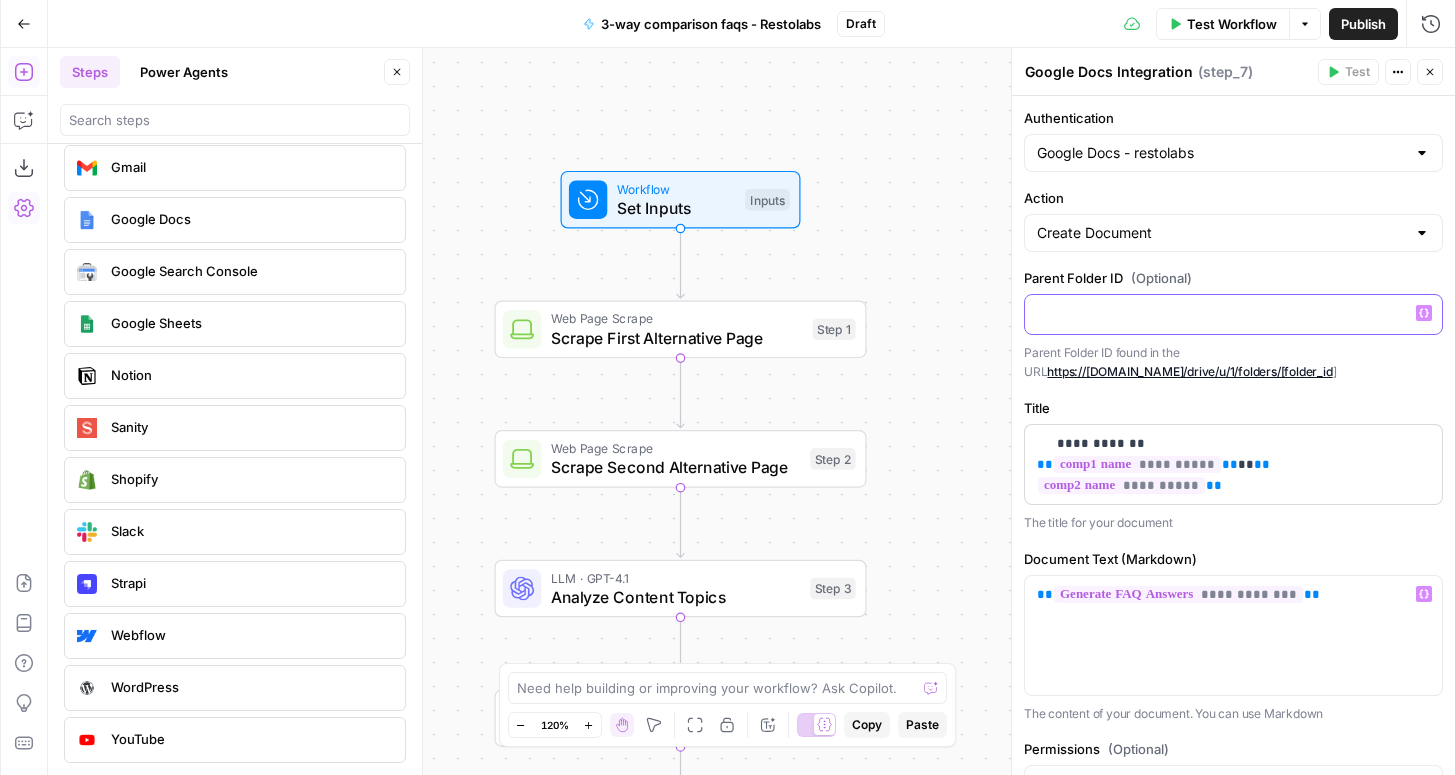 click at bounding box center [1233, 313] 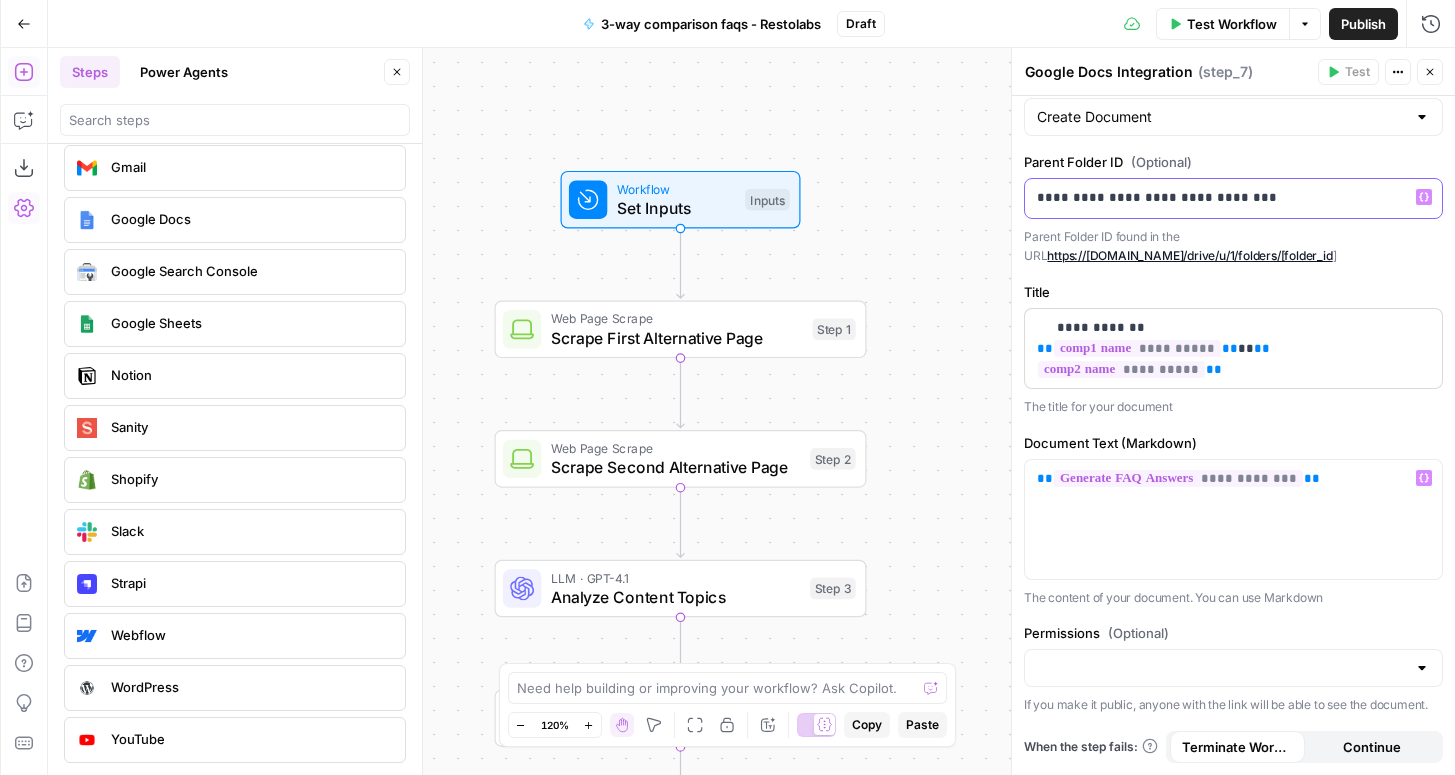scroll, scrollTop: 115, scrollLeft: 0, axis: vertical 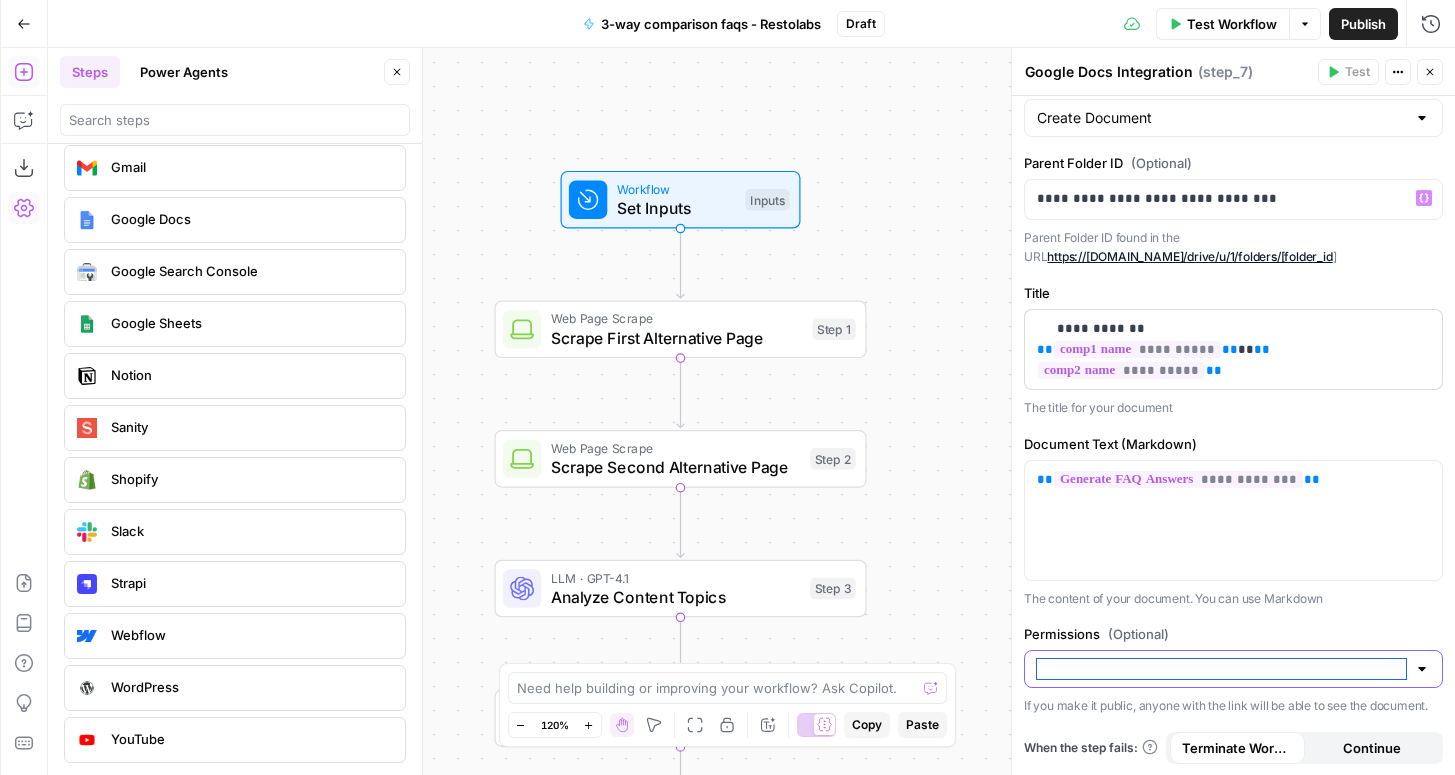 click on "Permissions   (Optional)" at bounding box center [1221, 669] 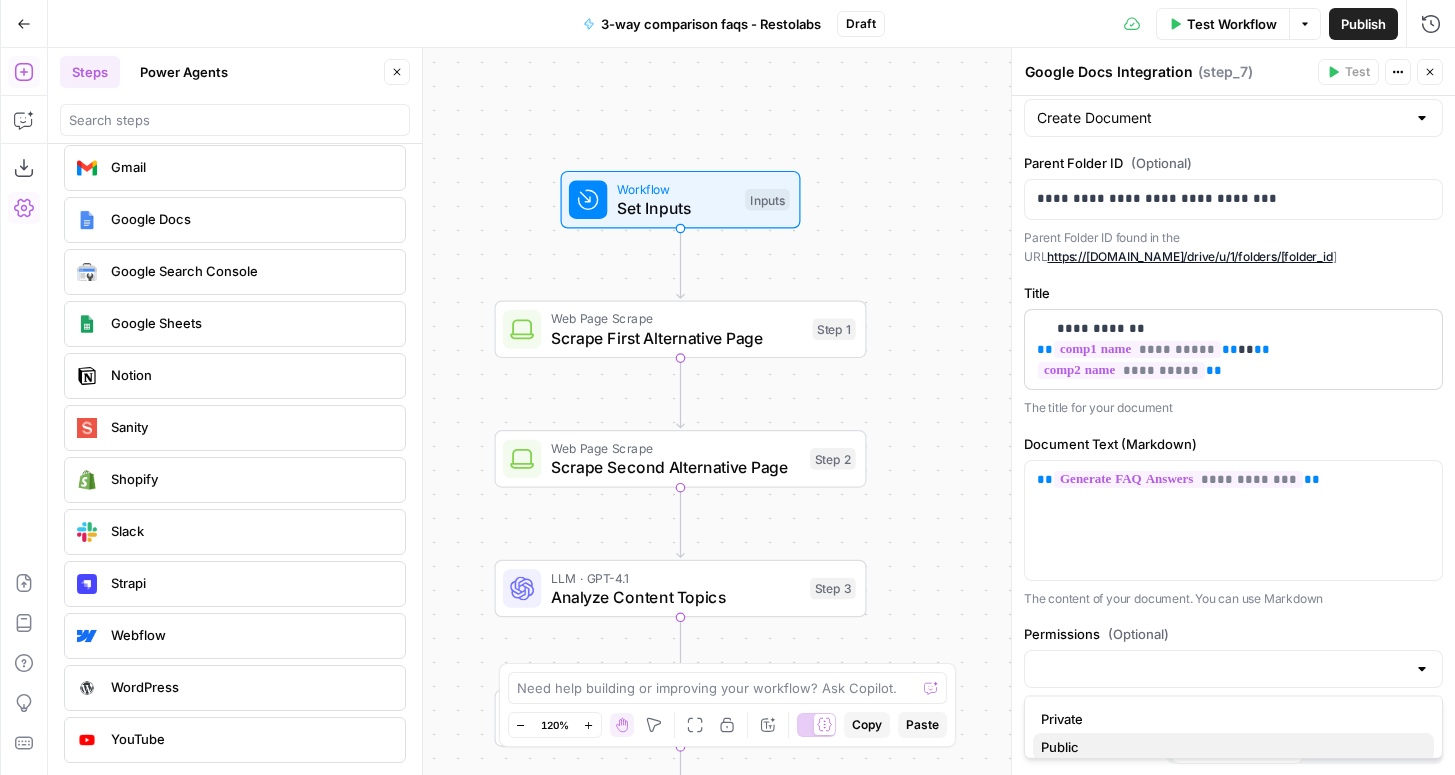 click on "Public" at bounding box center (1233, 747) 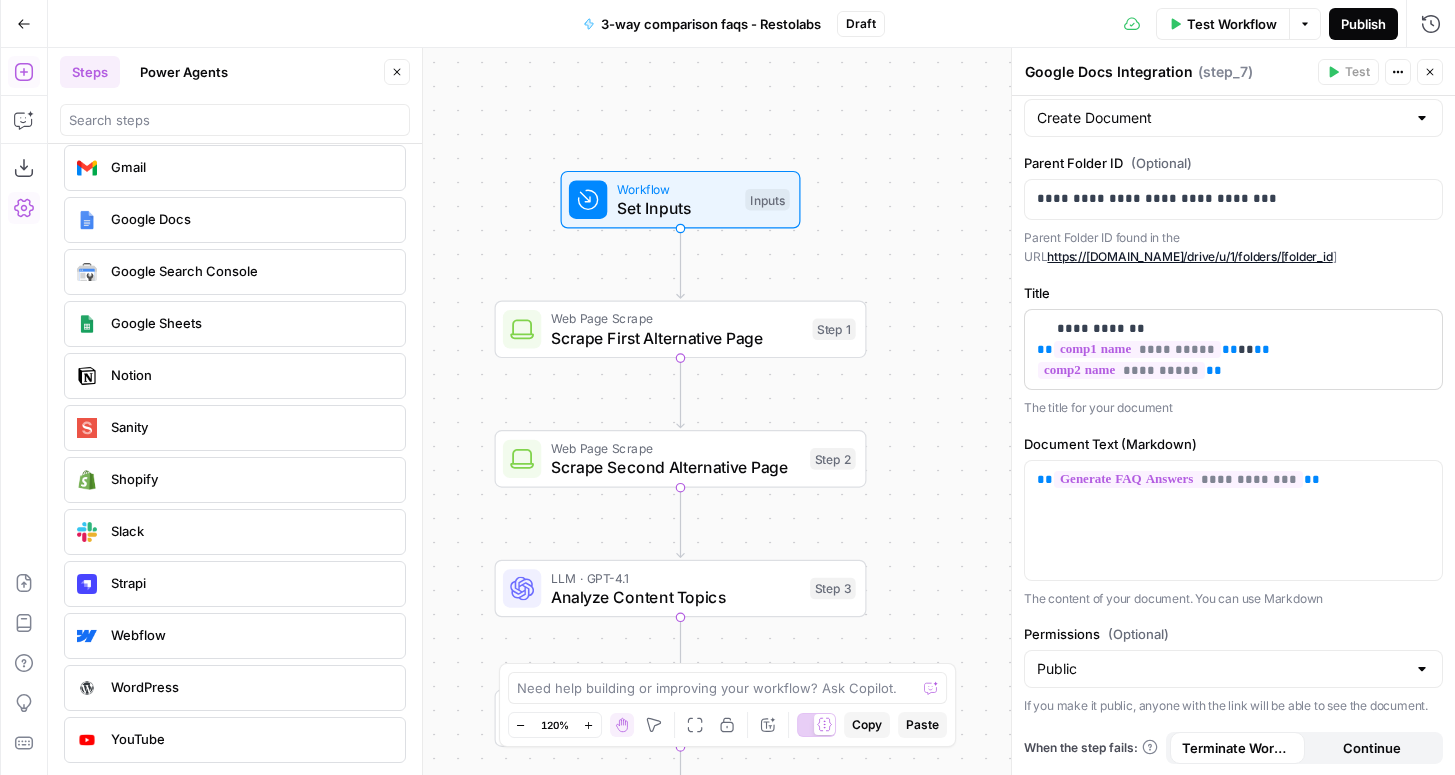 click on "Publish" at bounding box center (1363, 24) 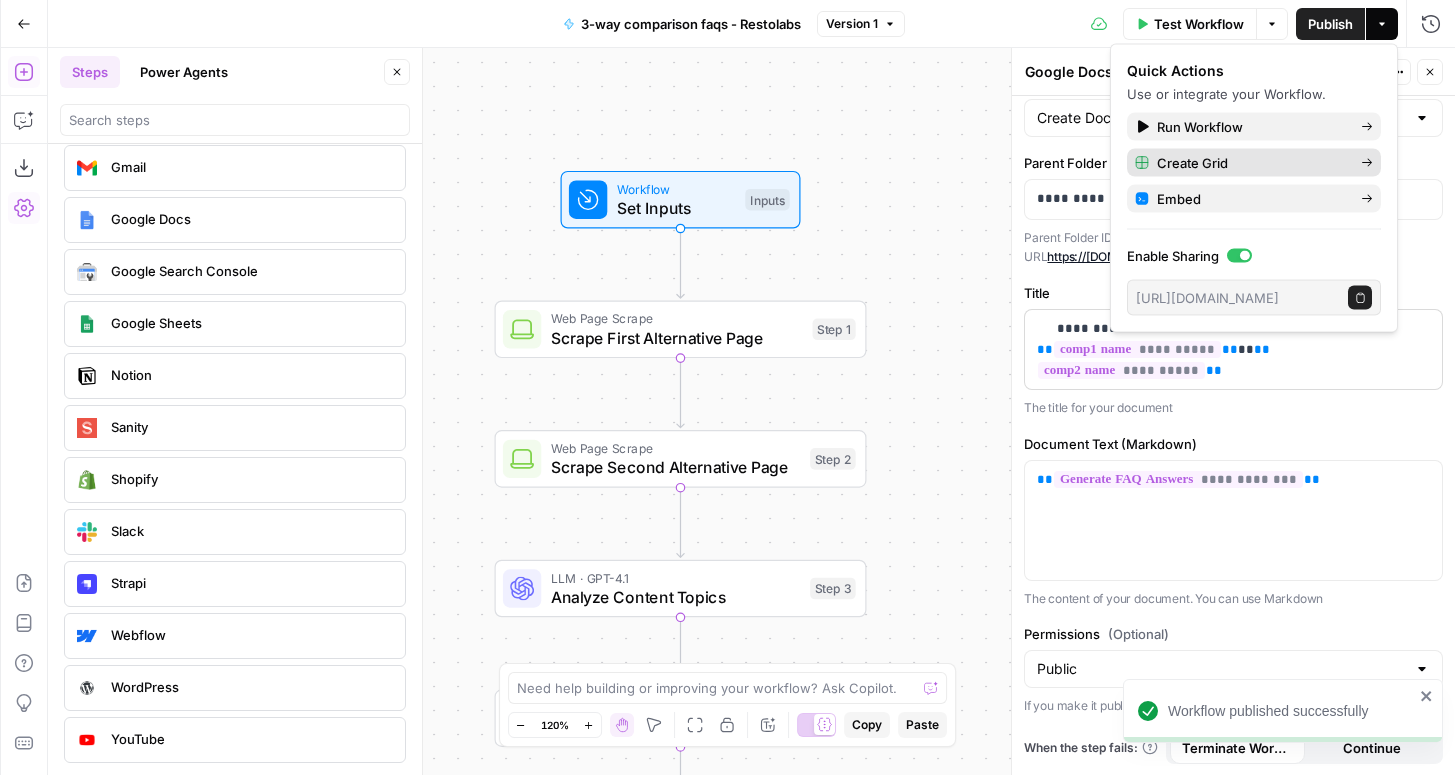 click on "Create Grid" at bounding box center [1254, 163] 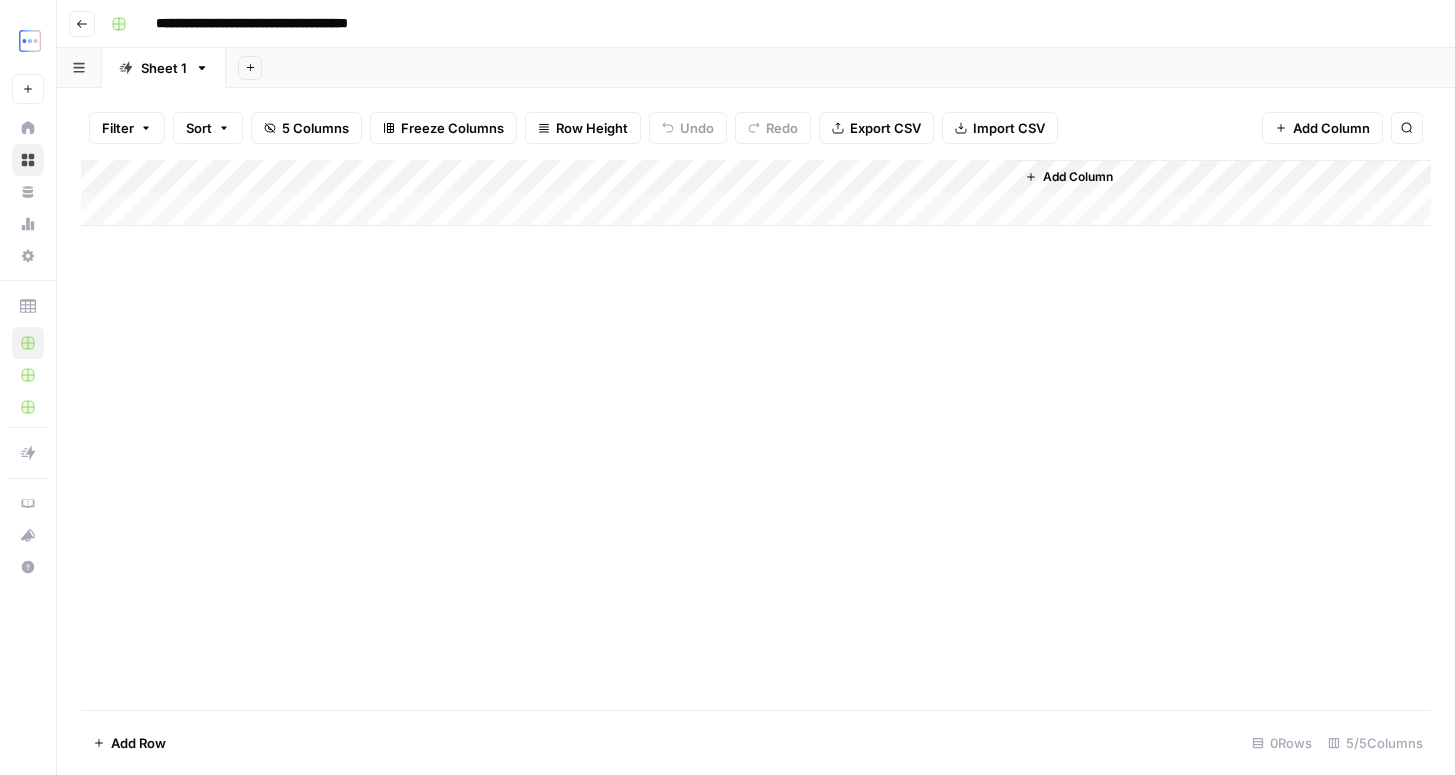 click on "Add Column" at bounding box center [756, 193] 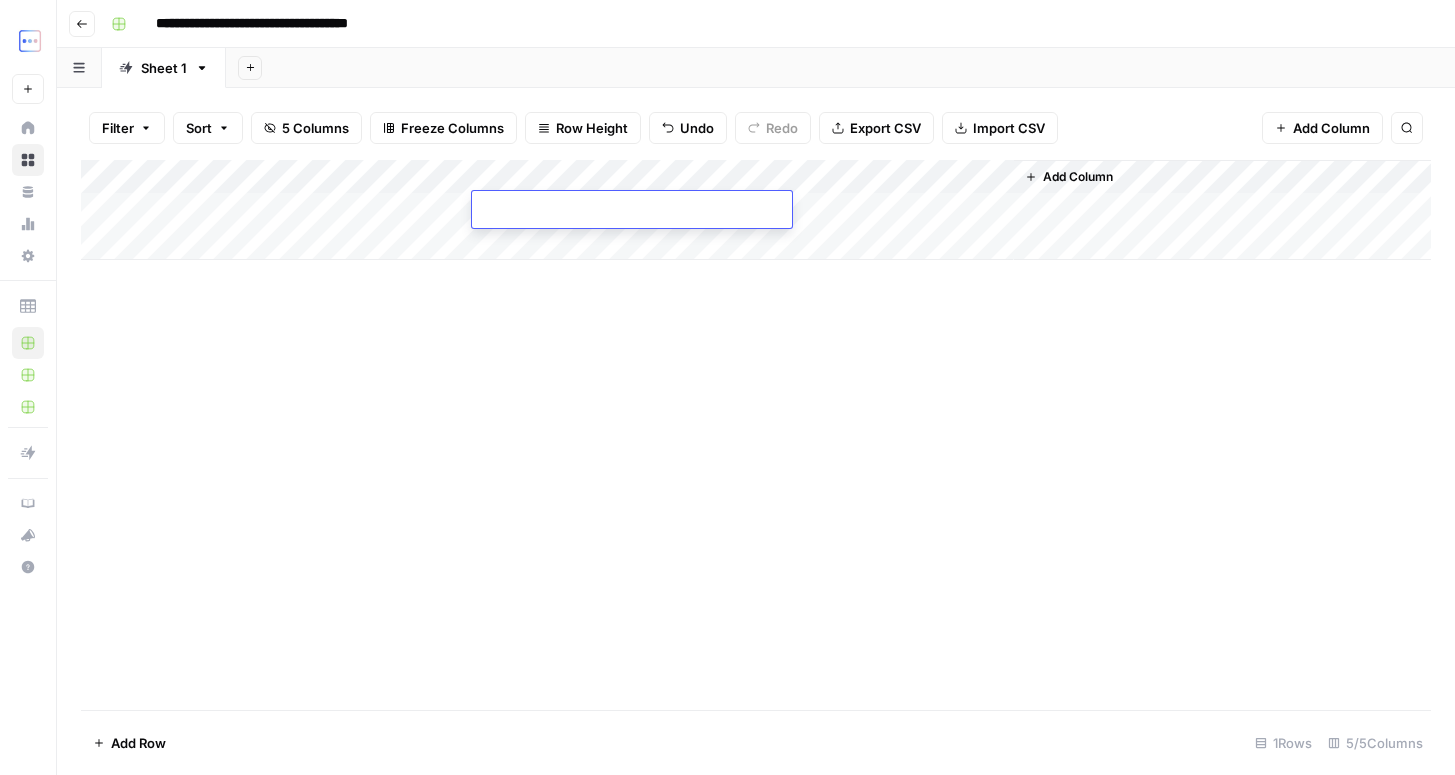 click on "Add Column" at bounding box center (756, 435) 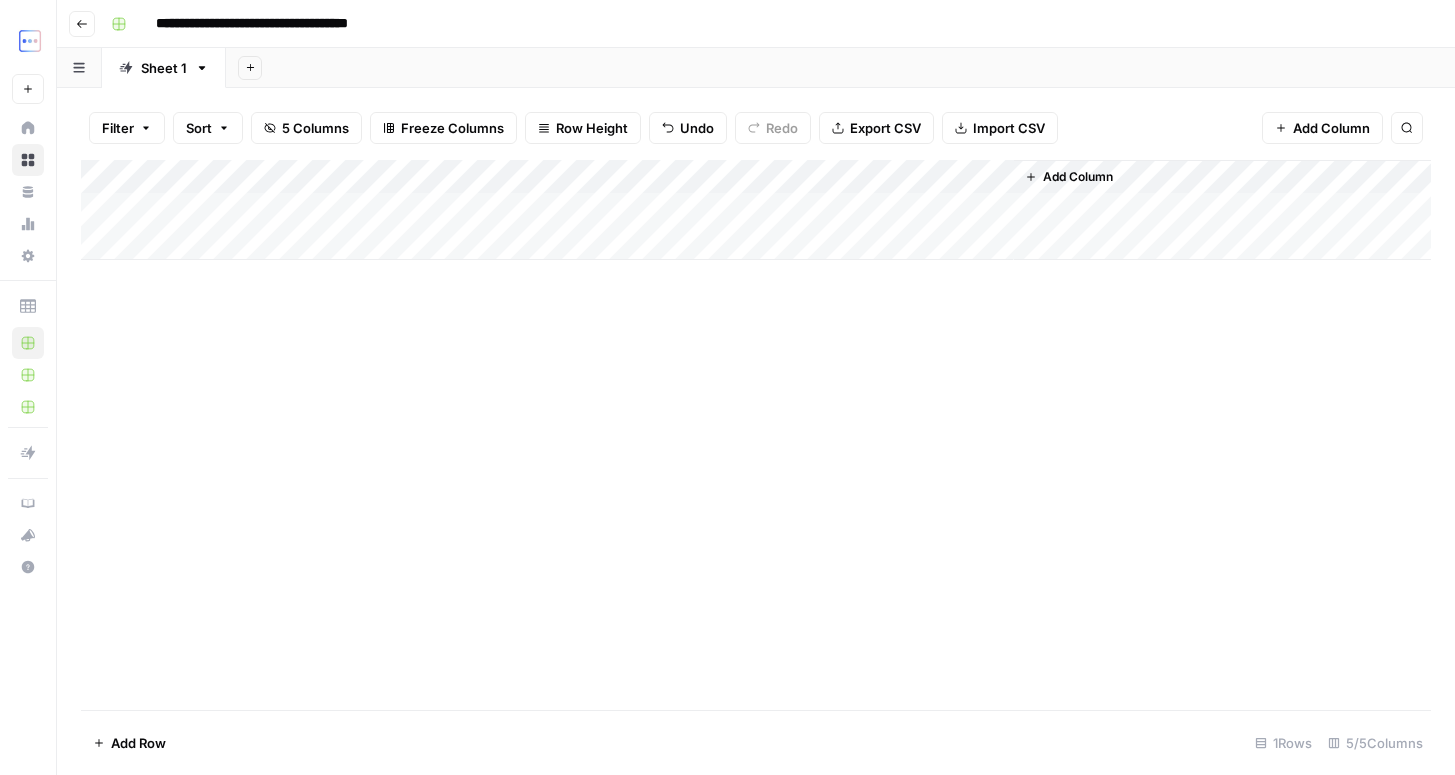 click on "Add Column" at bounding box center [756, 210] 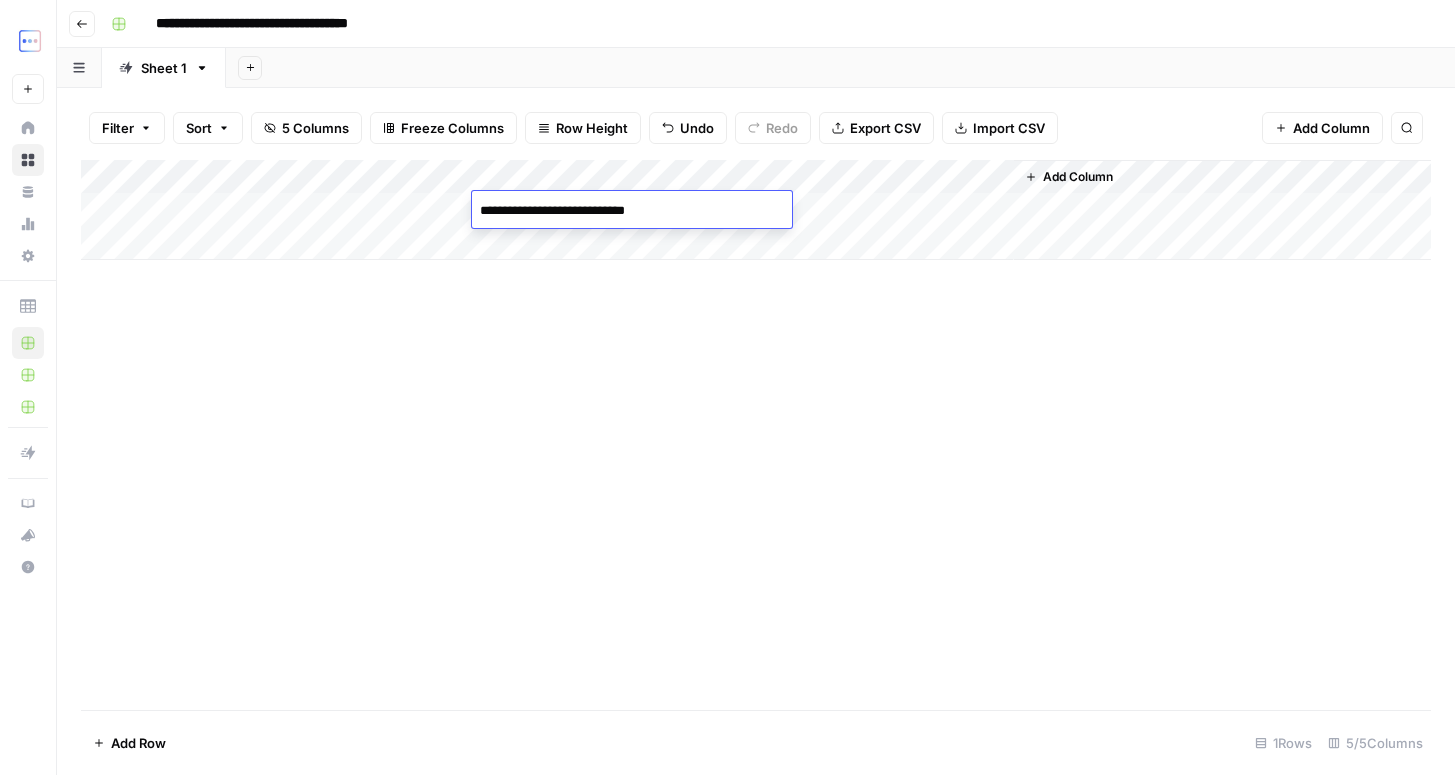 drag, startPoint x: 555, startPoint y: 213, endPoint x: 597, endPoint y: 213, distance: 42 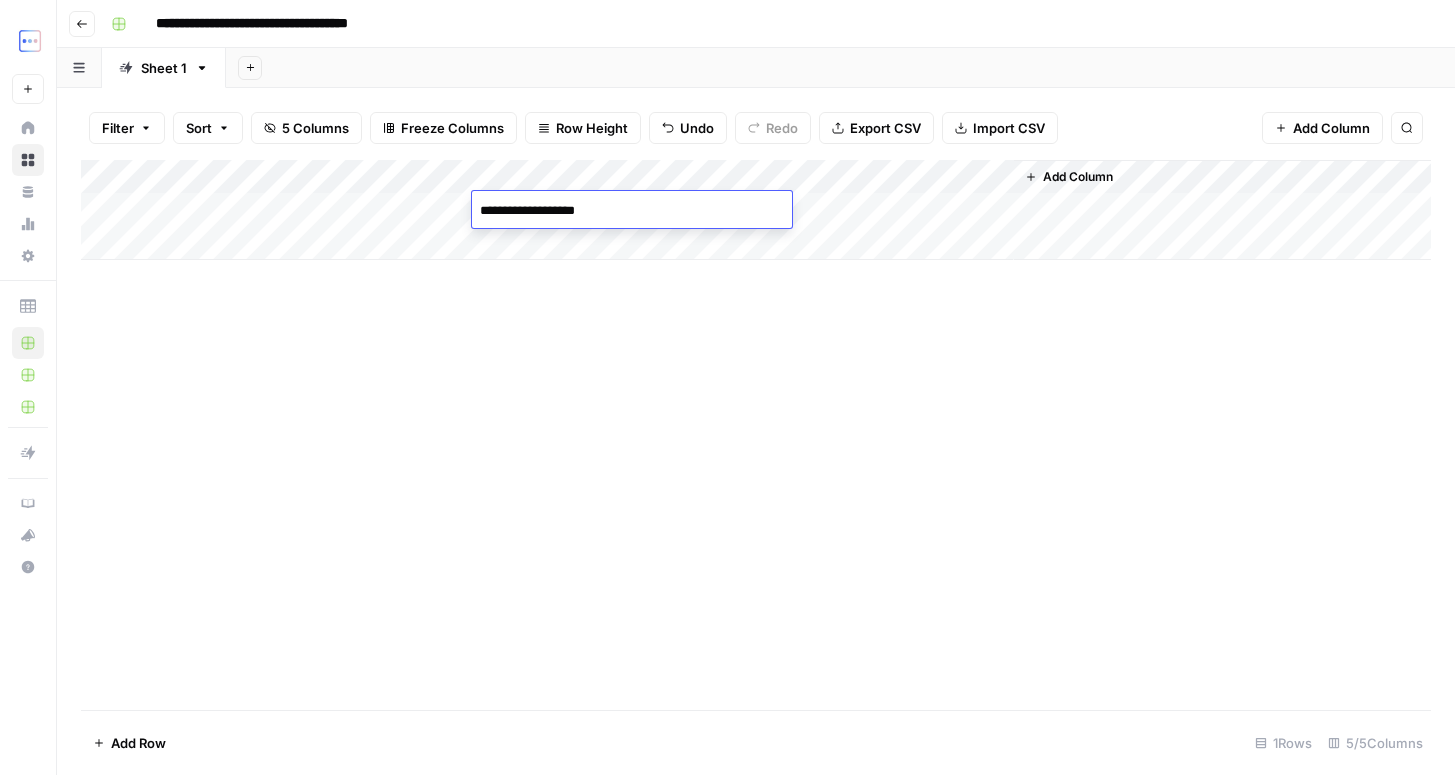 drag, startPoint x: 551, startPoint y: 212, endPoint x: 663, endPoint y: 212, distance: 112 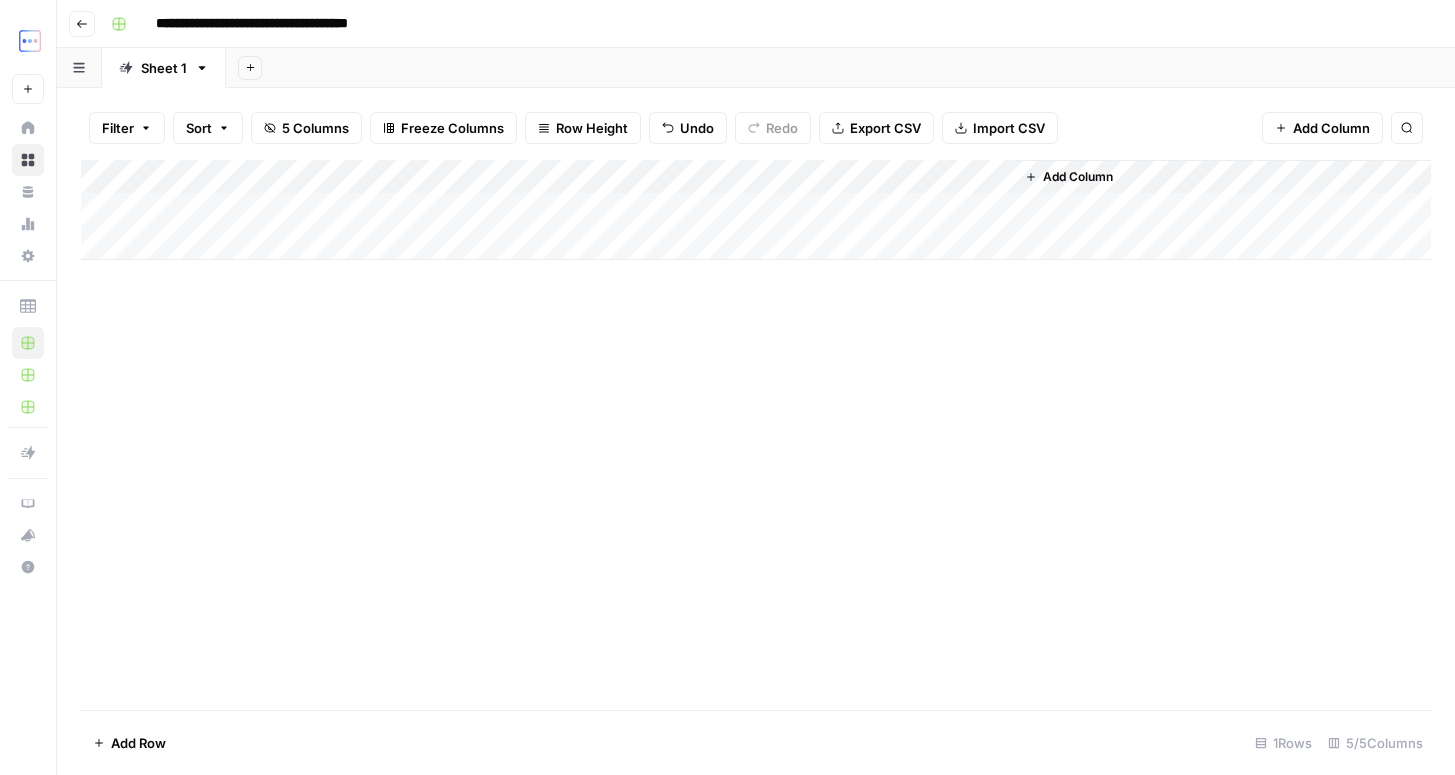 click on "Add Column" at bounding box center [756, 210] 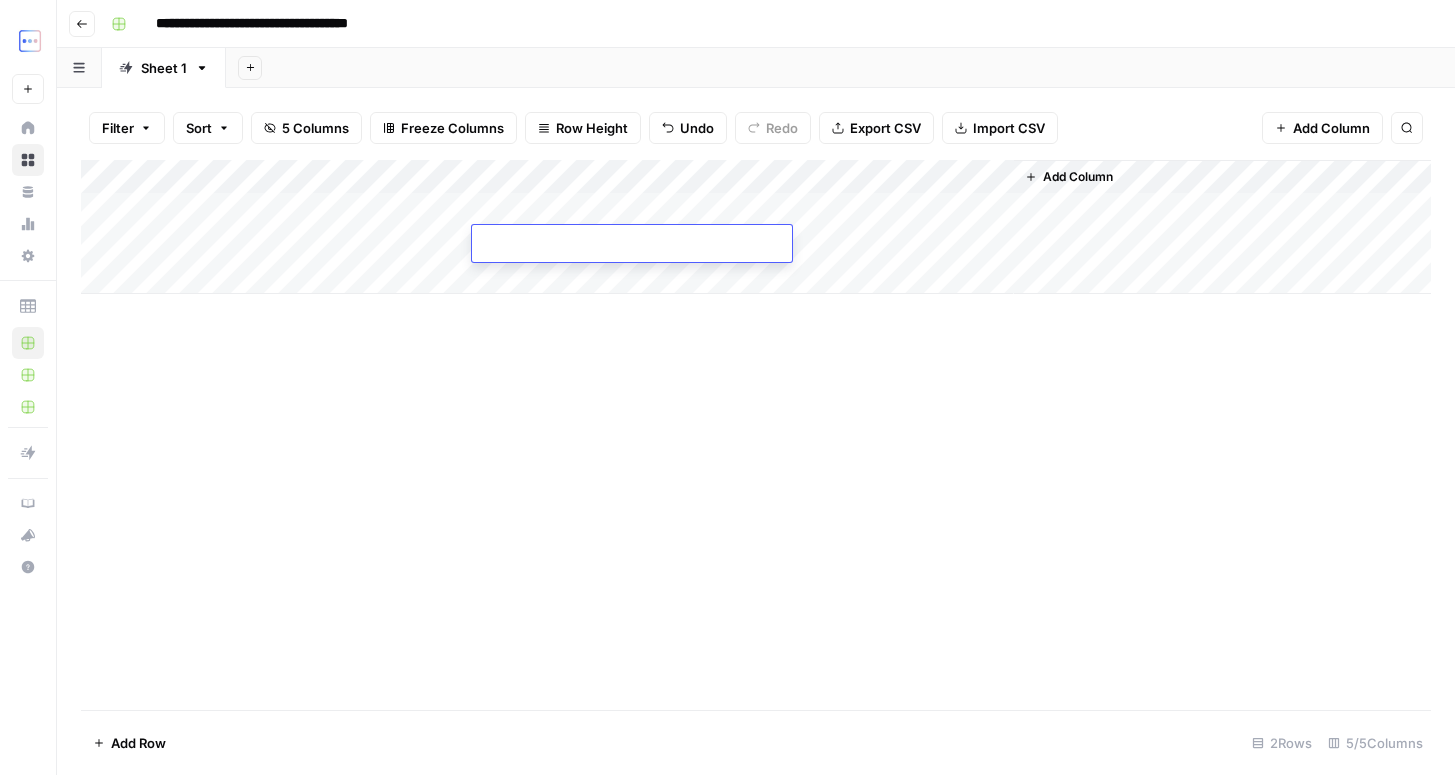 click on "Add Column" at bounding box center (756, 435) 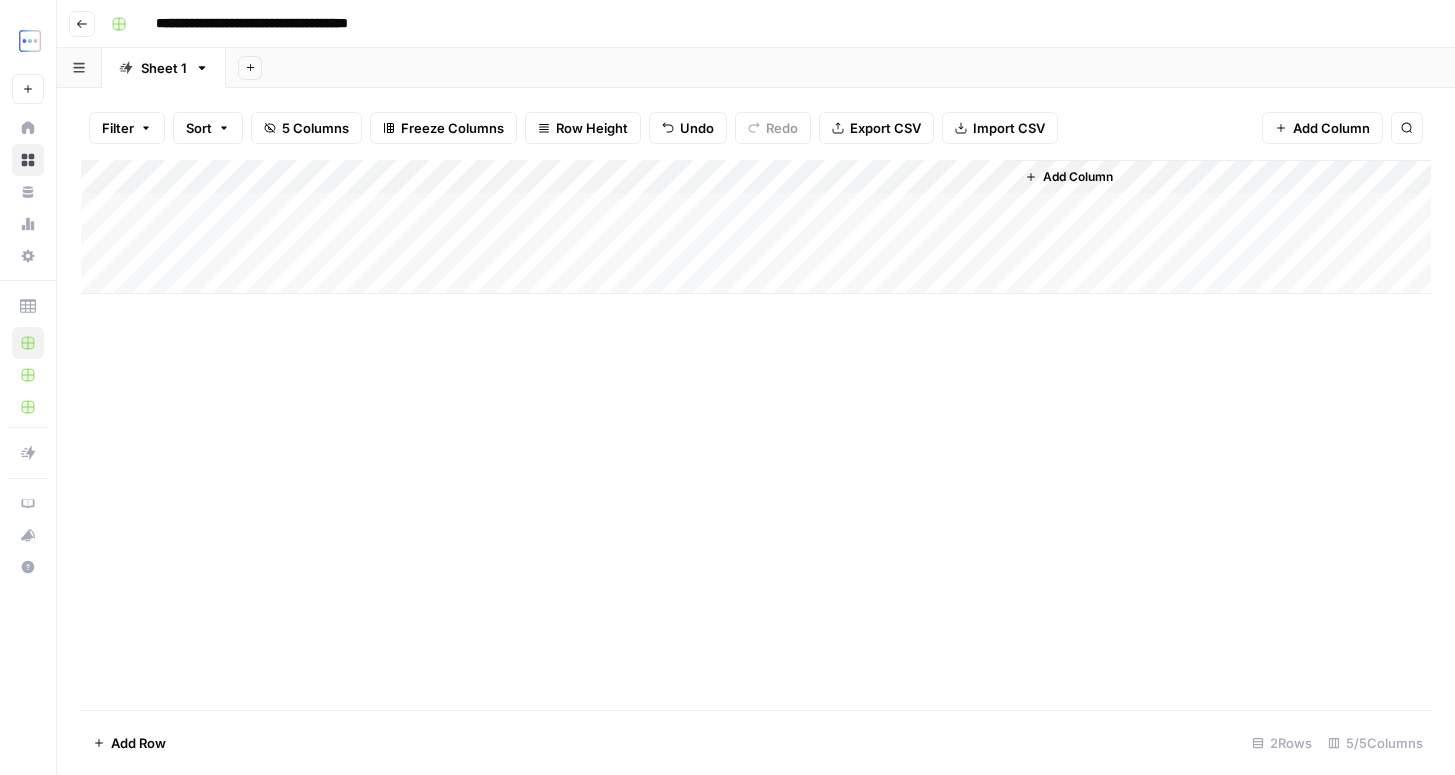 click on "Add Column" at bounding box center (756, 227) 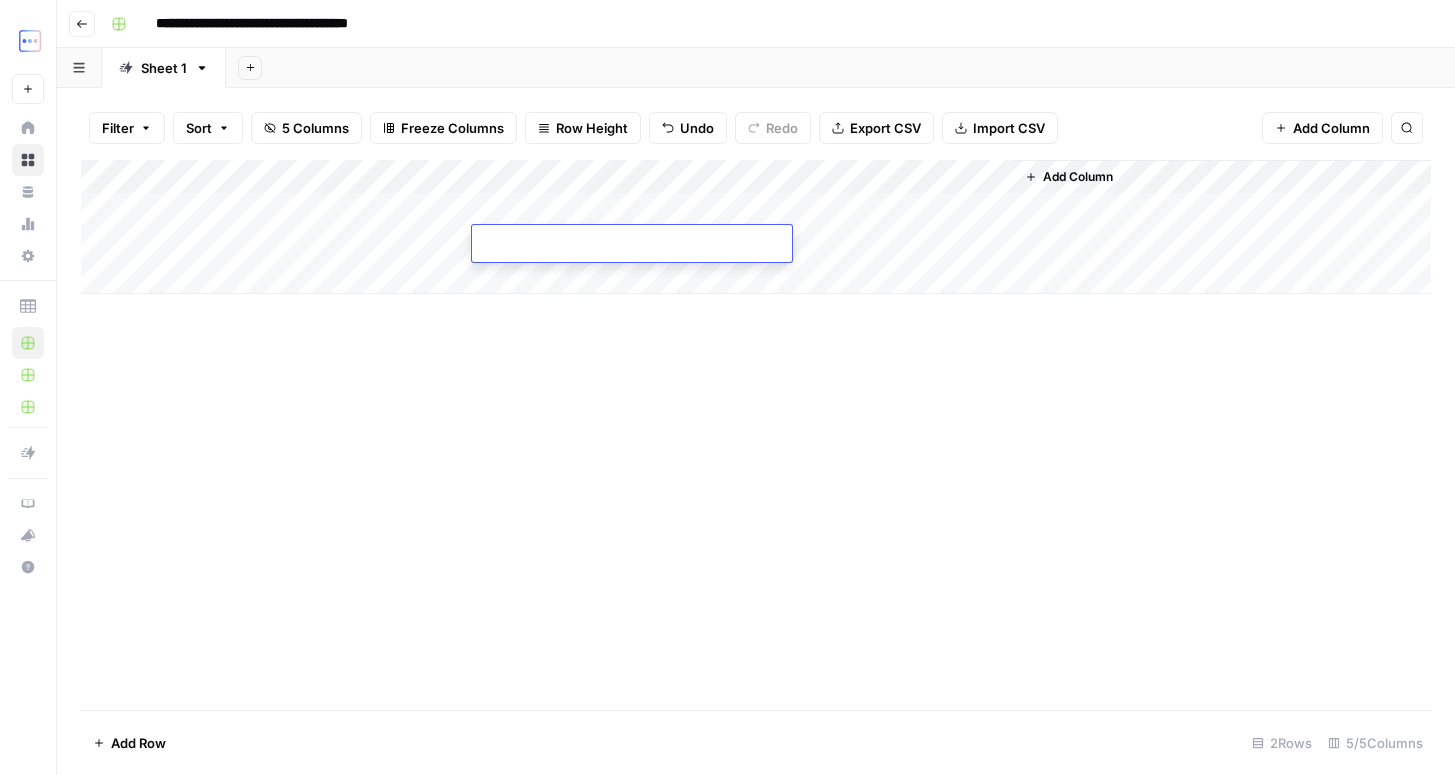 type on "*******" 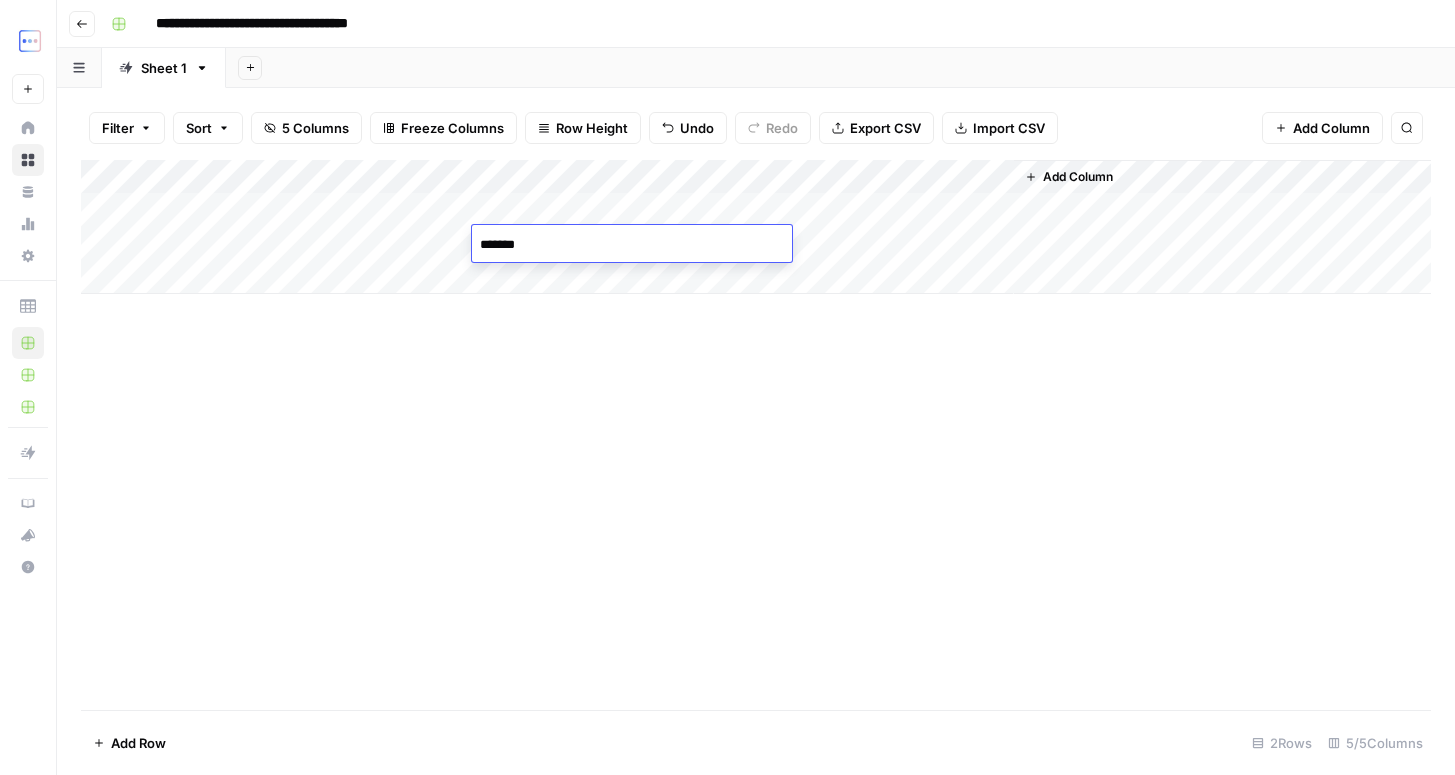 click on "Add Column" at bounding box center [756, 435] 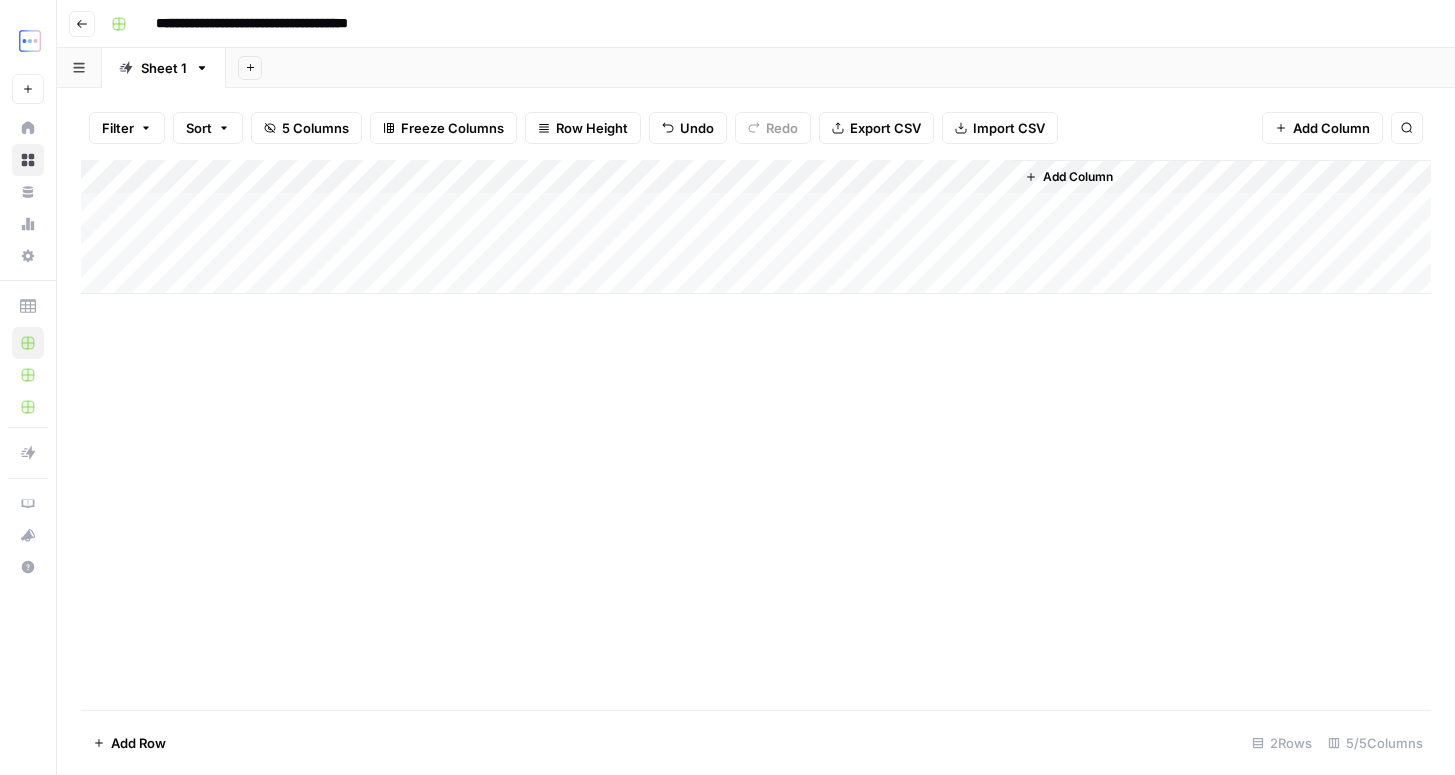 click on "Add Column" at bounding box center (756, 227) 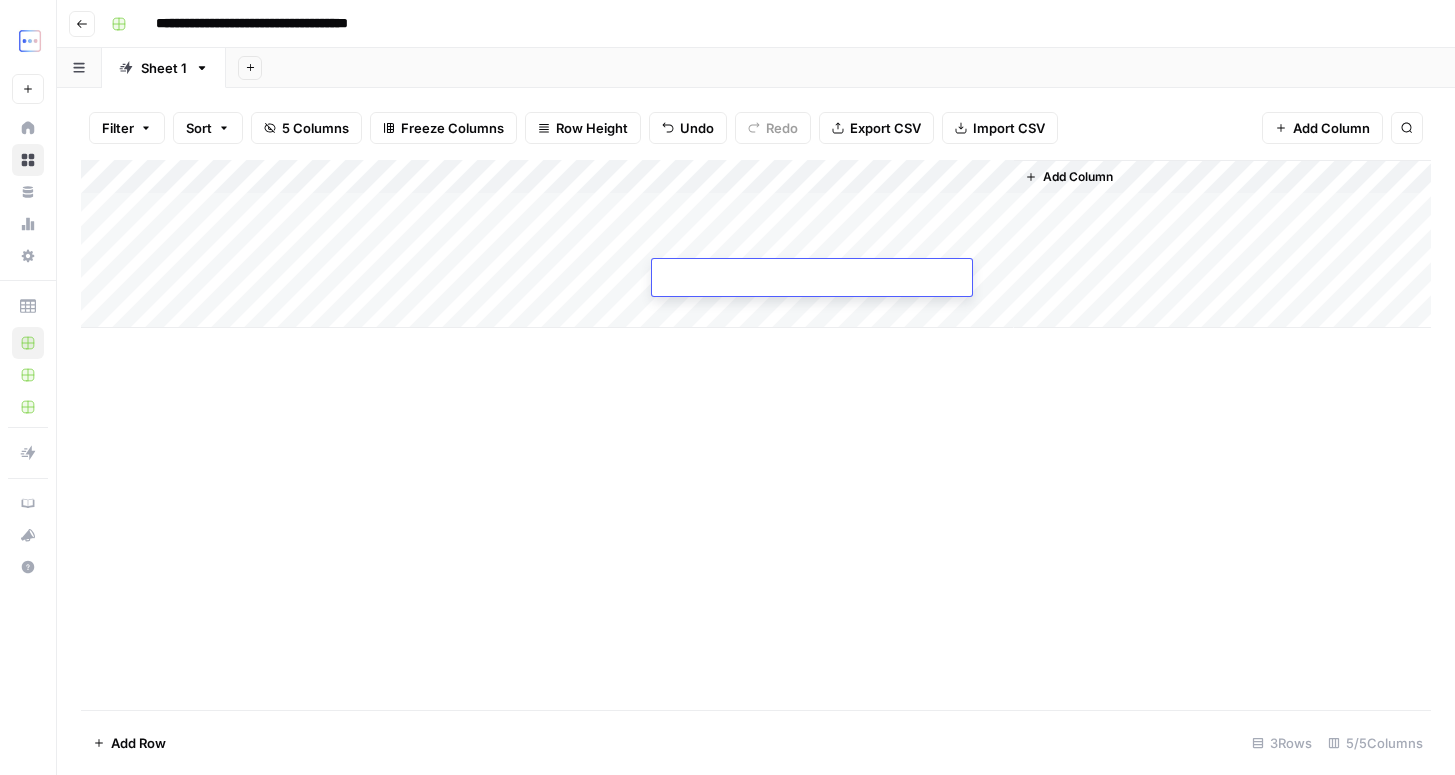type on "*******" 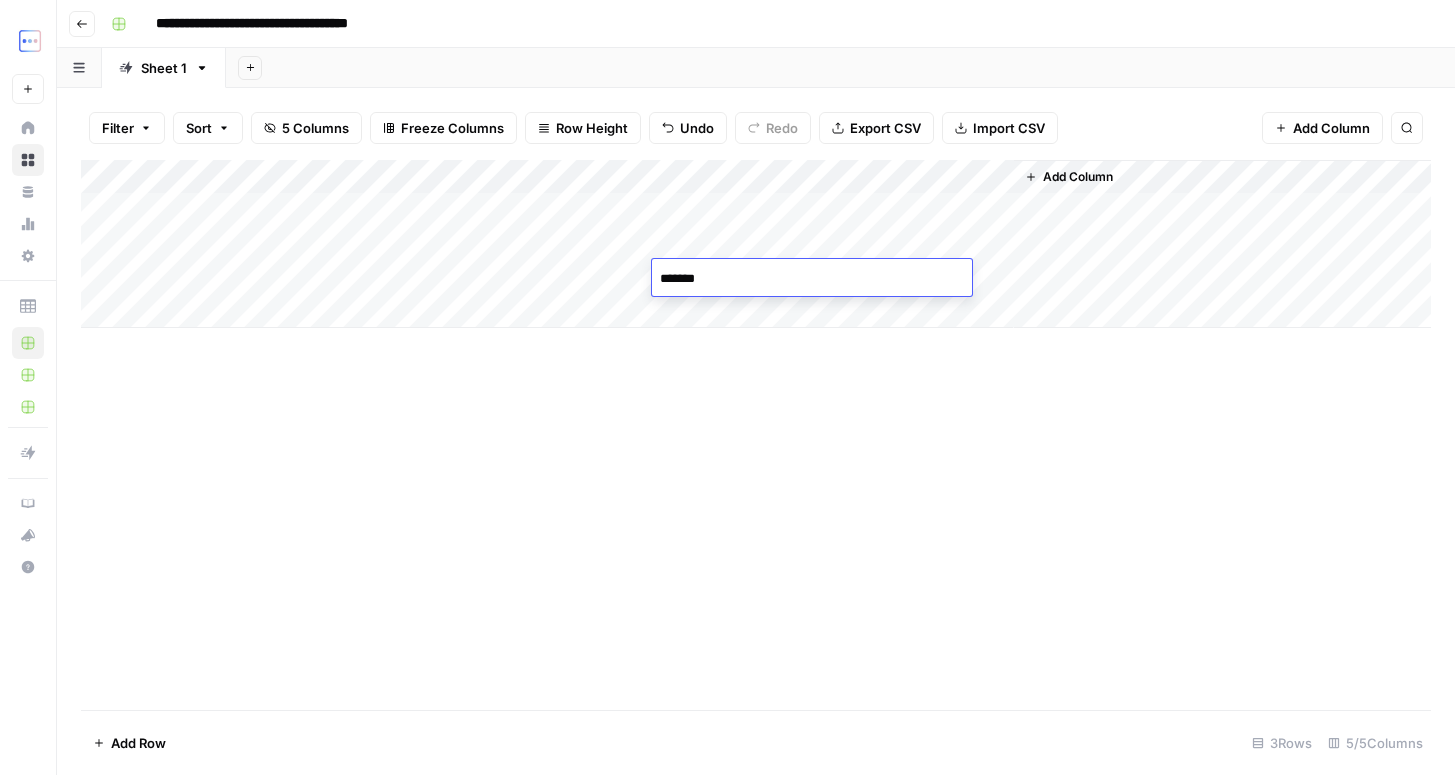 type 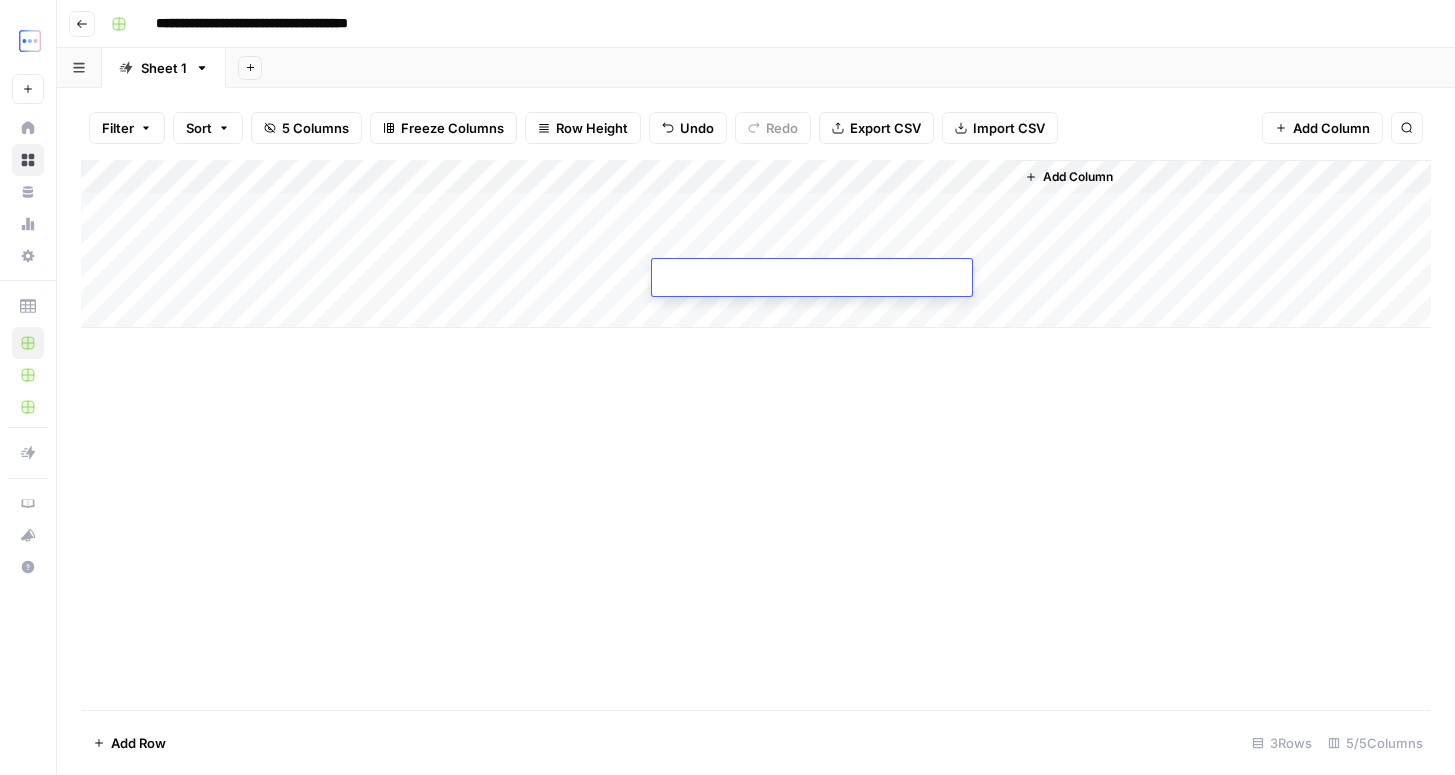 click on "Add Column" at bounding box center [756, 244] 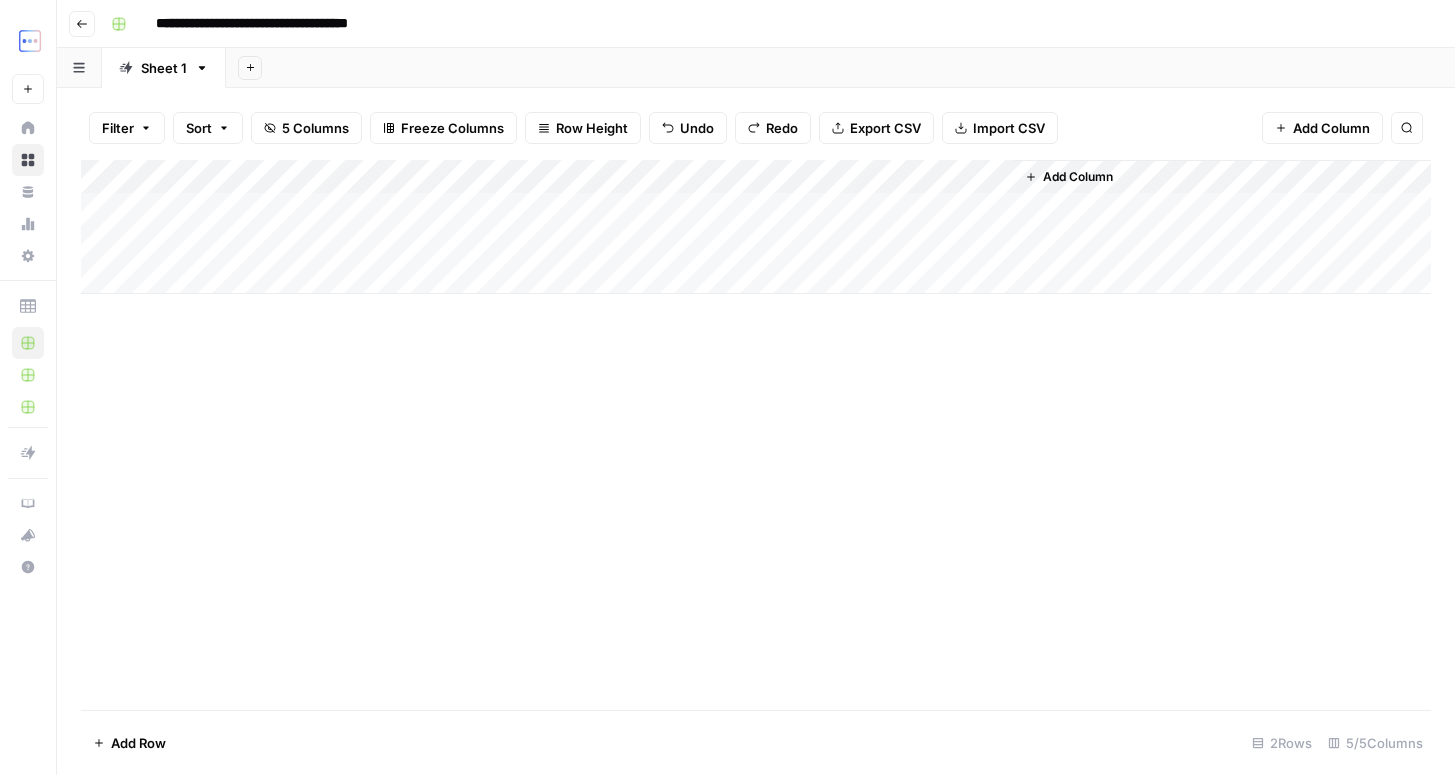 click on "Add Column" at bounding box center [756, 227] 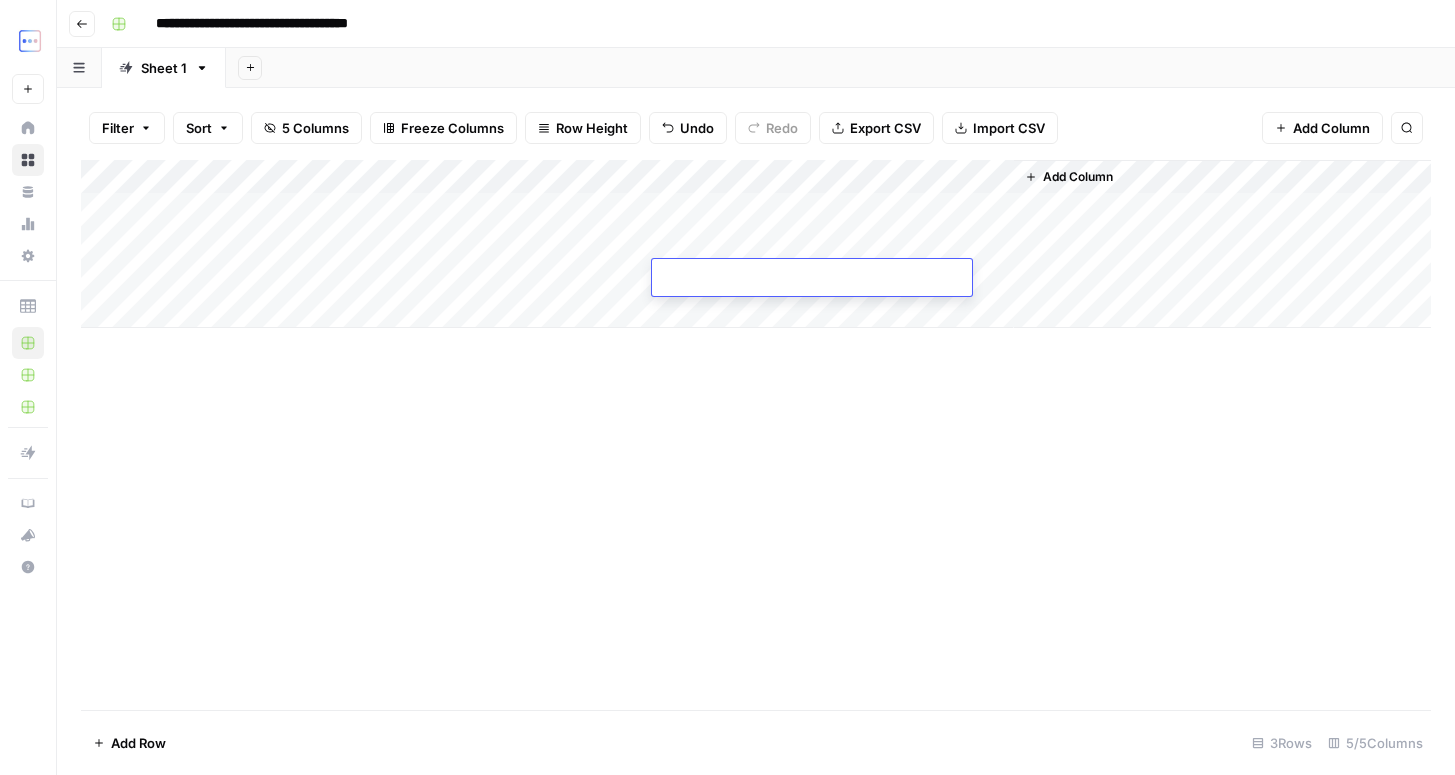 click at bounding box center [812, 279] 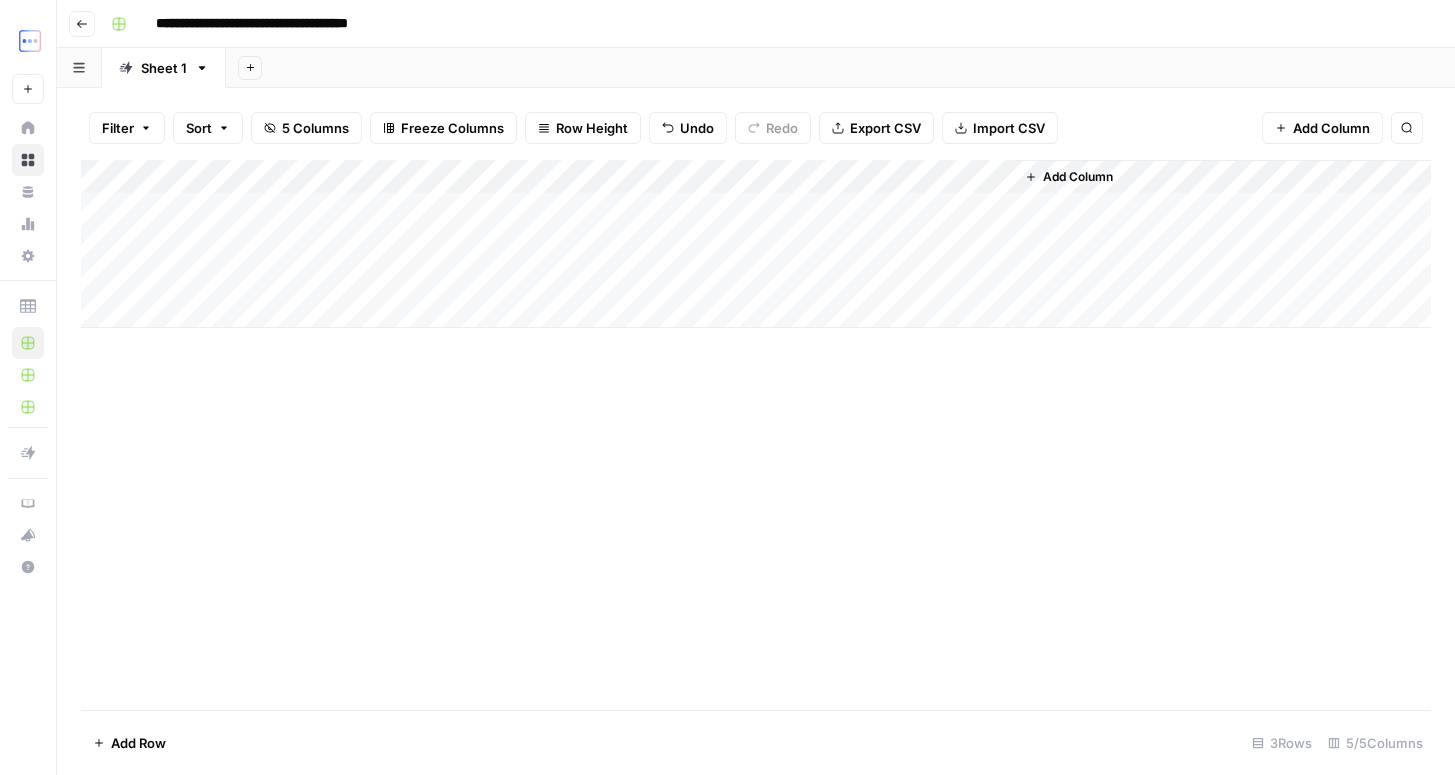 click on "Add Column" at bounding box center (756, 244) 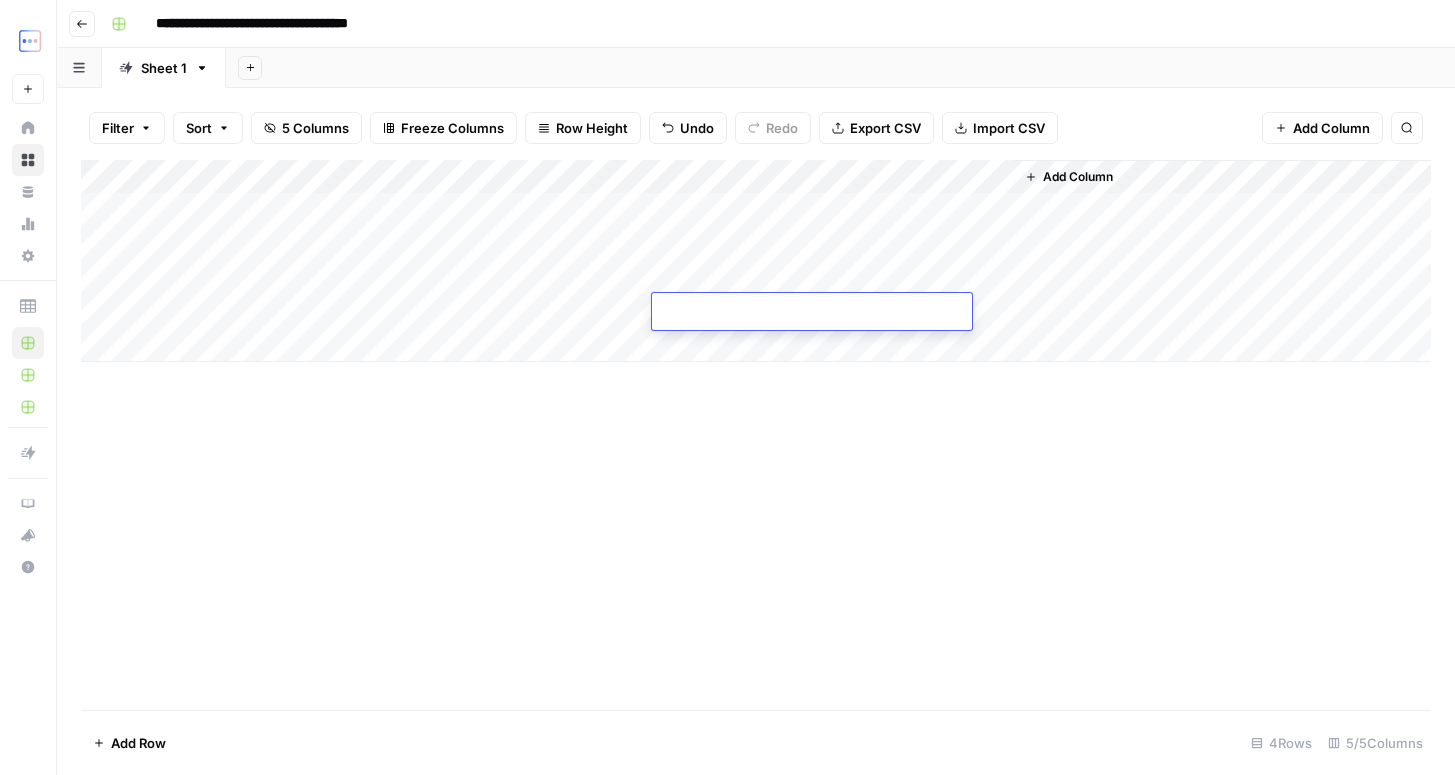 click at bounding box center (812, 313) 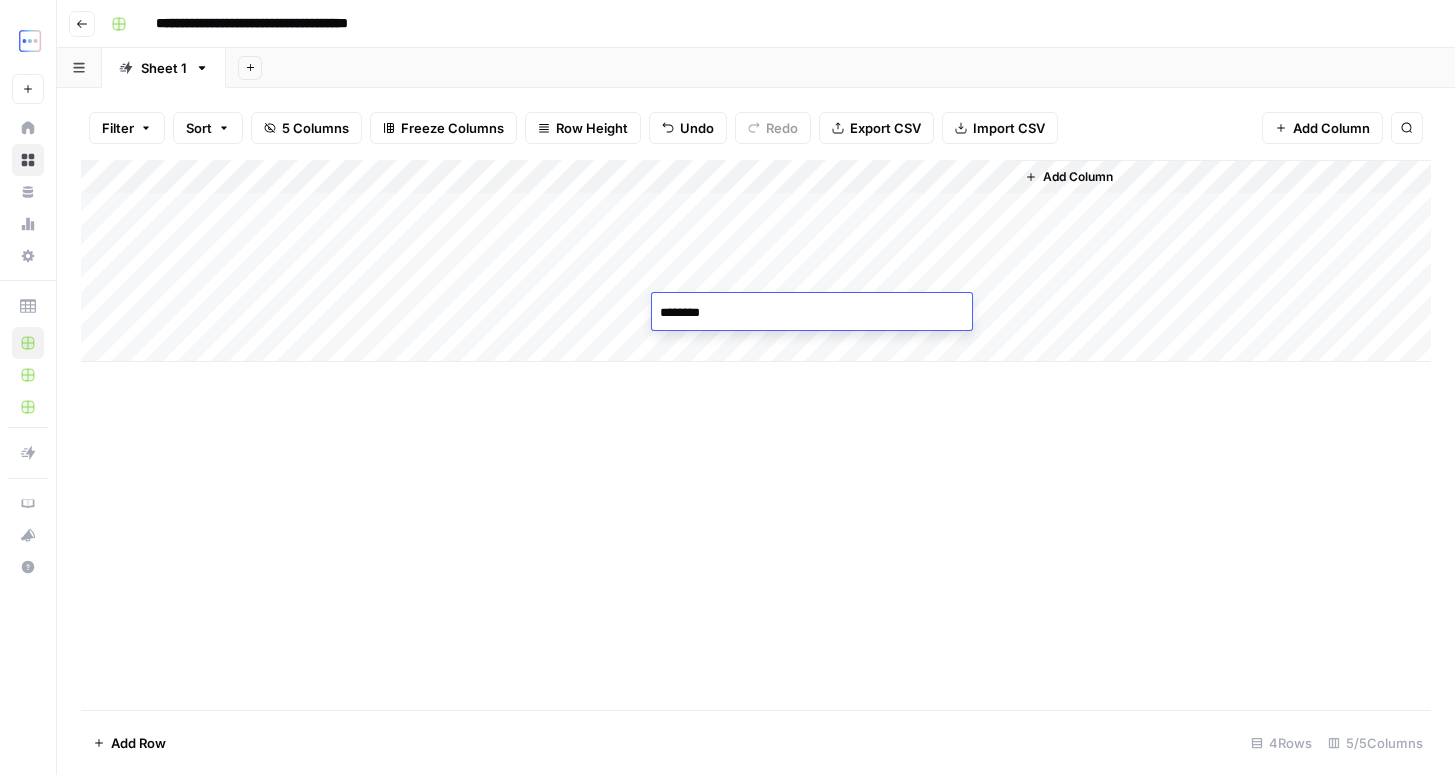click on "Add Column" at bounding box center (756, 435) 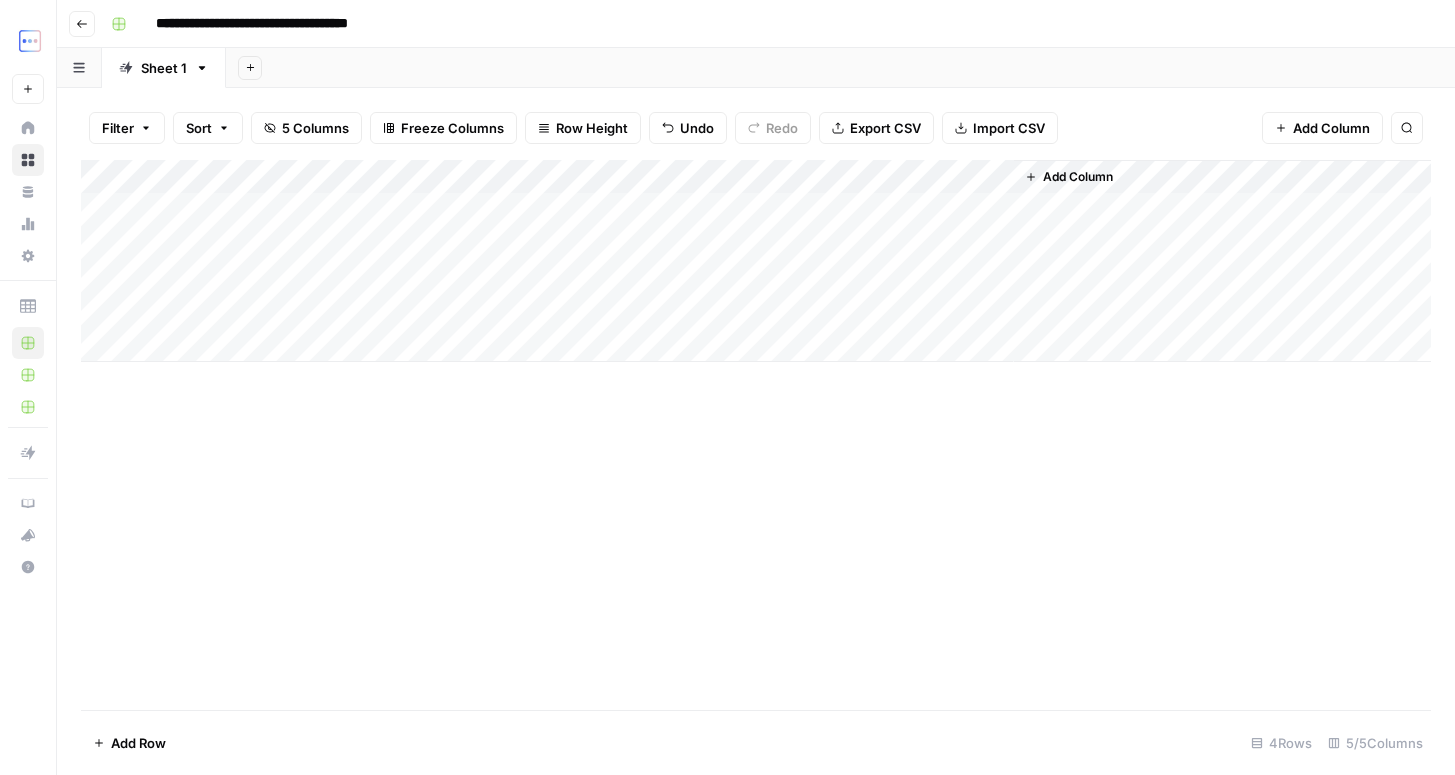 click on "Add Column" at bounding box center [756, 261] 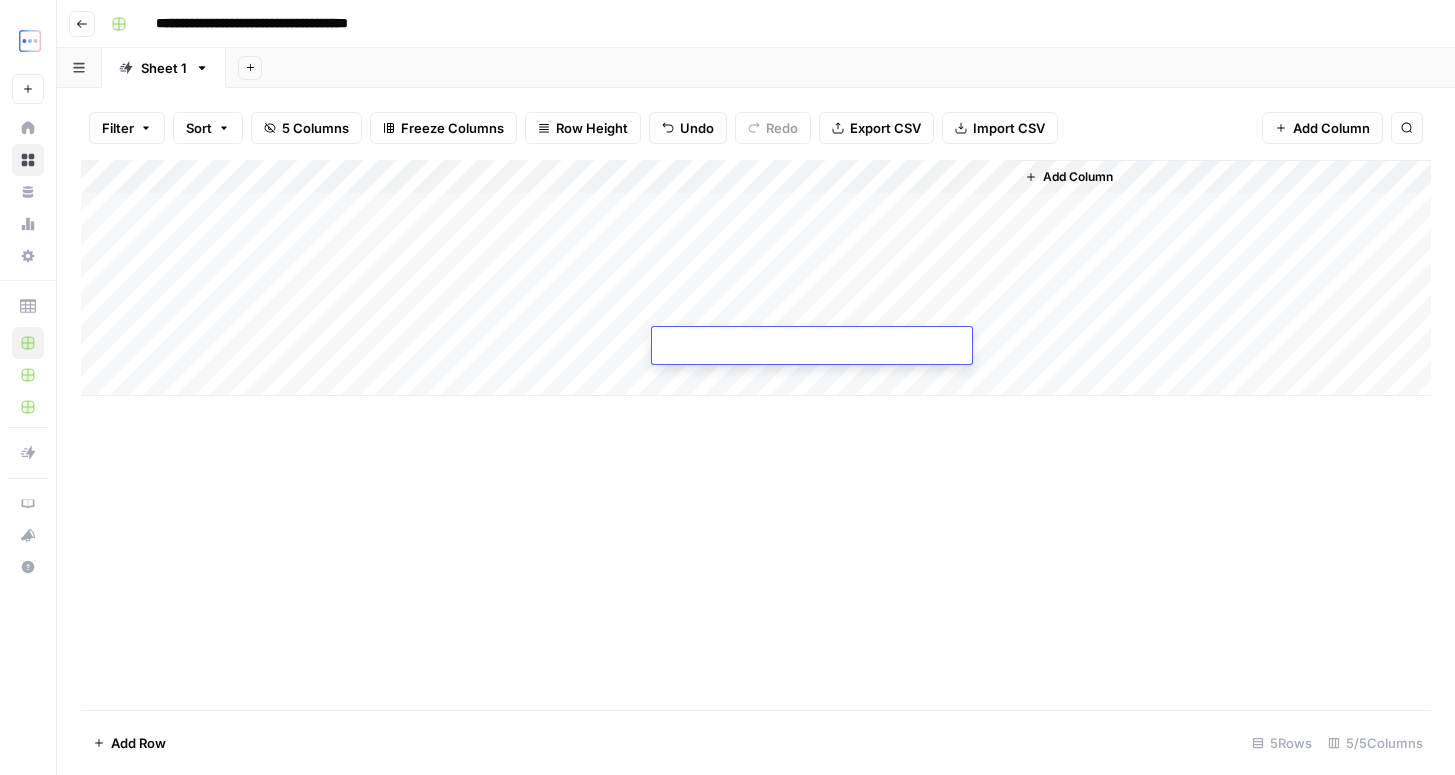 click at bounding box center (812, 347) 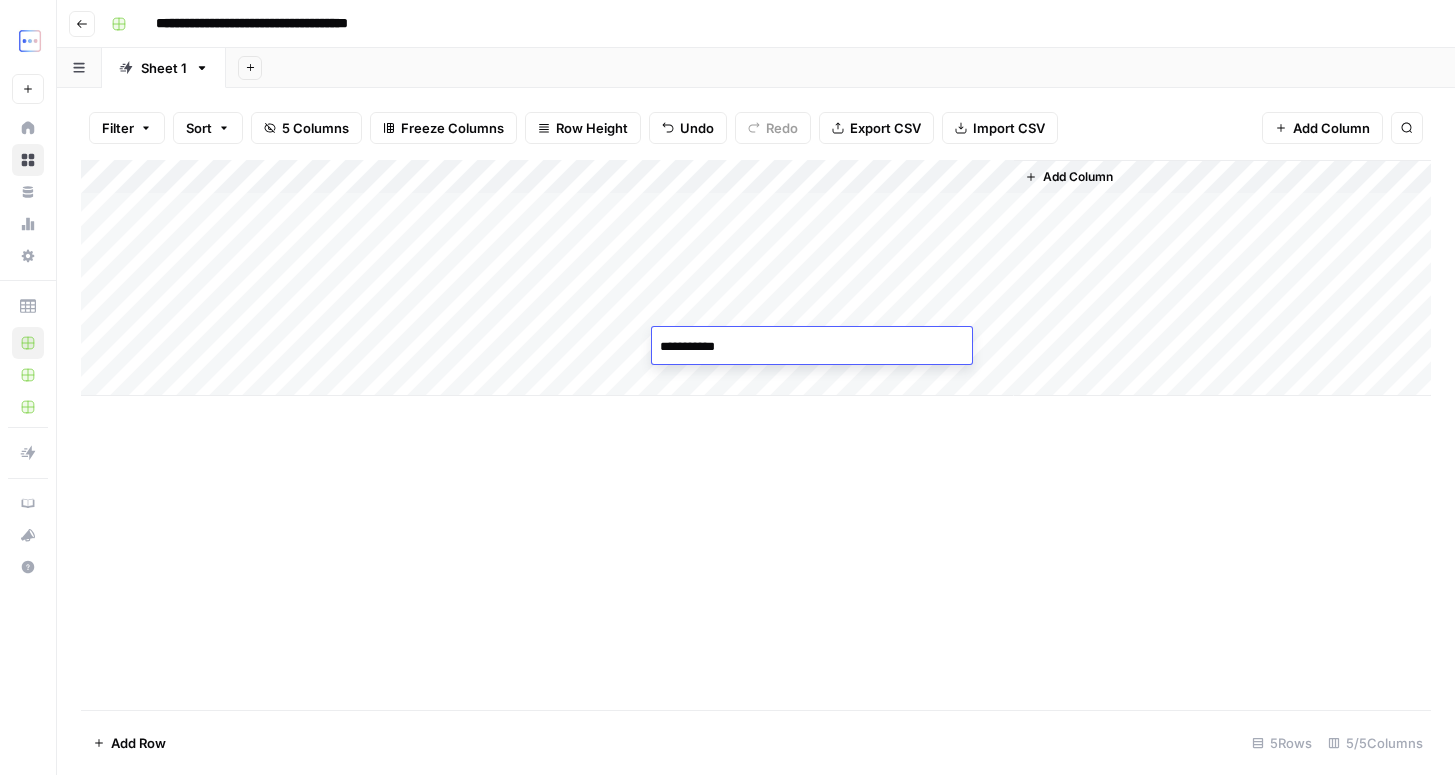 click on "Add Column" at bounding box center [756, 435] 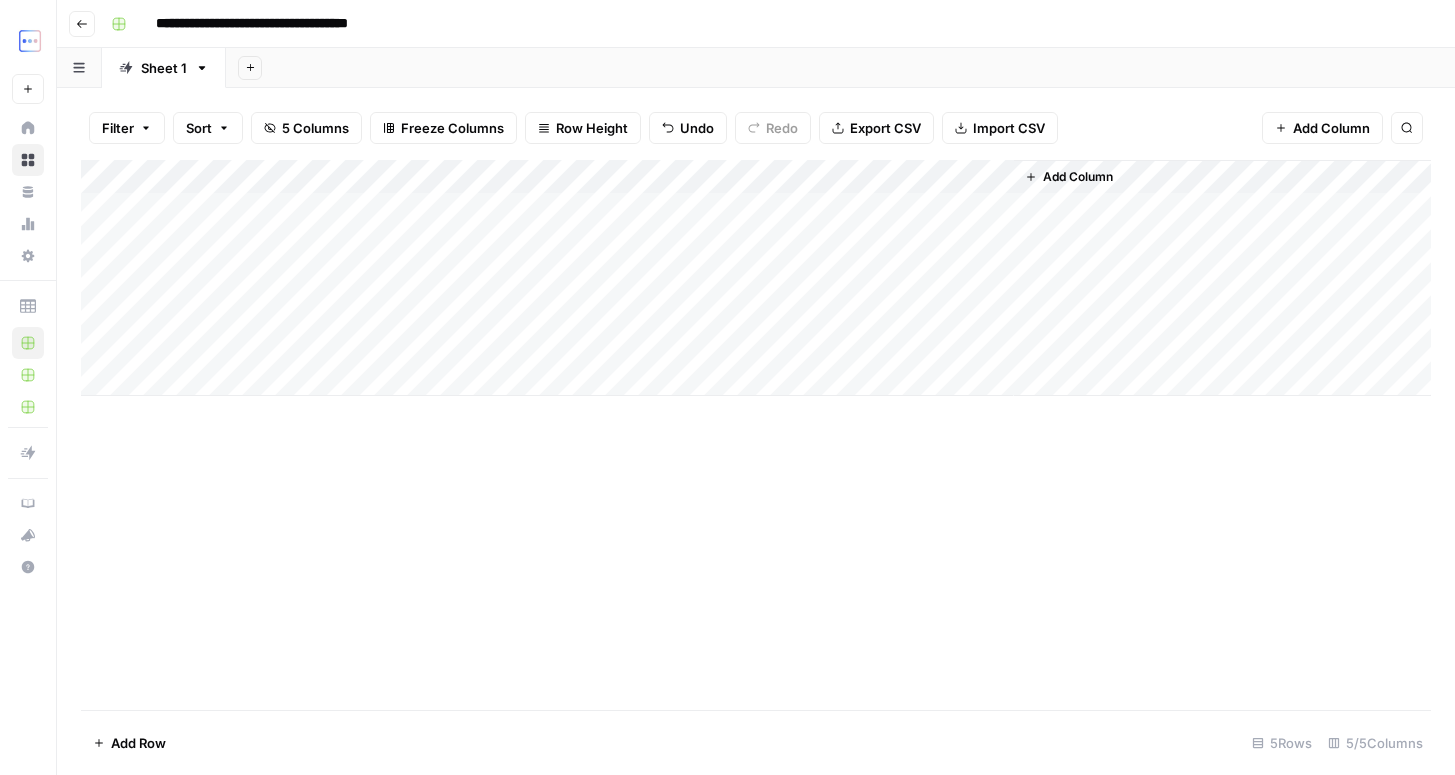 click on "Add Column" at bounding box center (756, 278) 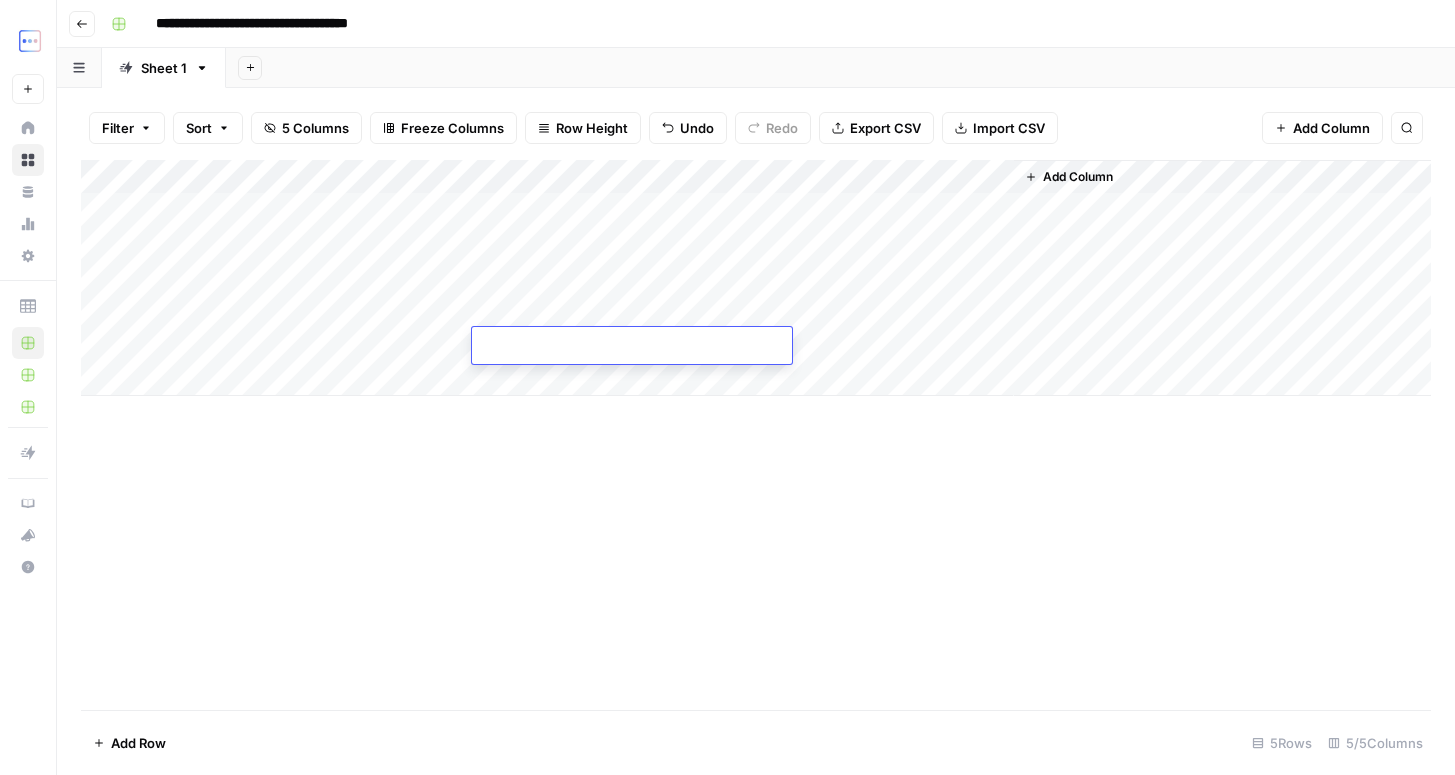 type on "*****" 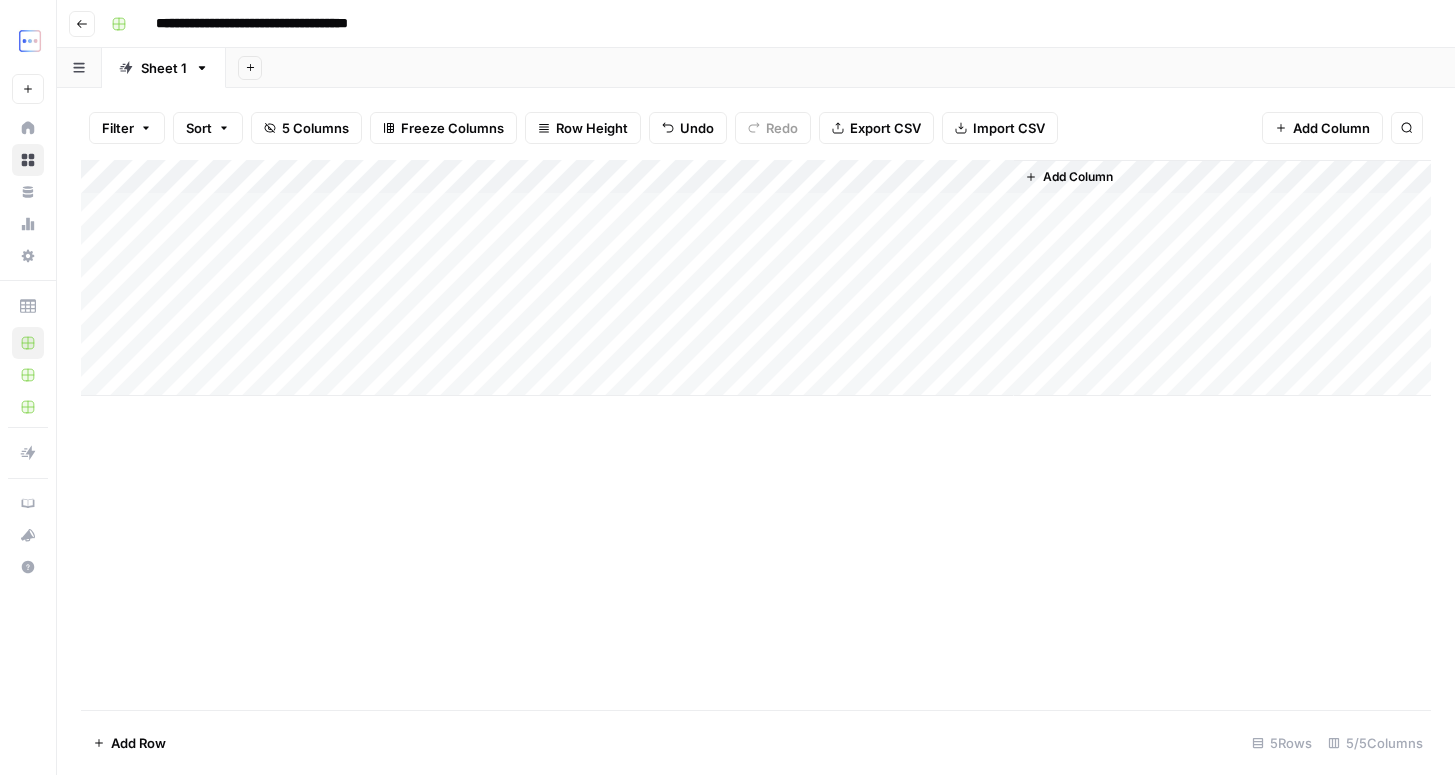 click on "Add Column" at bounding box center [756, 435] 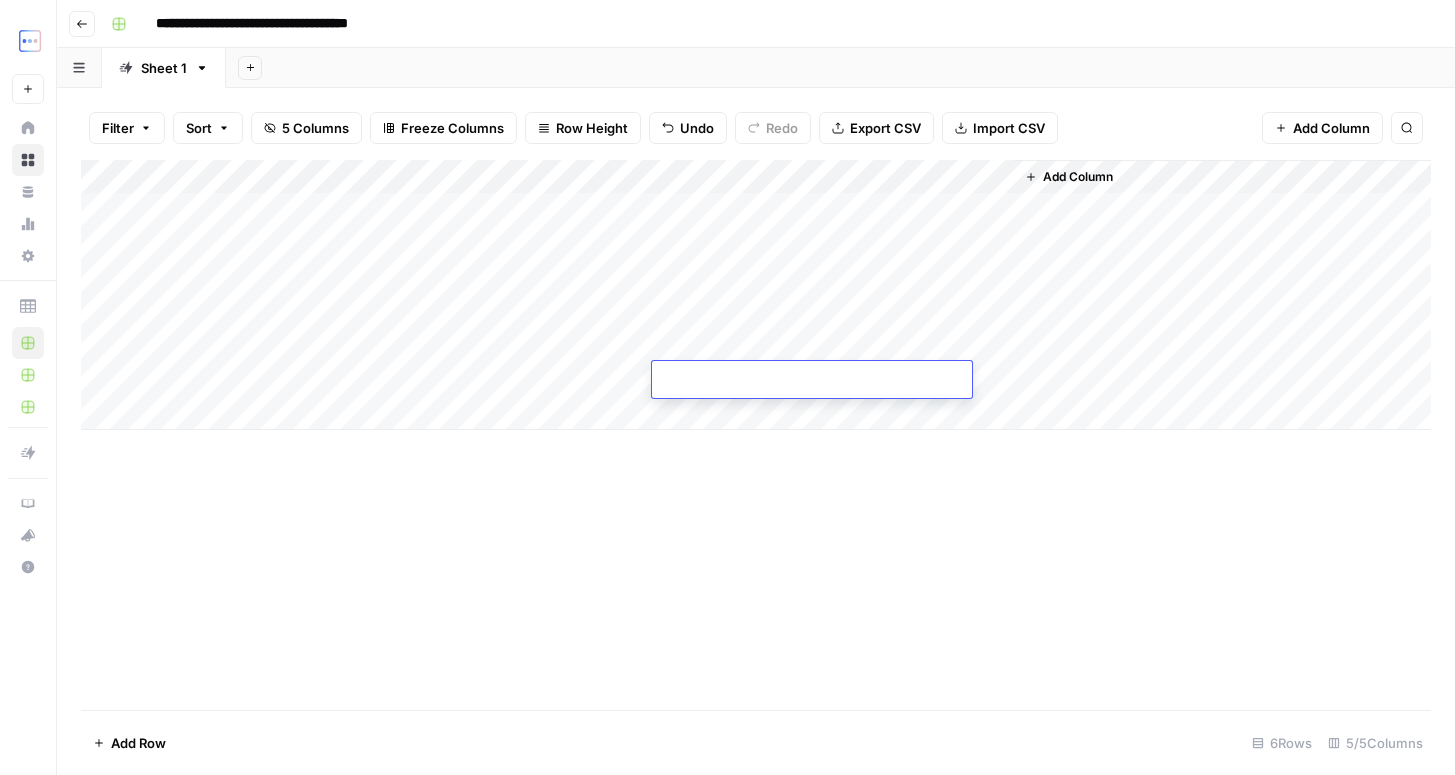 click at bounding box center [812, 381] 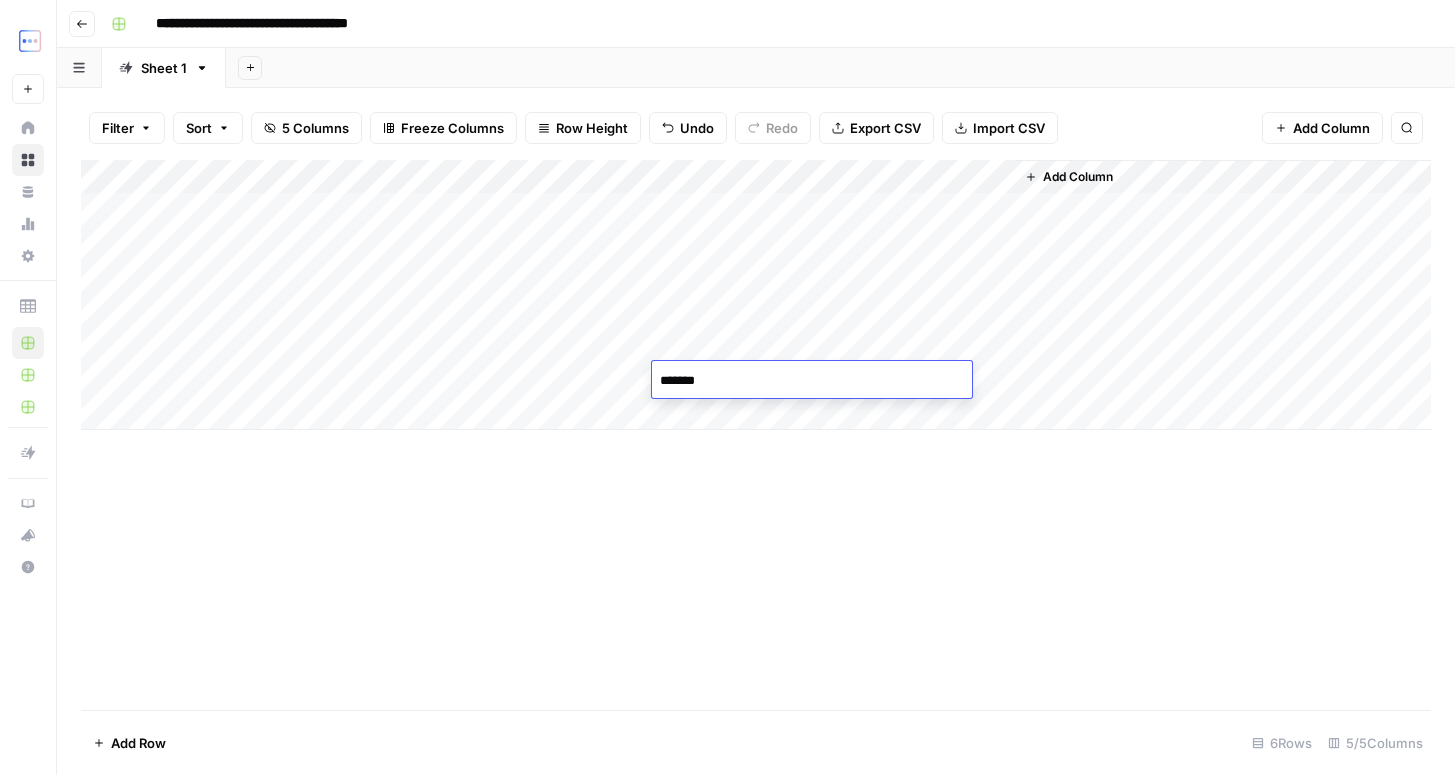 click on "Add Column" at bounding box center (756, 435) 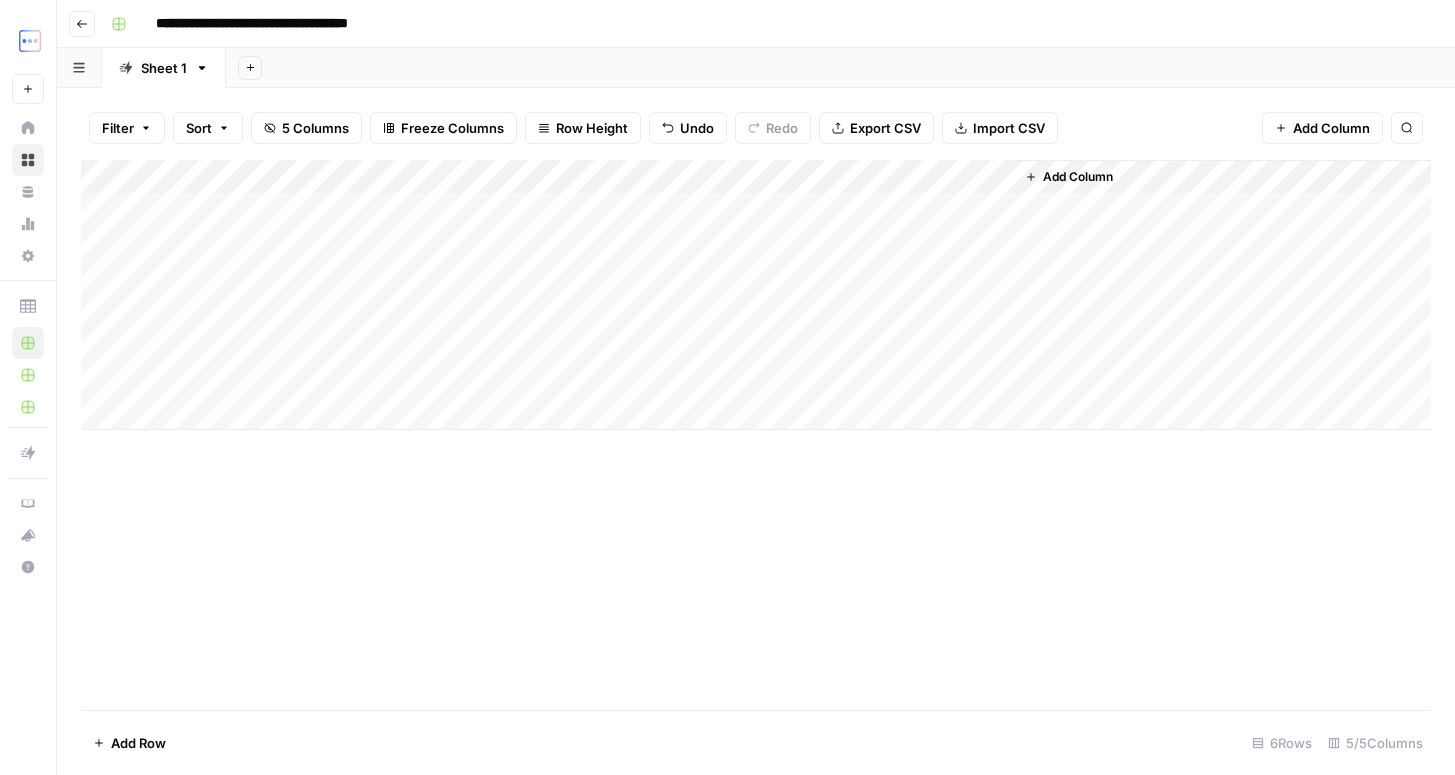 click on "Add Column" at bounding box center (756, 295) 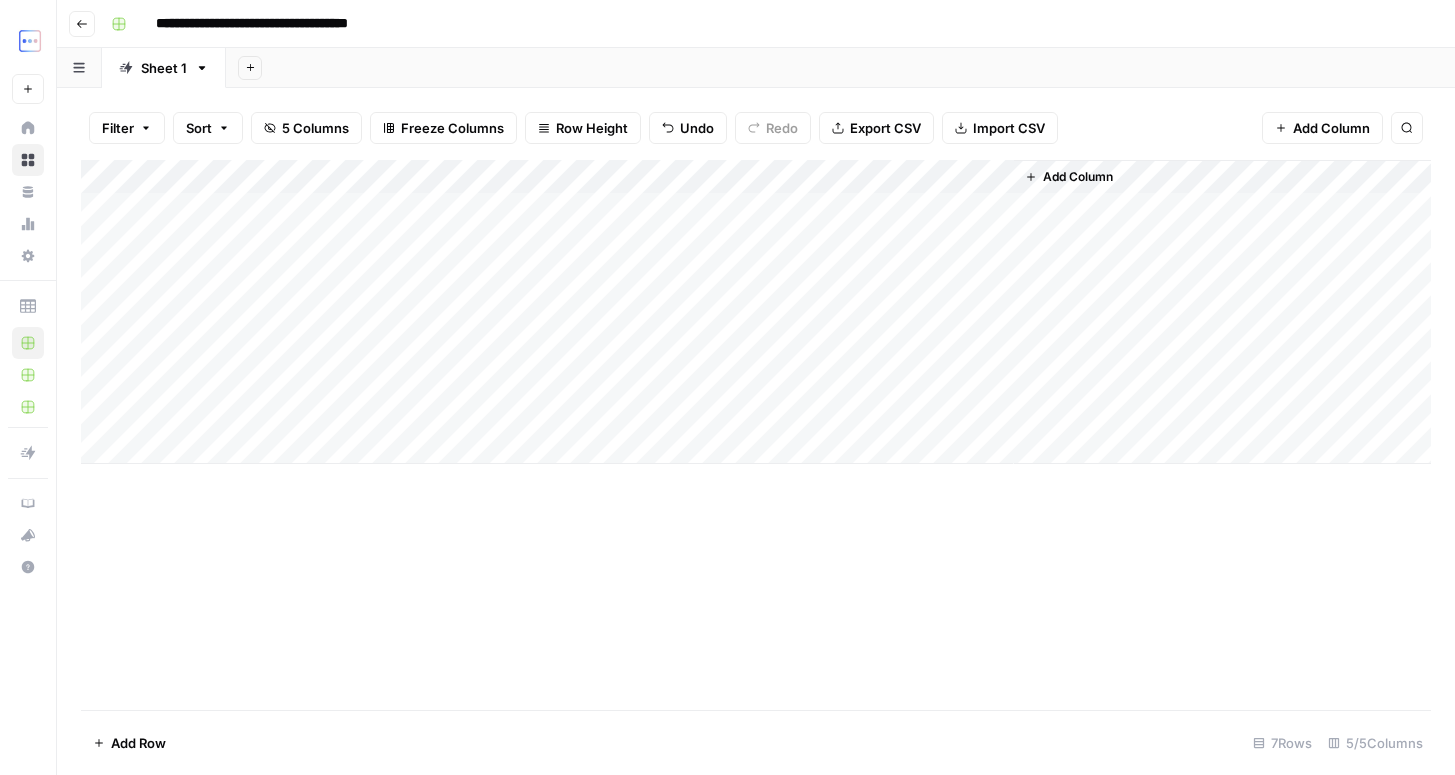 click on "Add Column" at bounding box center [756, 312] 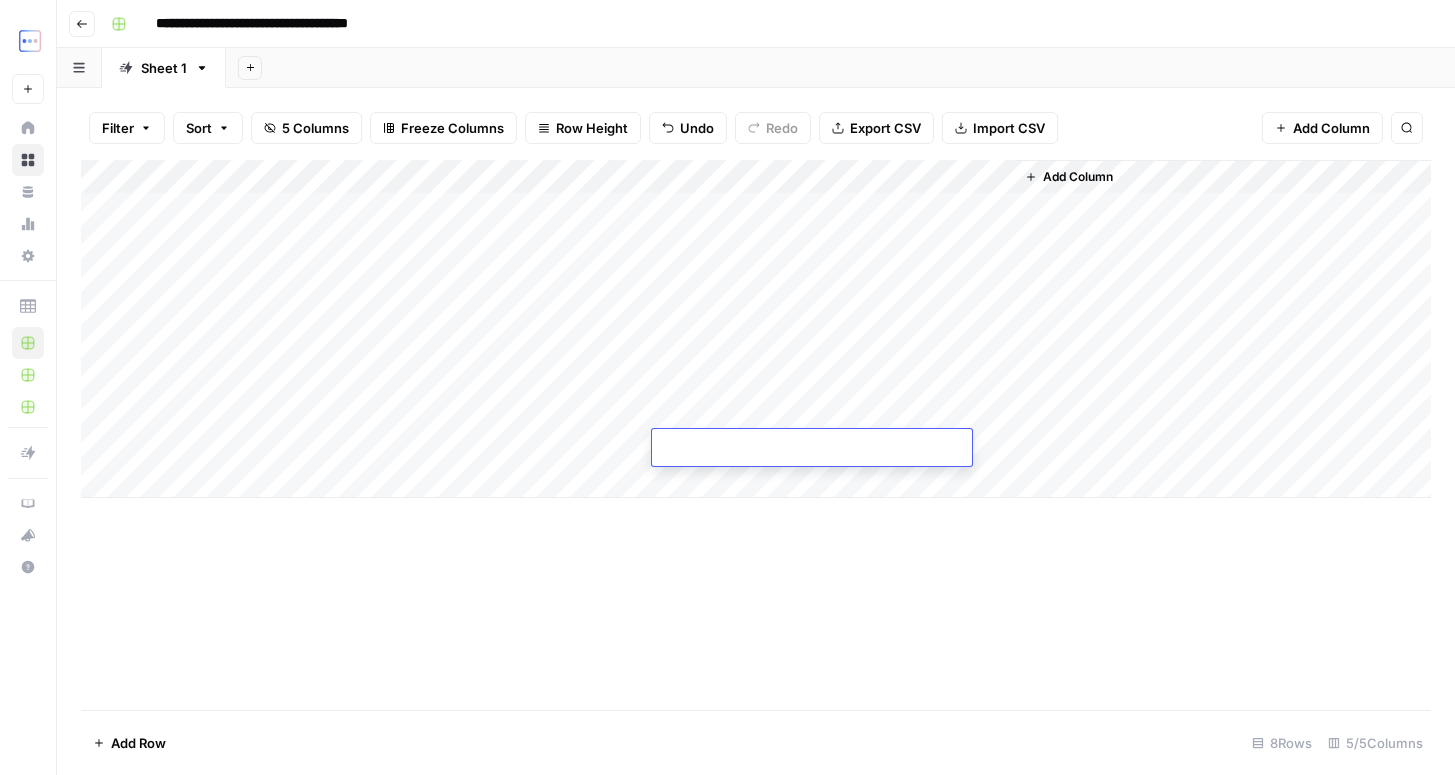 click at bounding box center [812, 449] 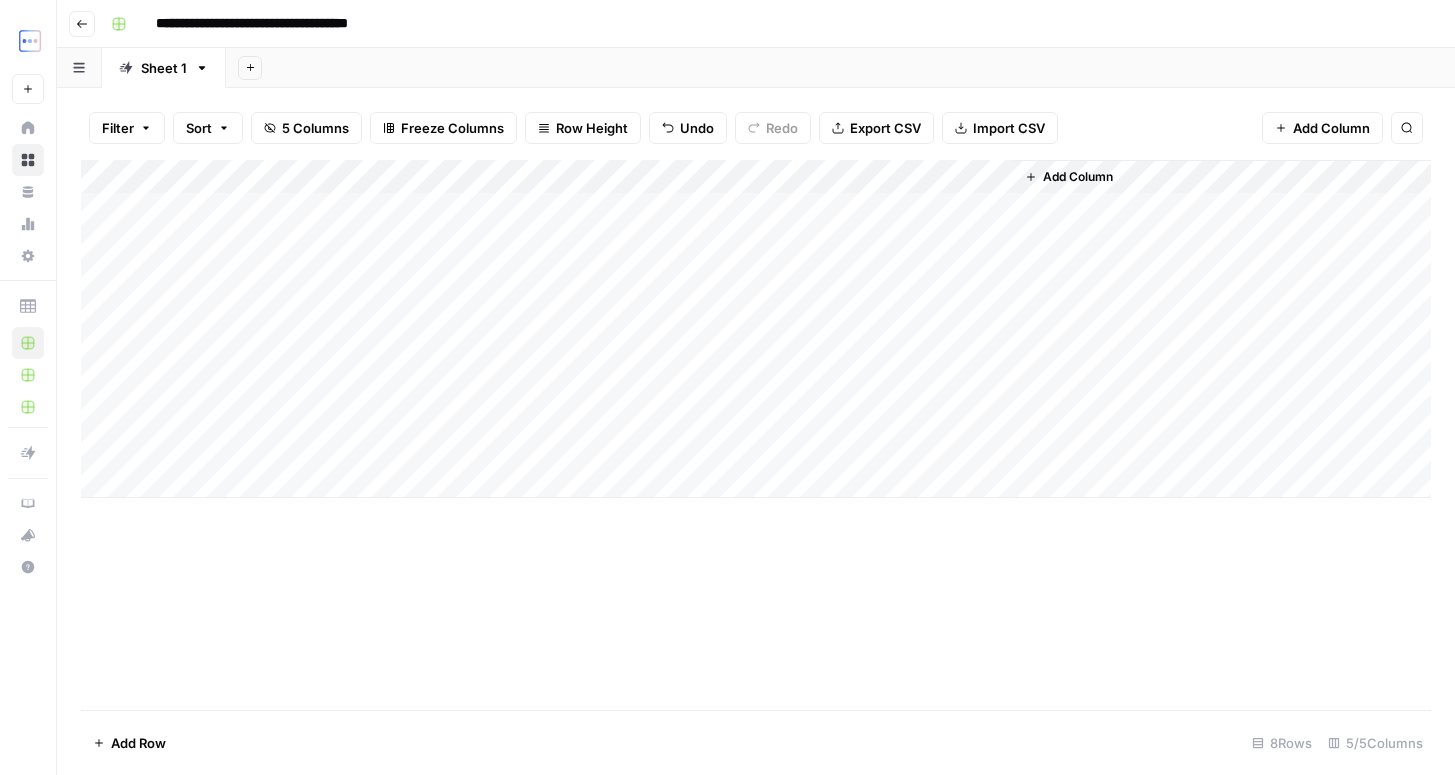 click on "Add Column" at bounding box center (756, 435) 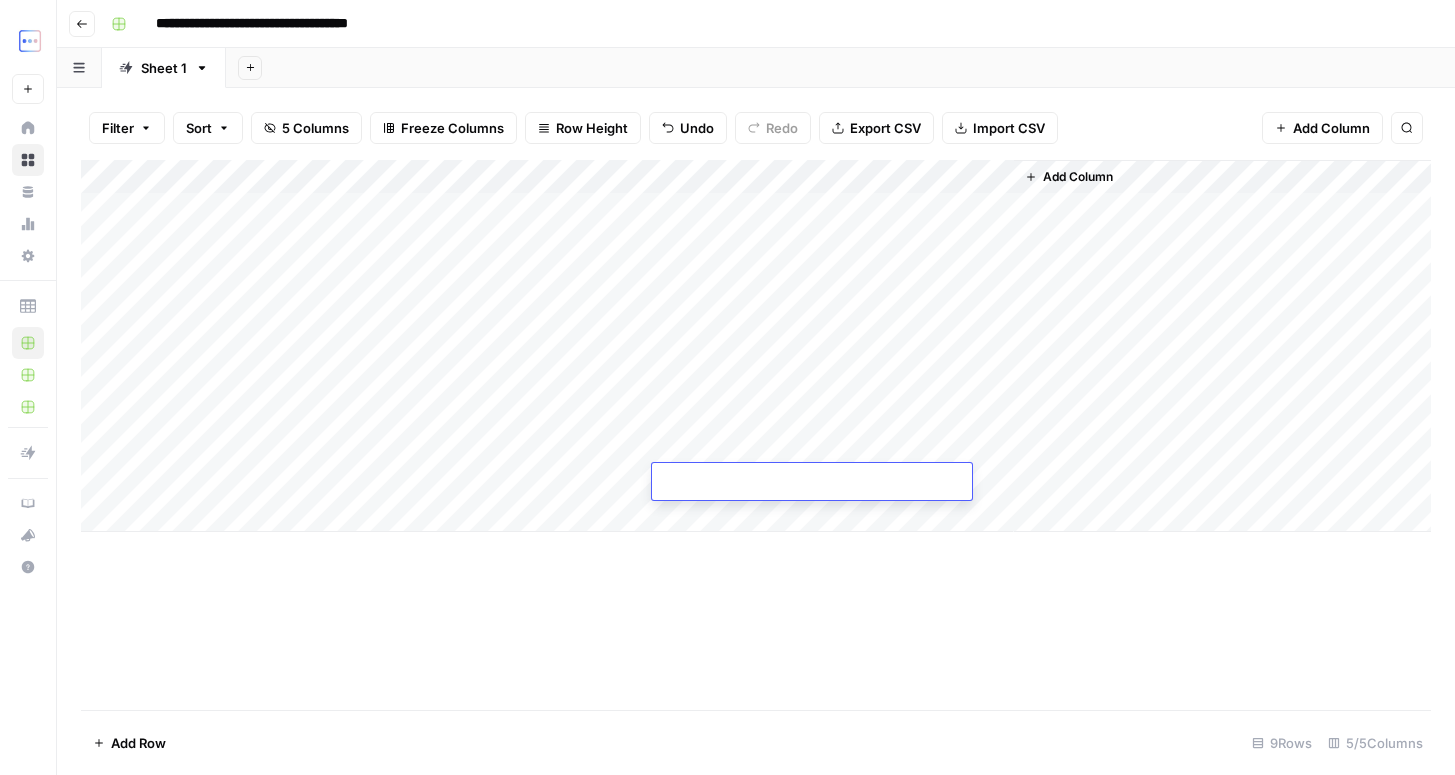 click at bounding box center (812, 483) 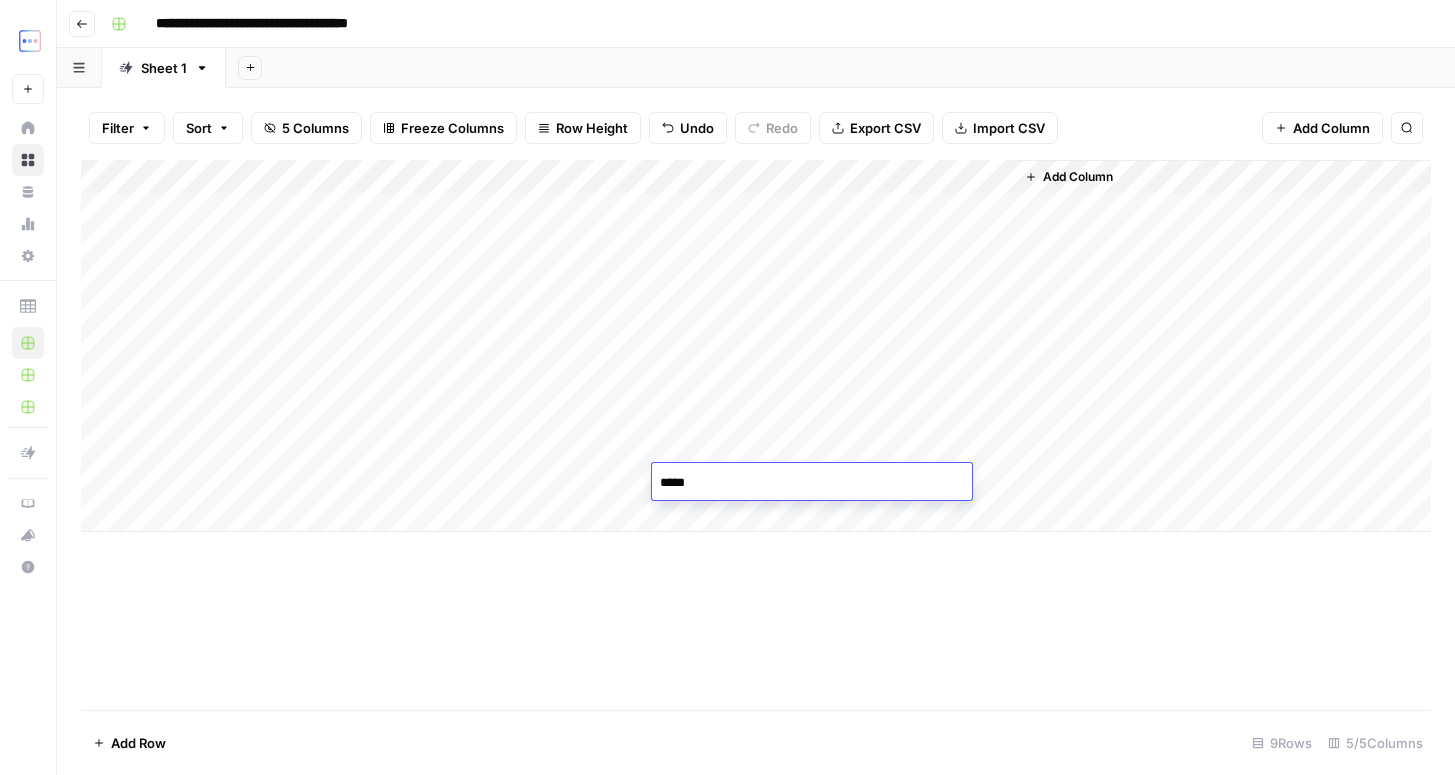 click on "Add Column" at bounding box center (756, 435) 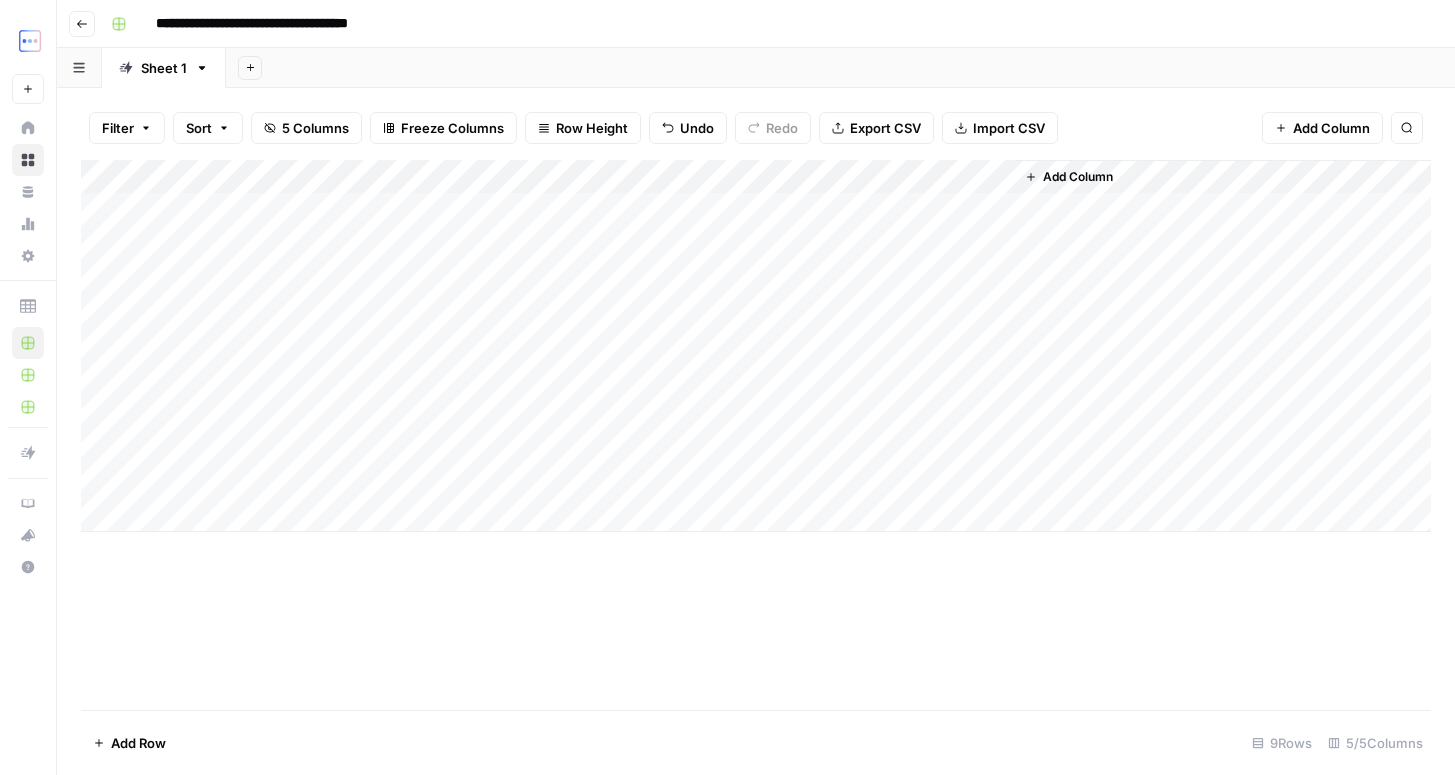 click on "Add Column" at bounding box center [756, 346] 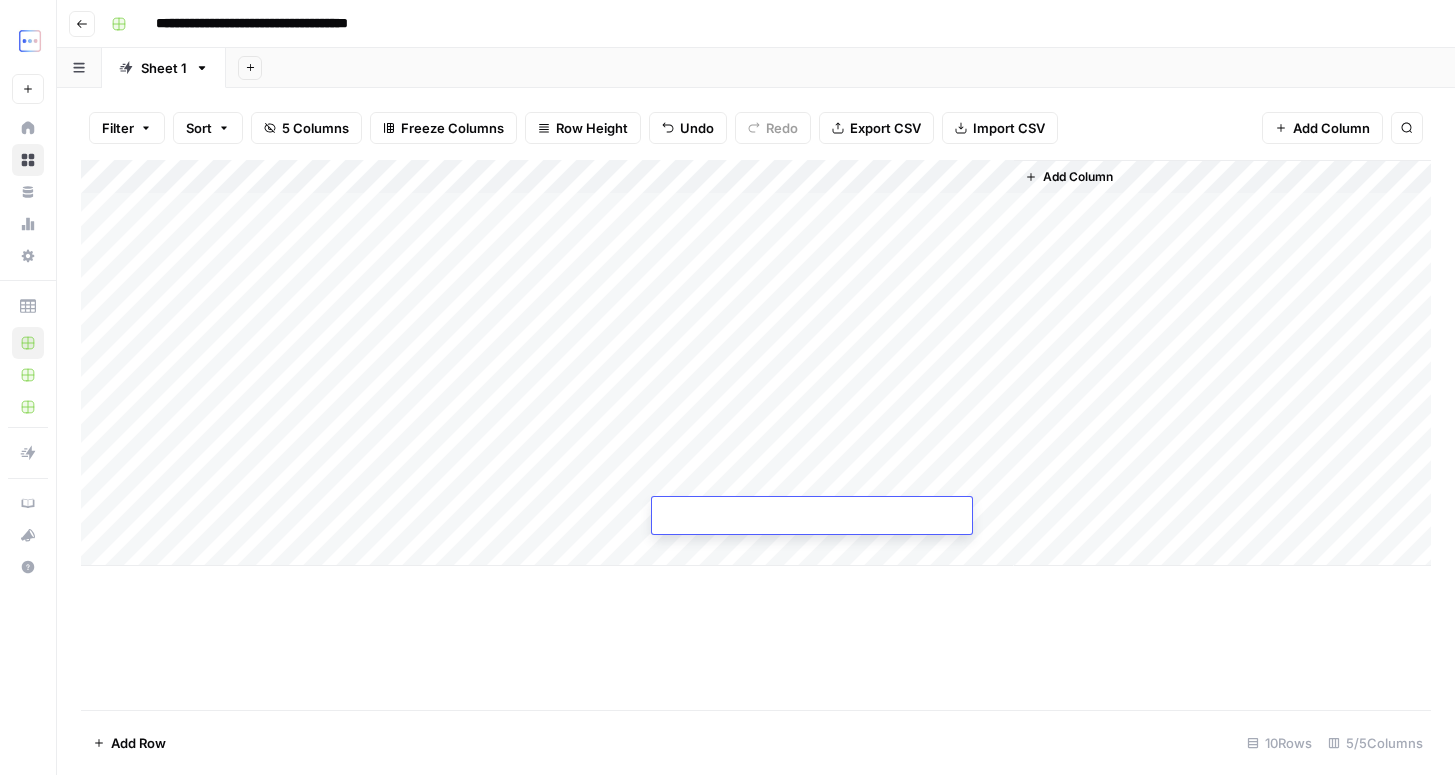 type on "*******" 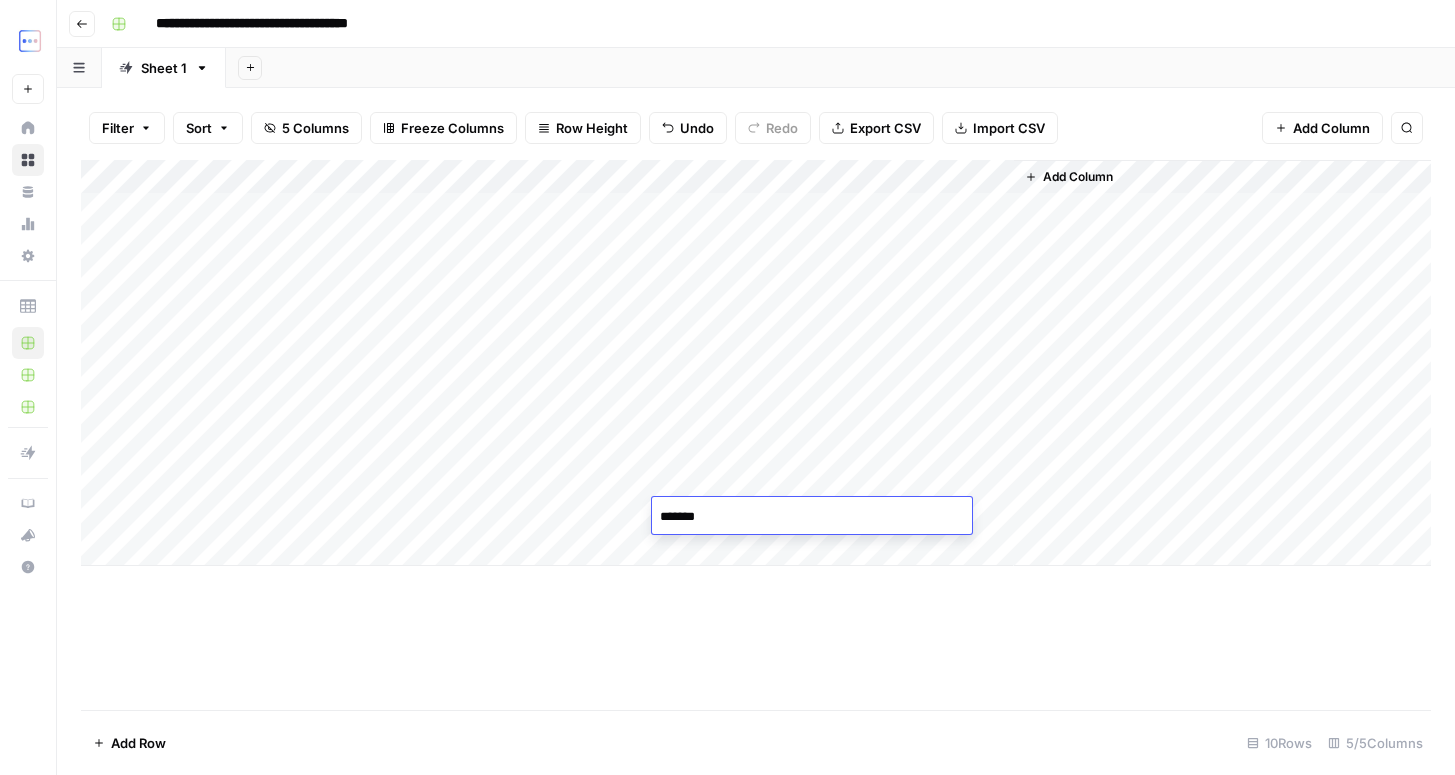 click on "Add Column" at bounding box center [756, 435] 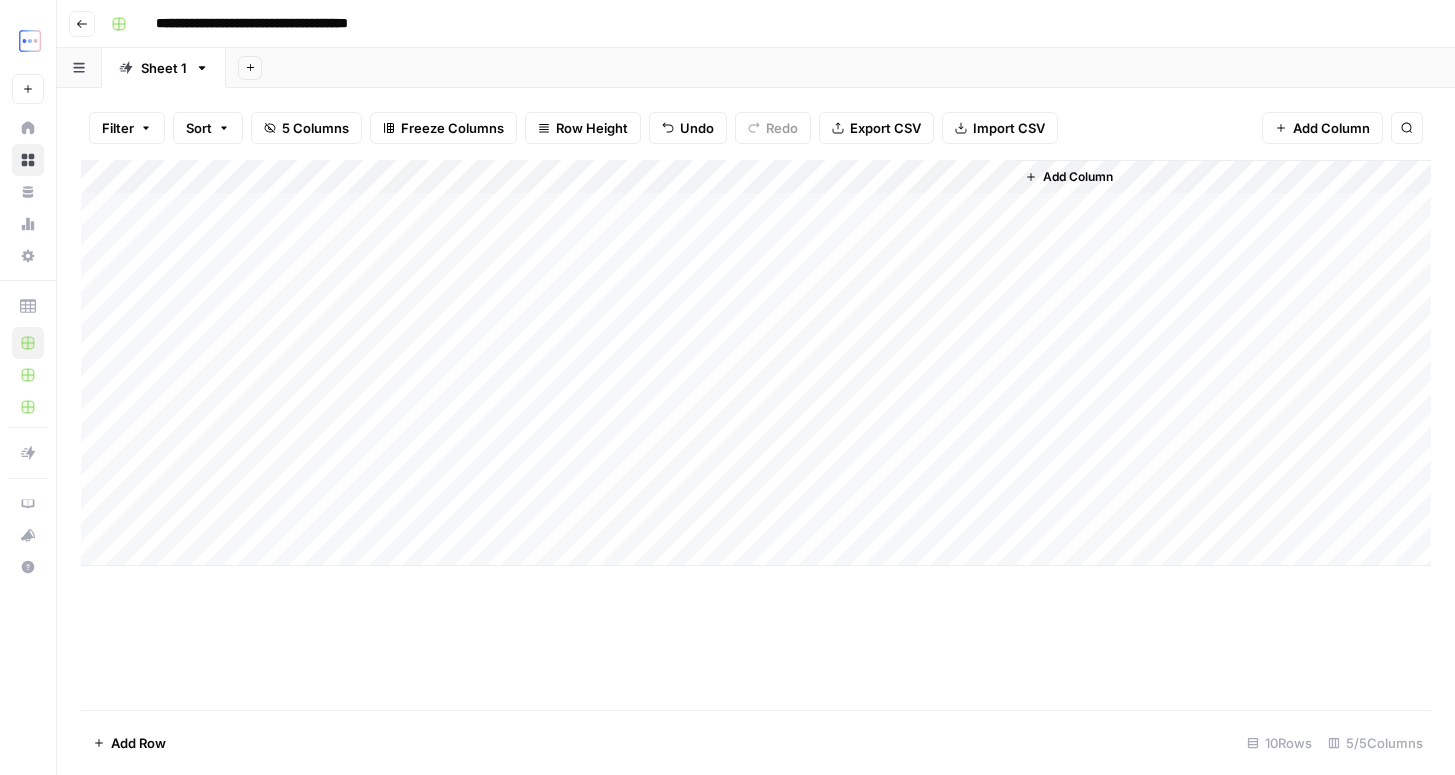 click on "Add Column" at bounding box center (756, 363) 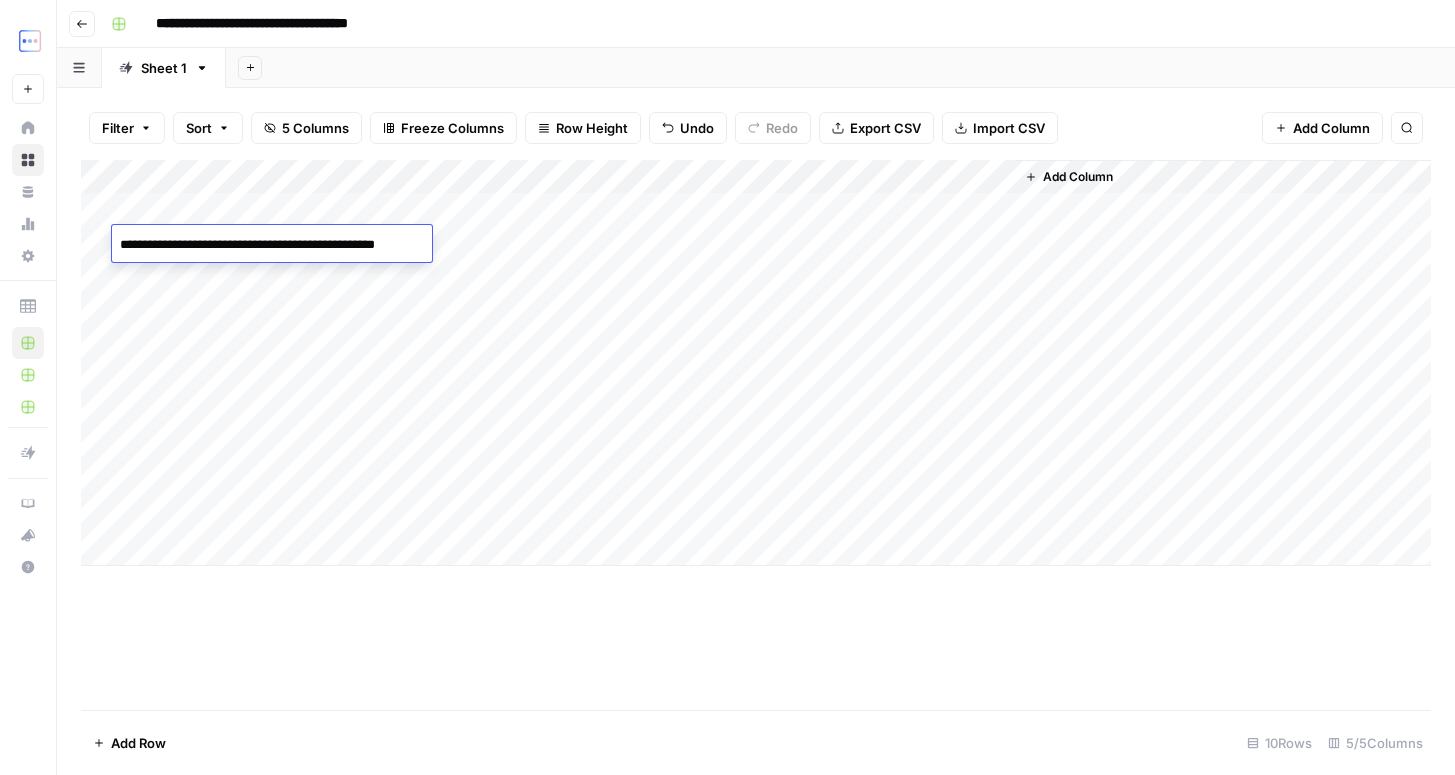 click on "Add Column" at bounding box center [756, 363] 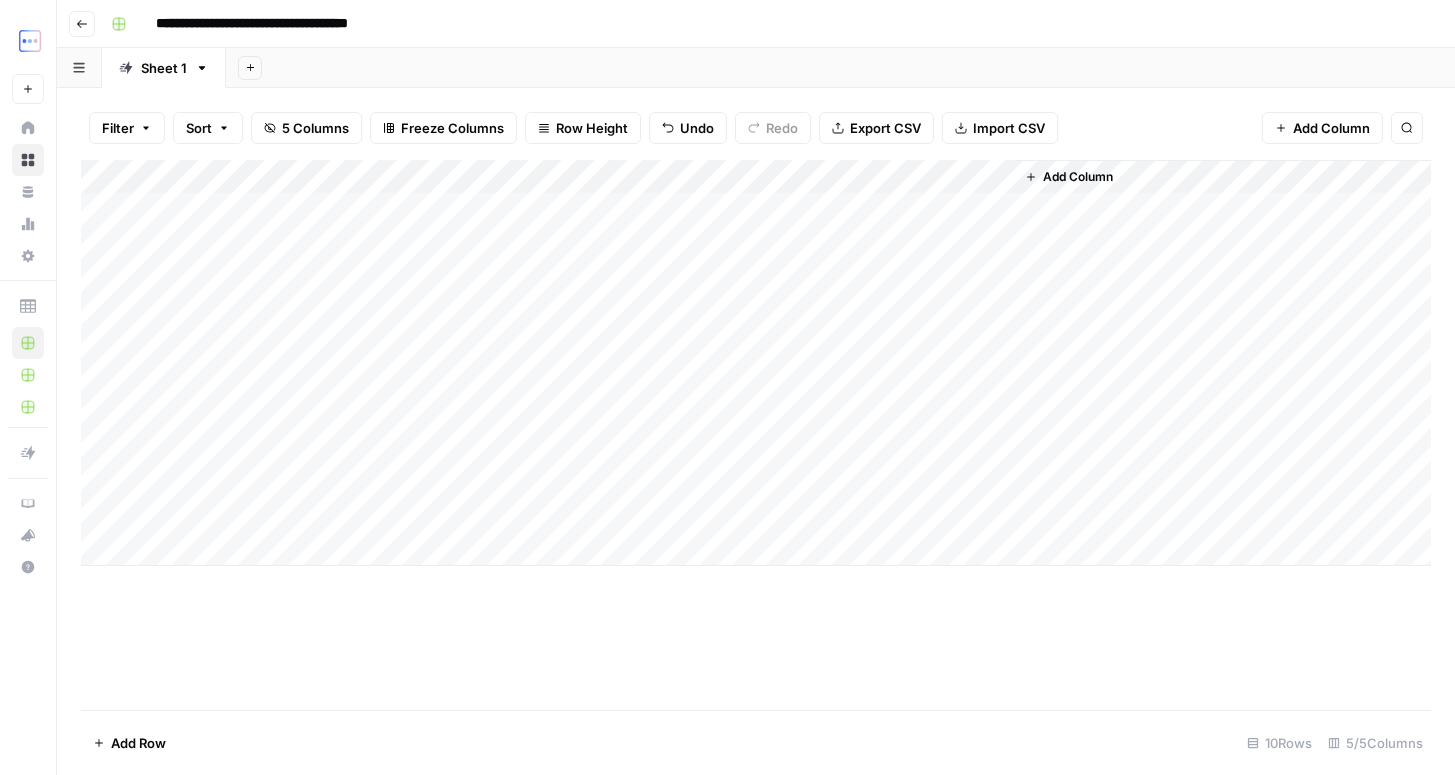 click on "Add Column" at bounding box center [756, 363] 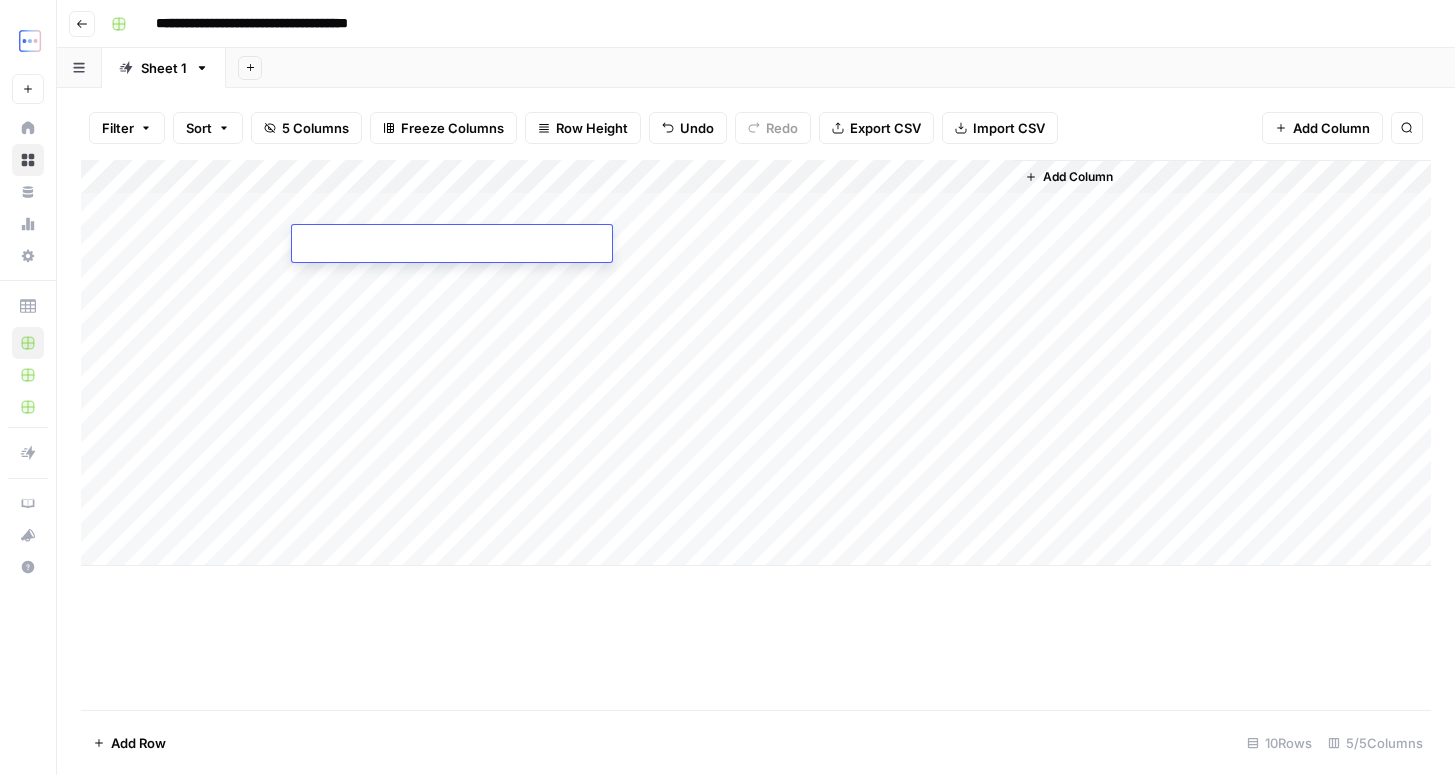 type on "**********" 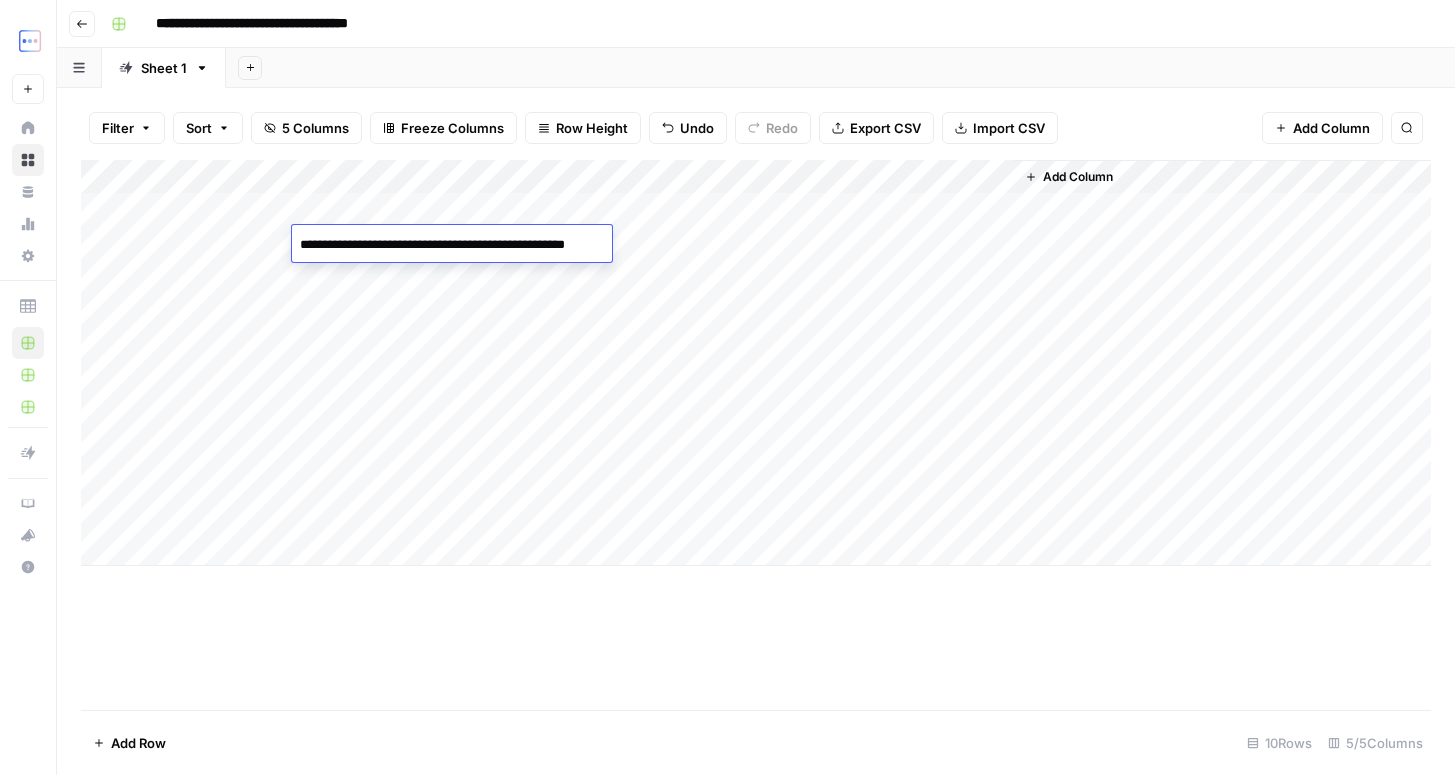 click on "Add Column" at bounding box center [756, 363] 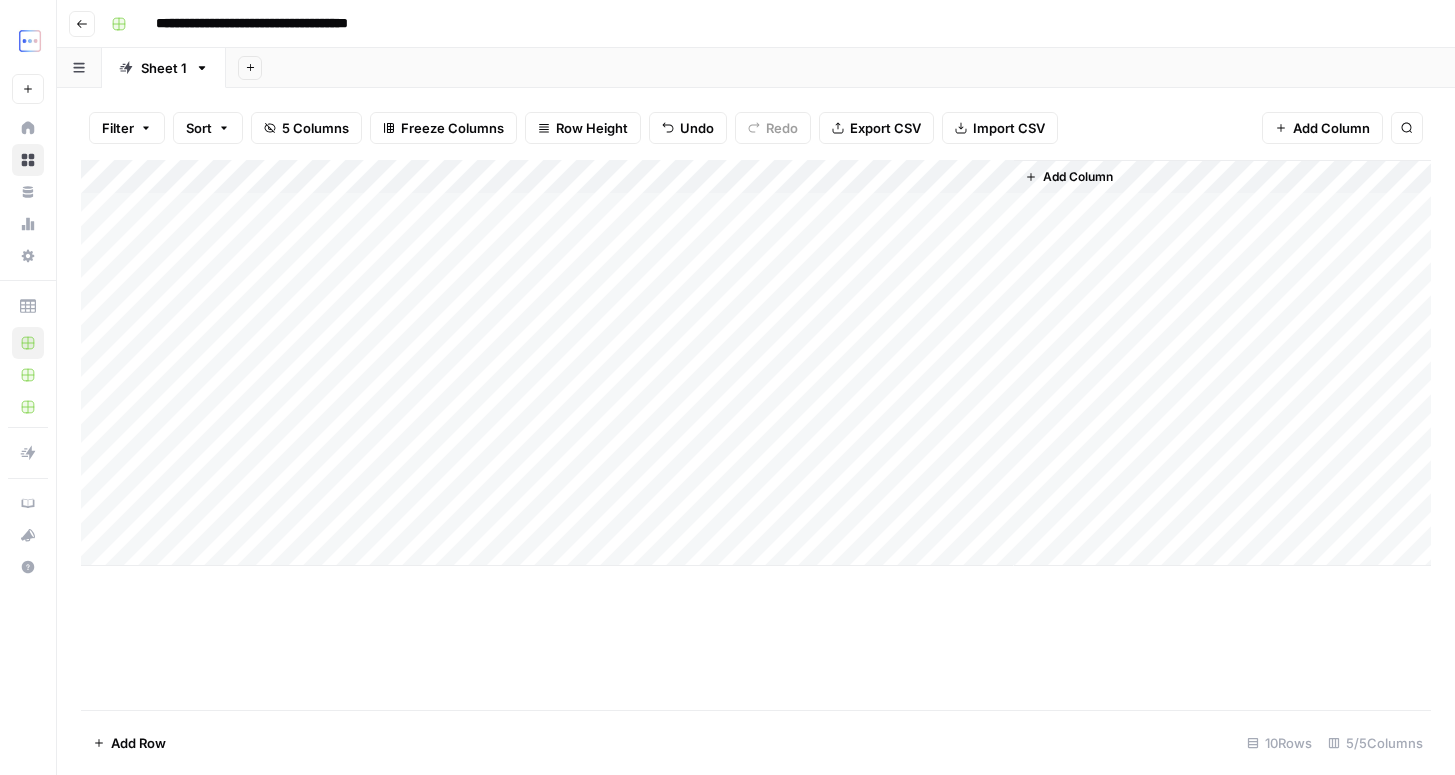 click on "Add Column" at bounding box center (756, 363) 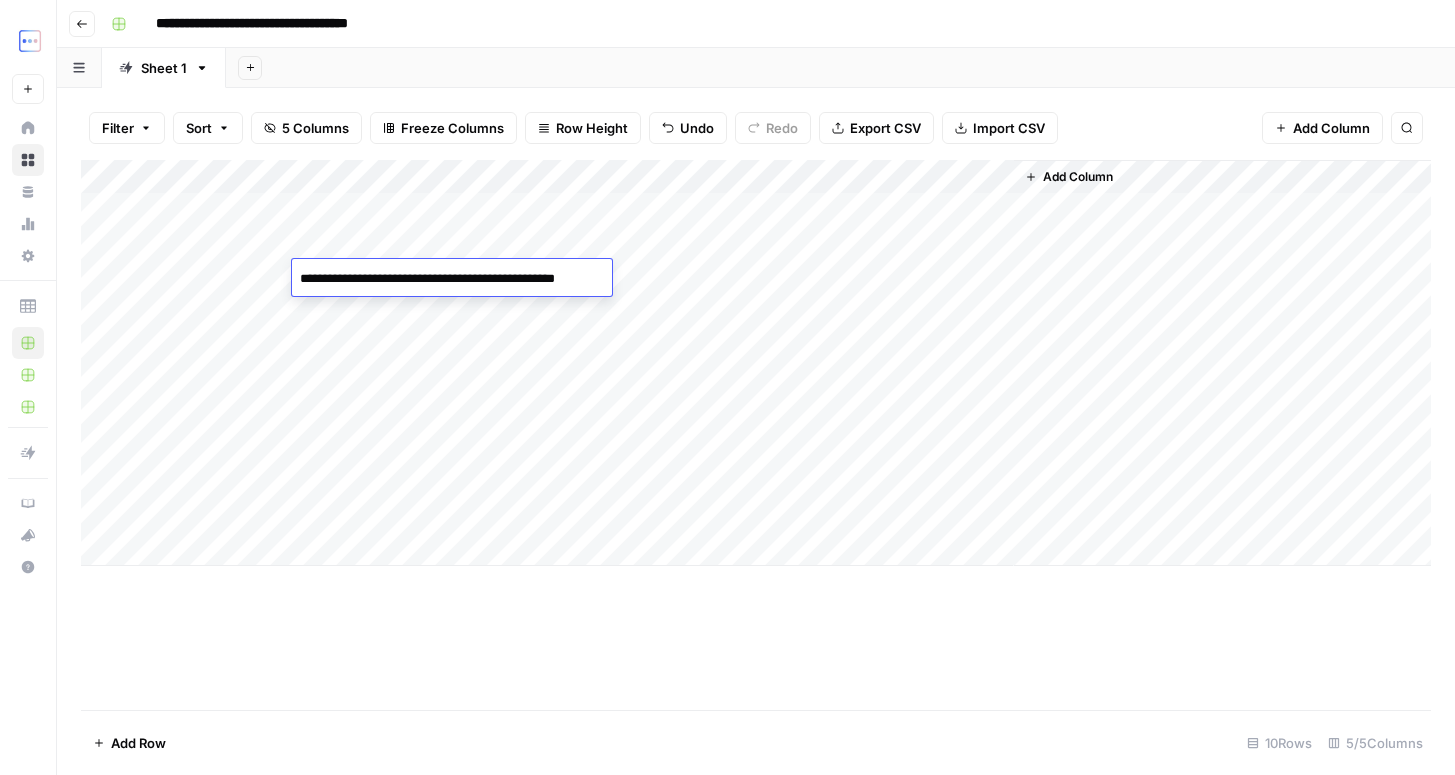 click on "Add Column" at bounding box center (756, 363) 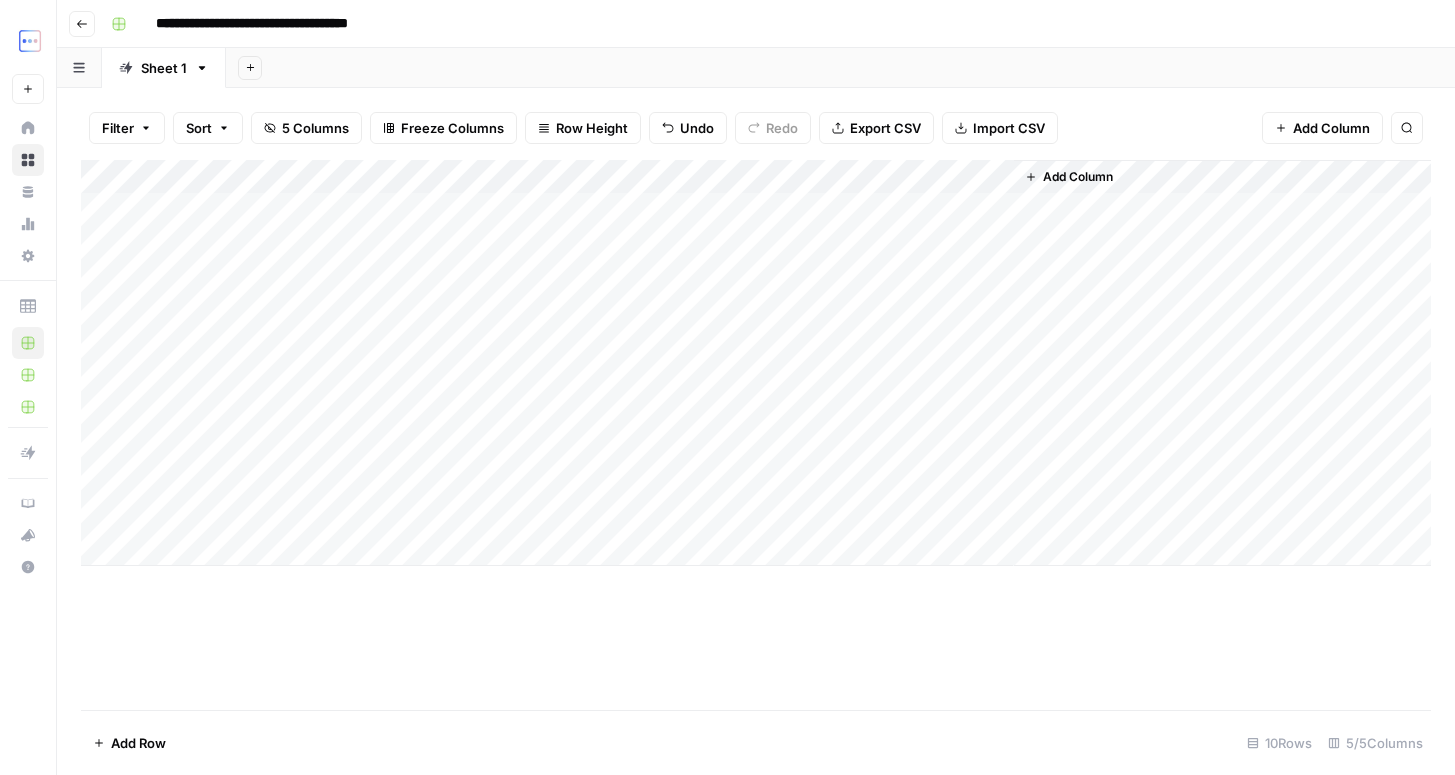click on "Add Column" at bounding box center [756, 363] 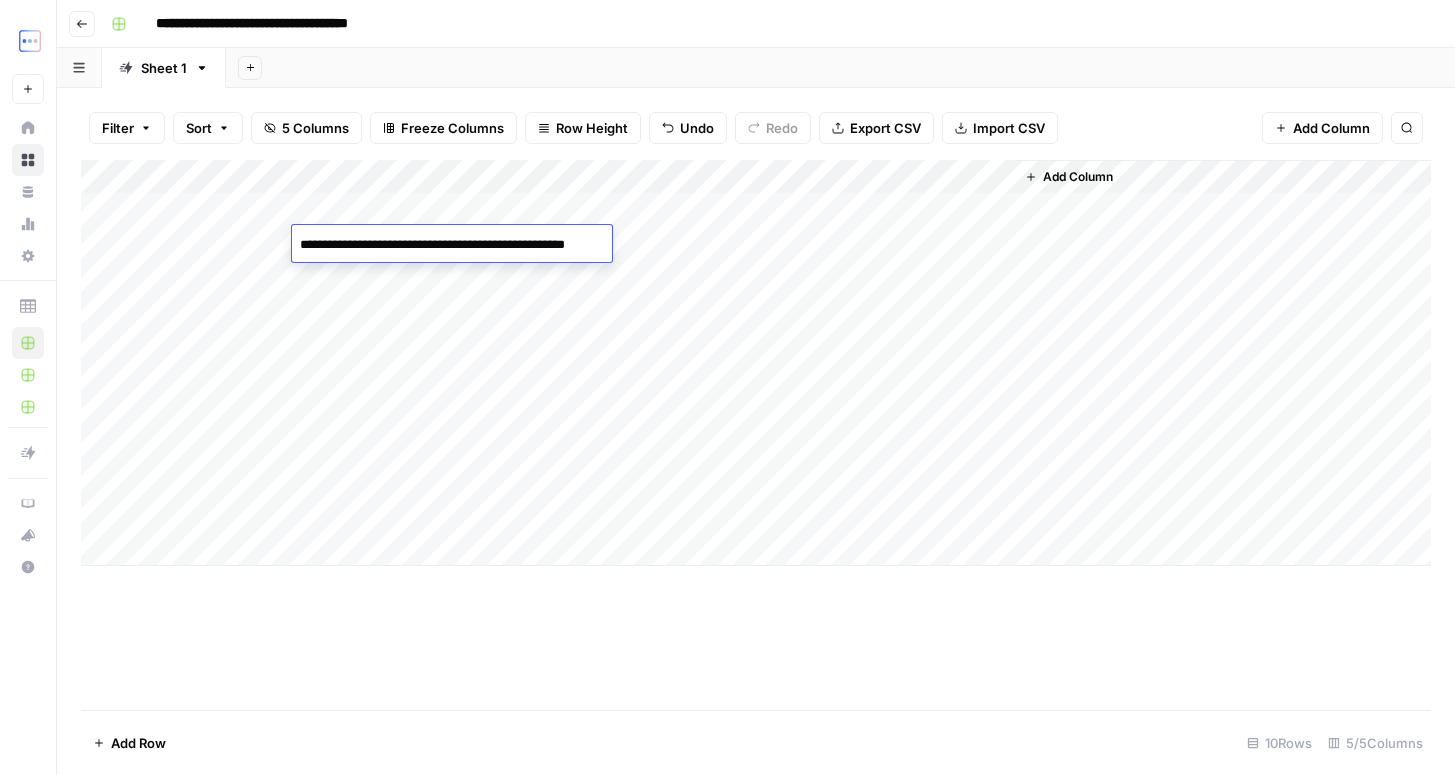 click on "Add Column" at bounding box center [756, 363] 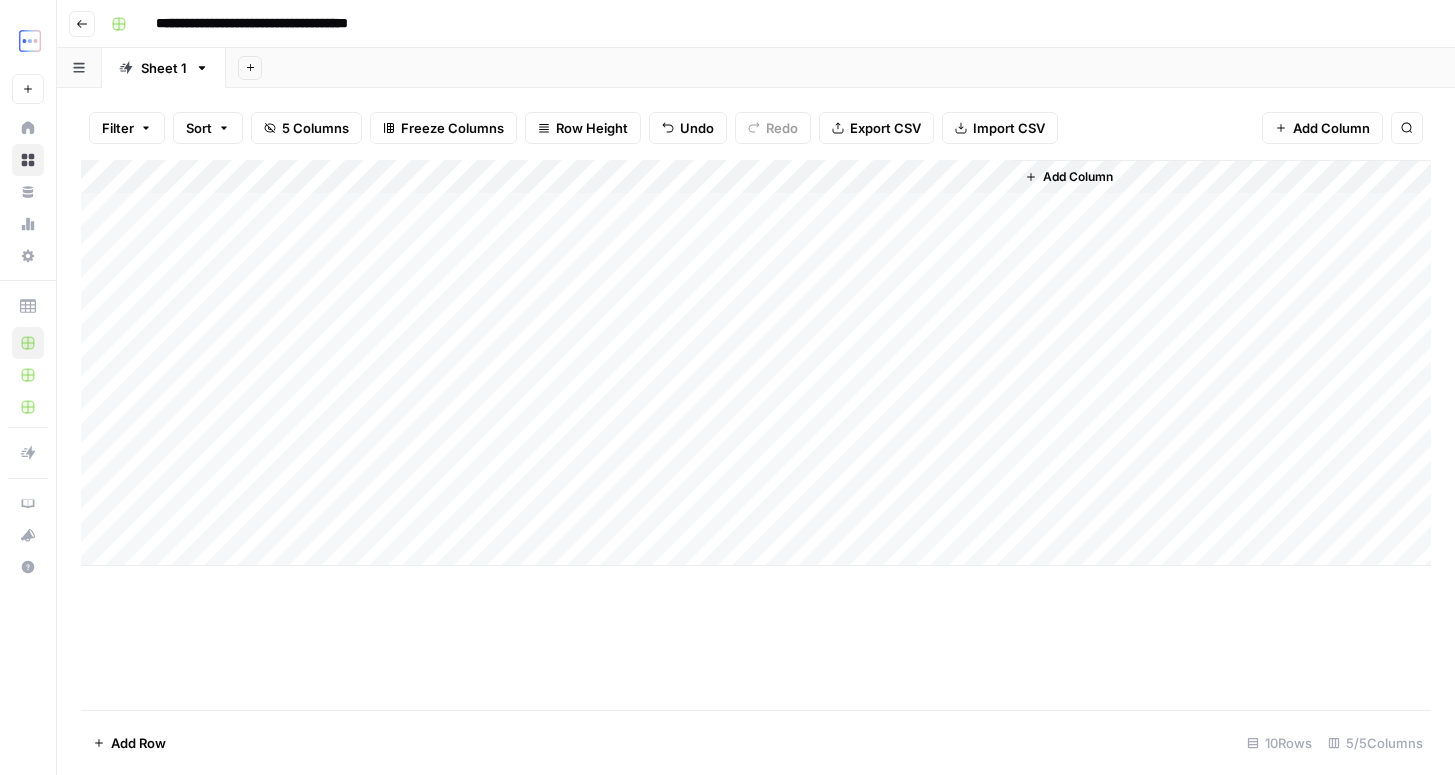 click on "Add Column" at bounding box center (756, 363) 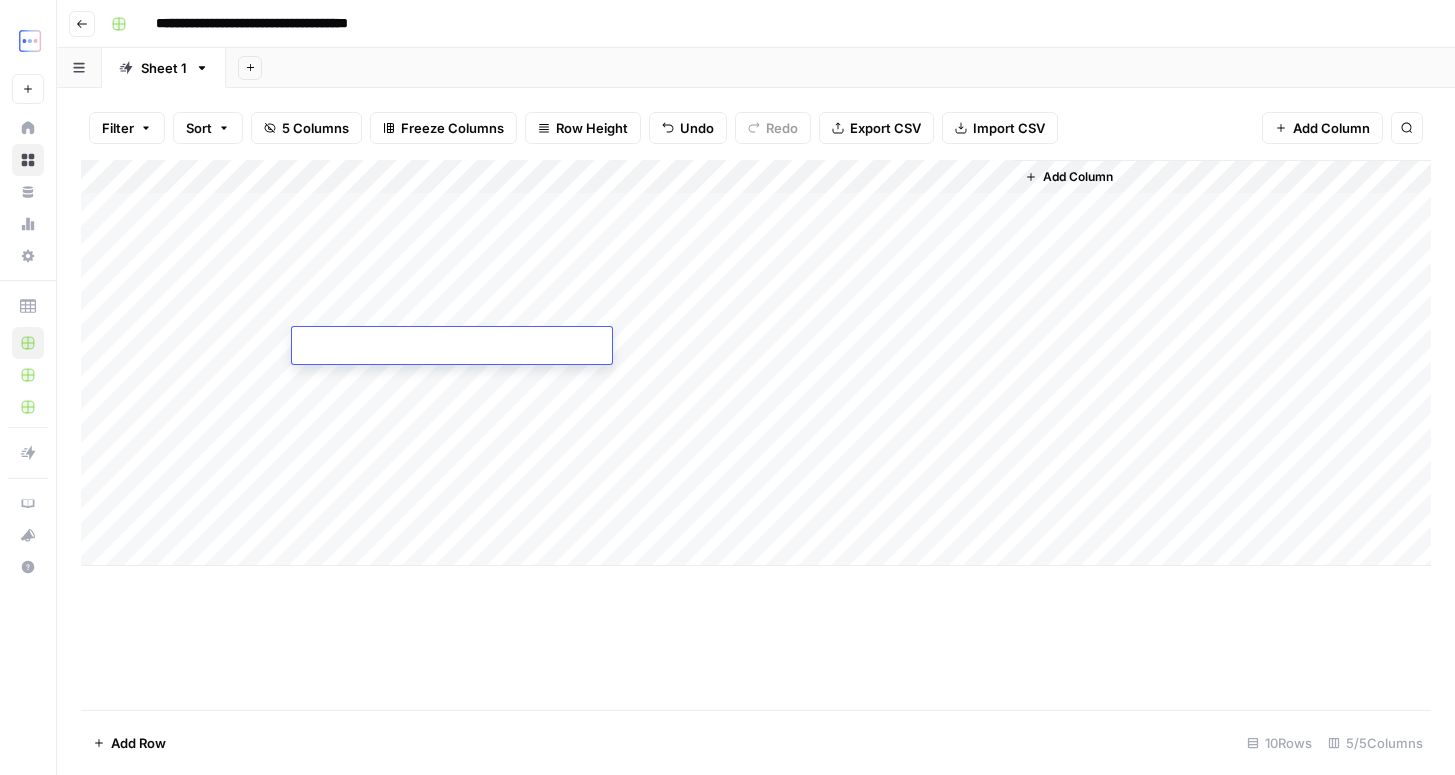 type on "**********" 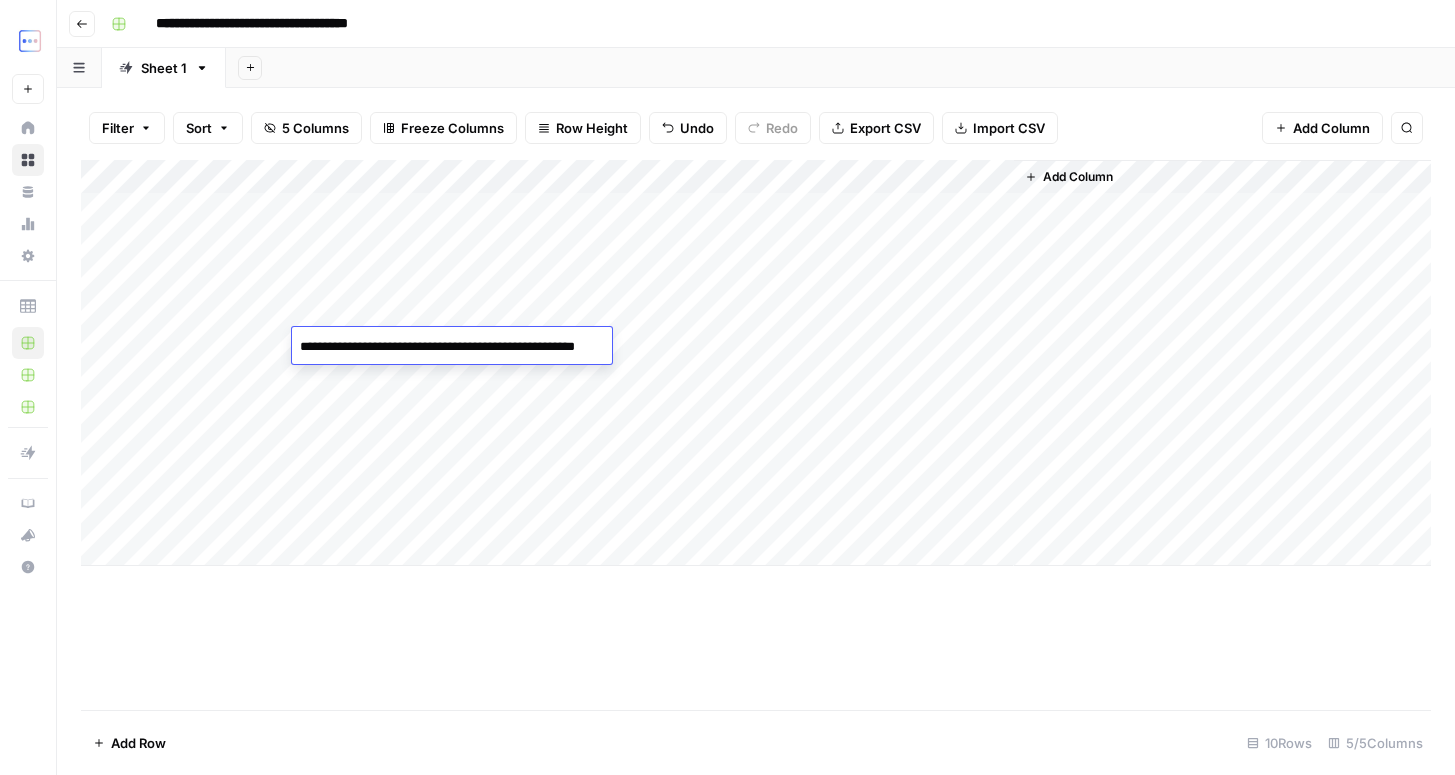 click on "Add Column" at bounding box center [756, 363] 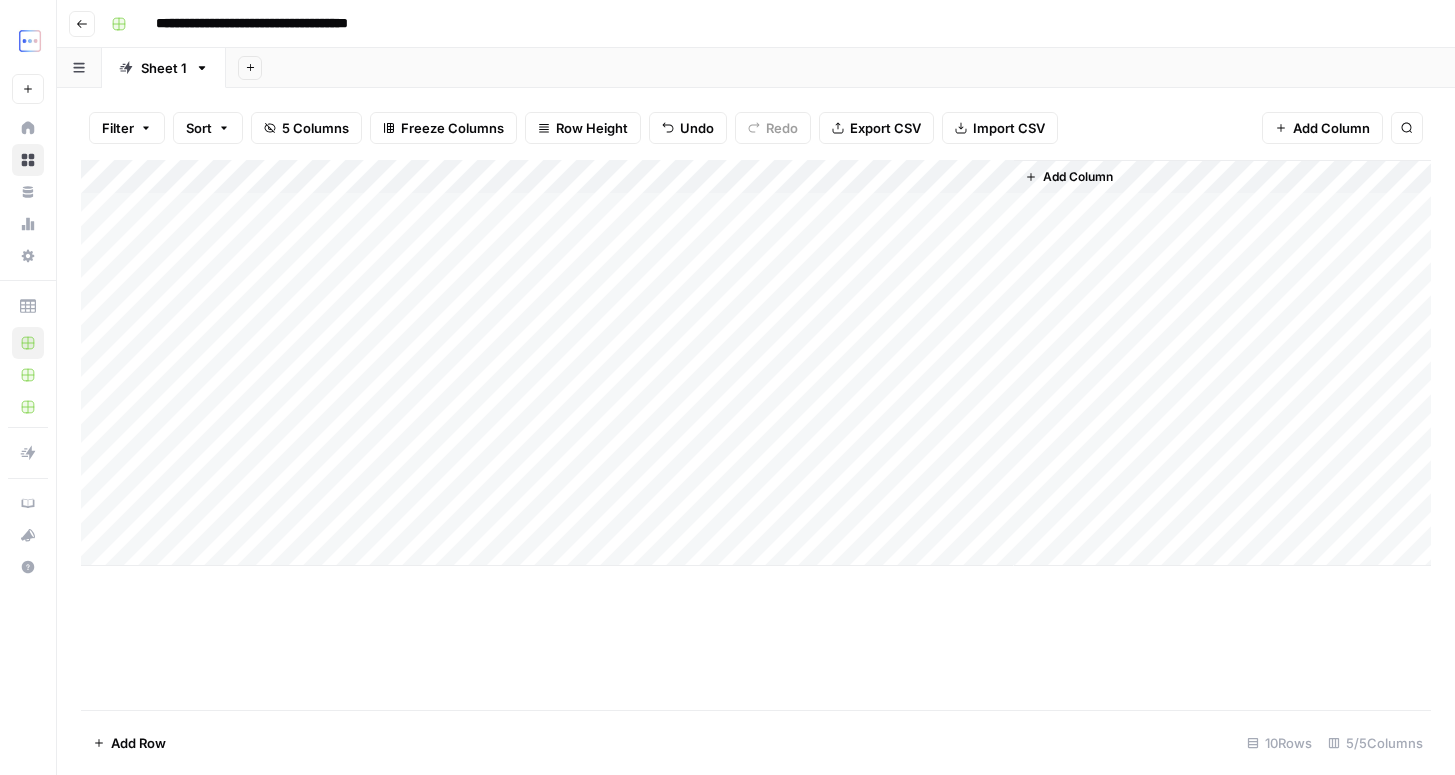 click on "Add Column" at bounding box center (756, 363) 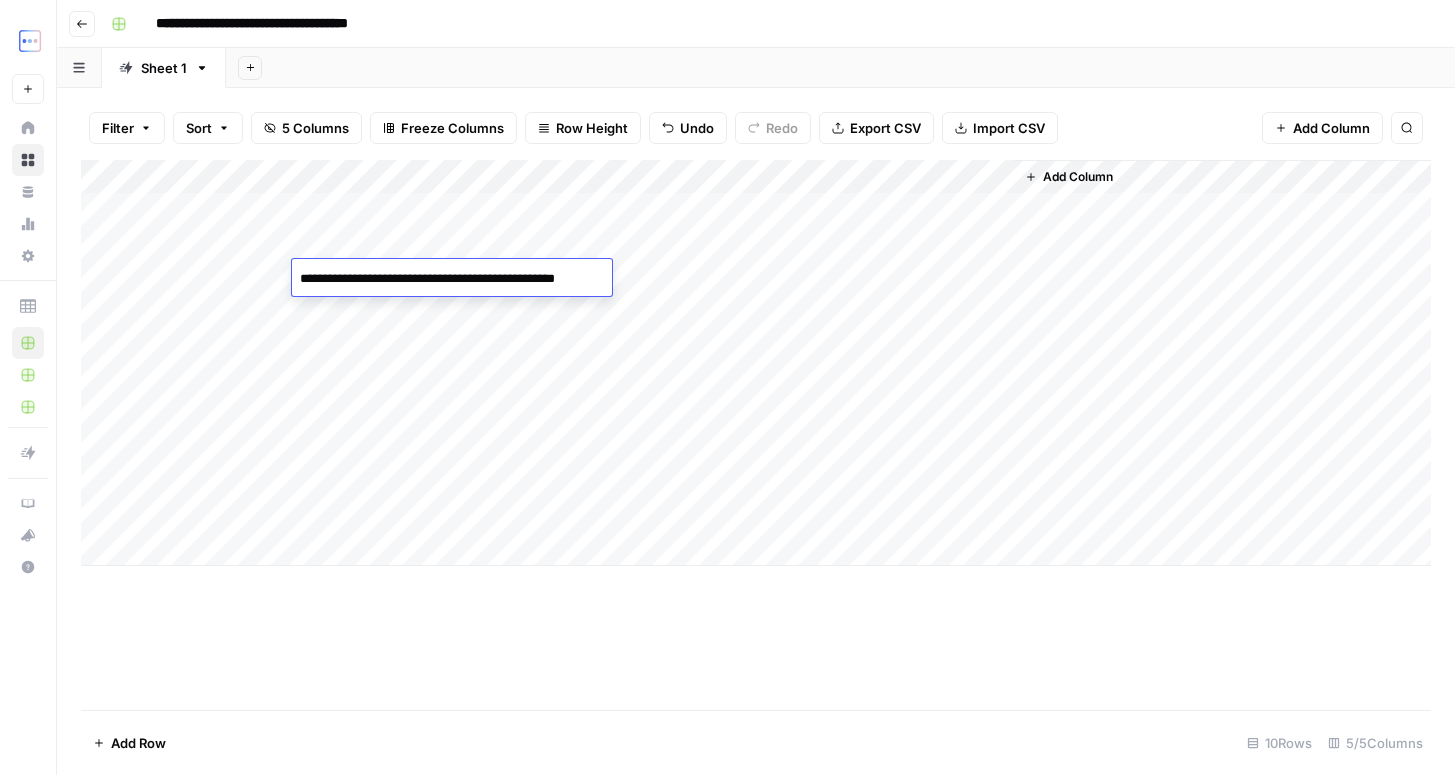 click on "Add Column" at bounding box center [756, 363] 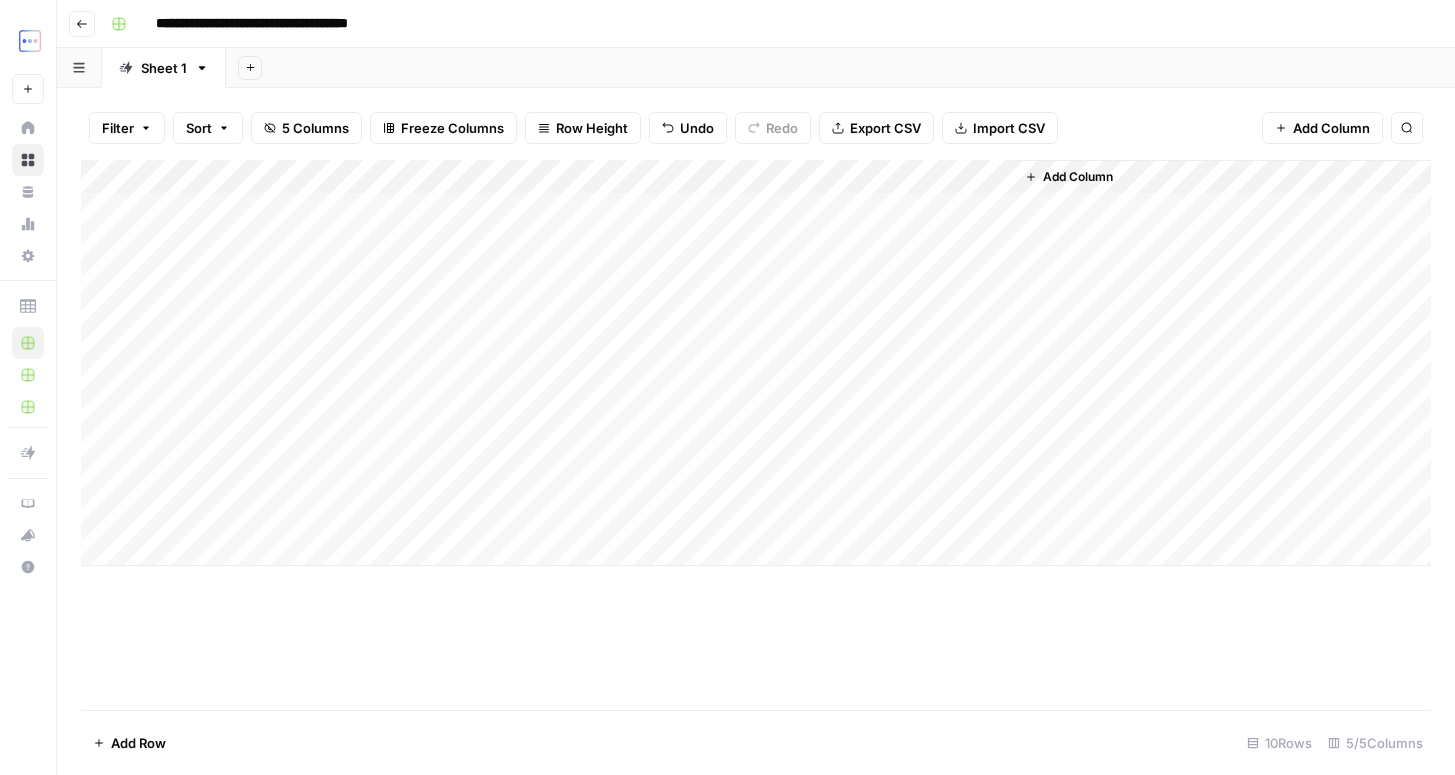click on "Add Column" at bounding box center [756, 363] 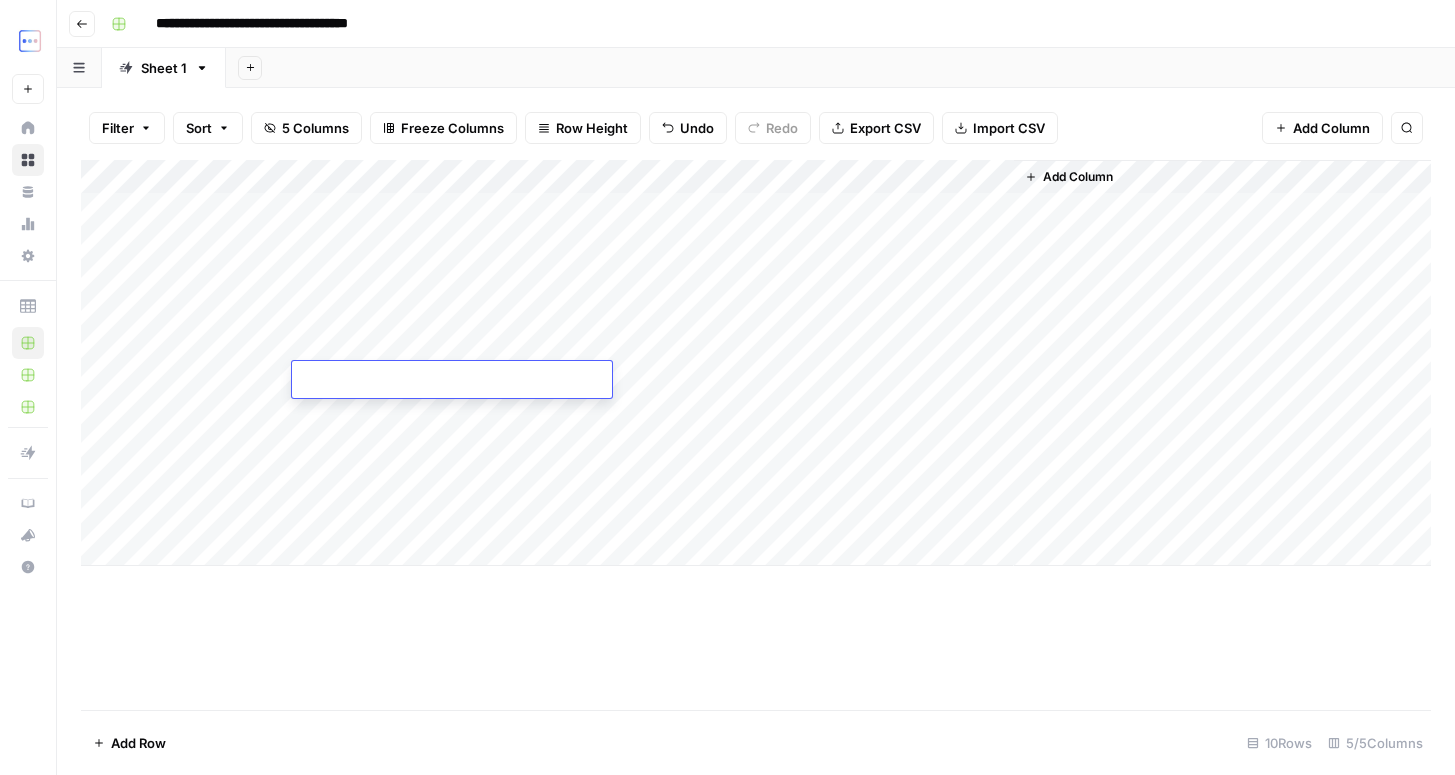 type on "**********" 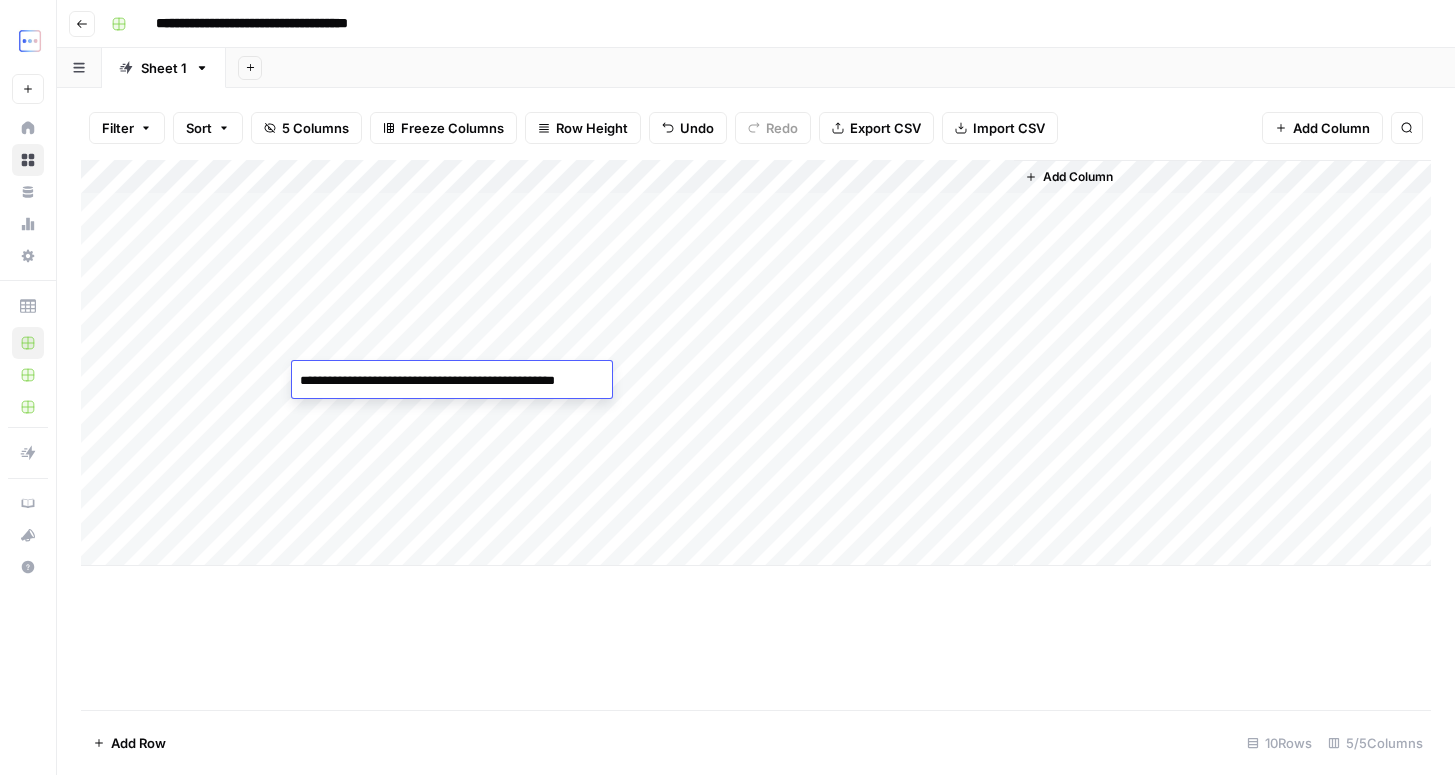 click on "Add Column" at bounding box center (756, 363) 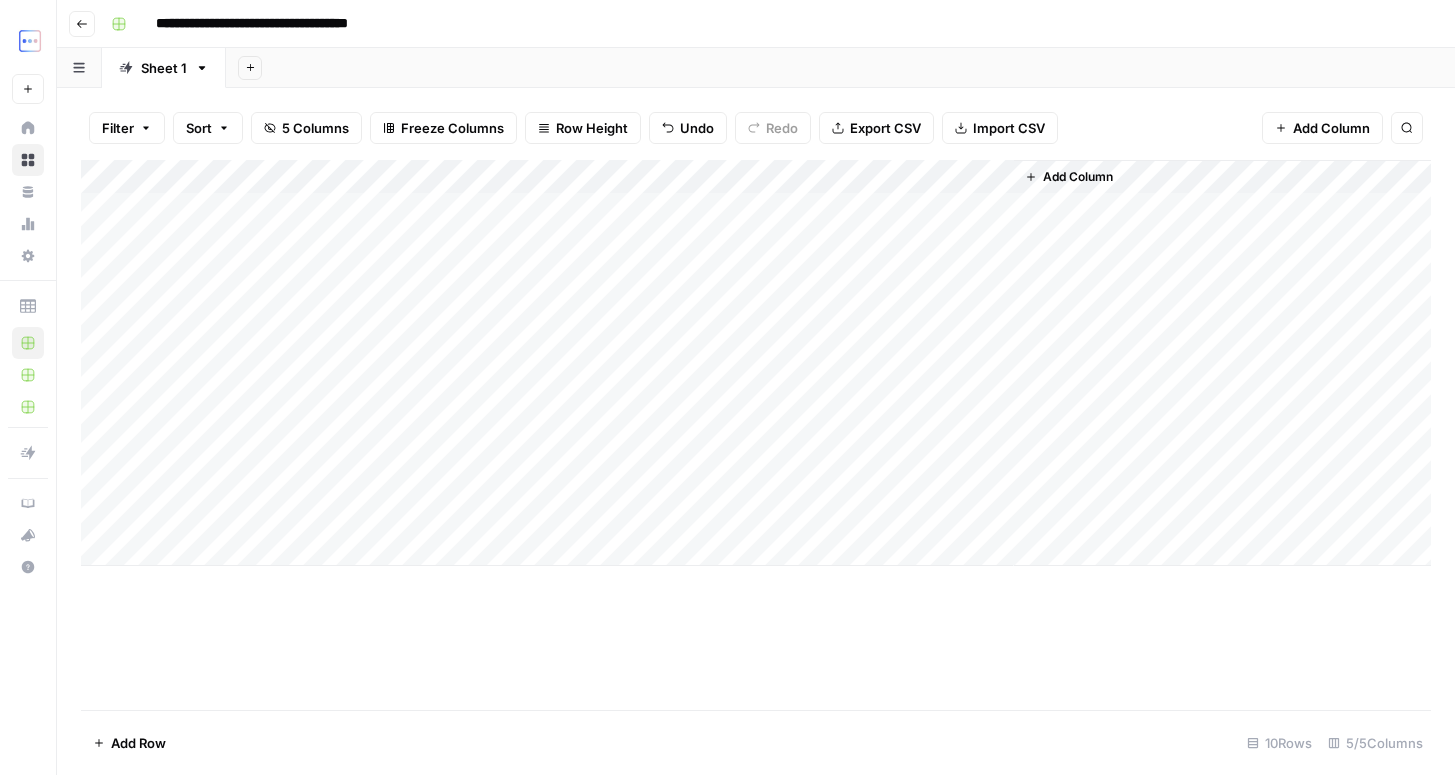 click on "Add Column" at bounding box center (756, 363) 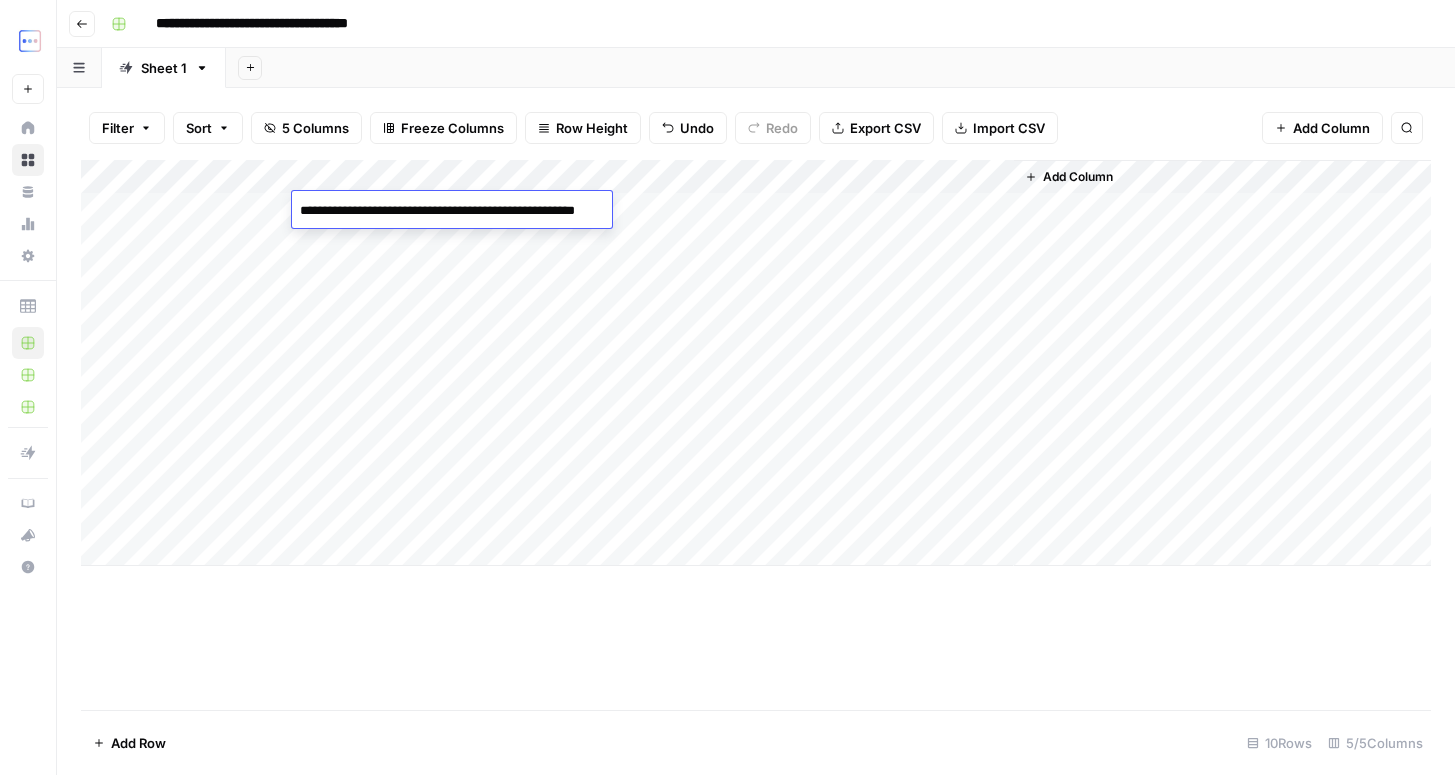 click on "Add Column" at bounding box center [756, 363] 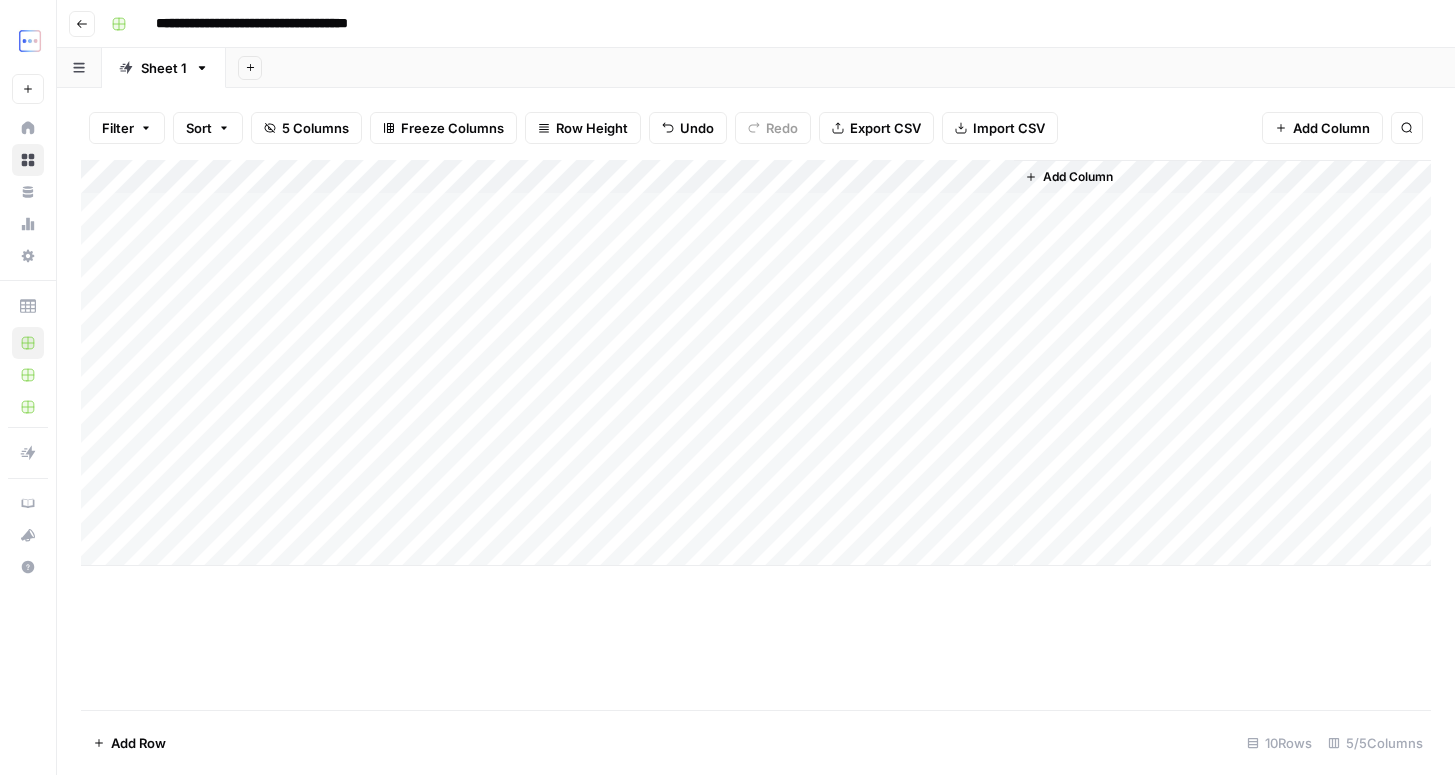 click on "Add Column" at bounding box center [756, 363] 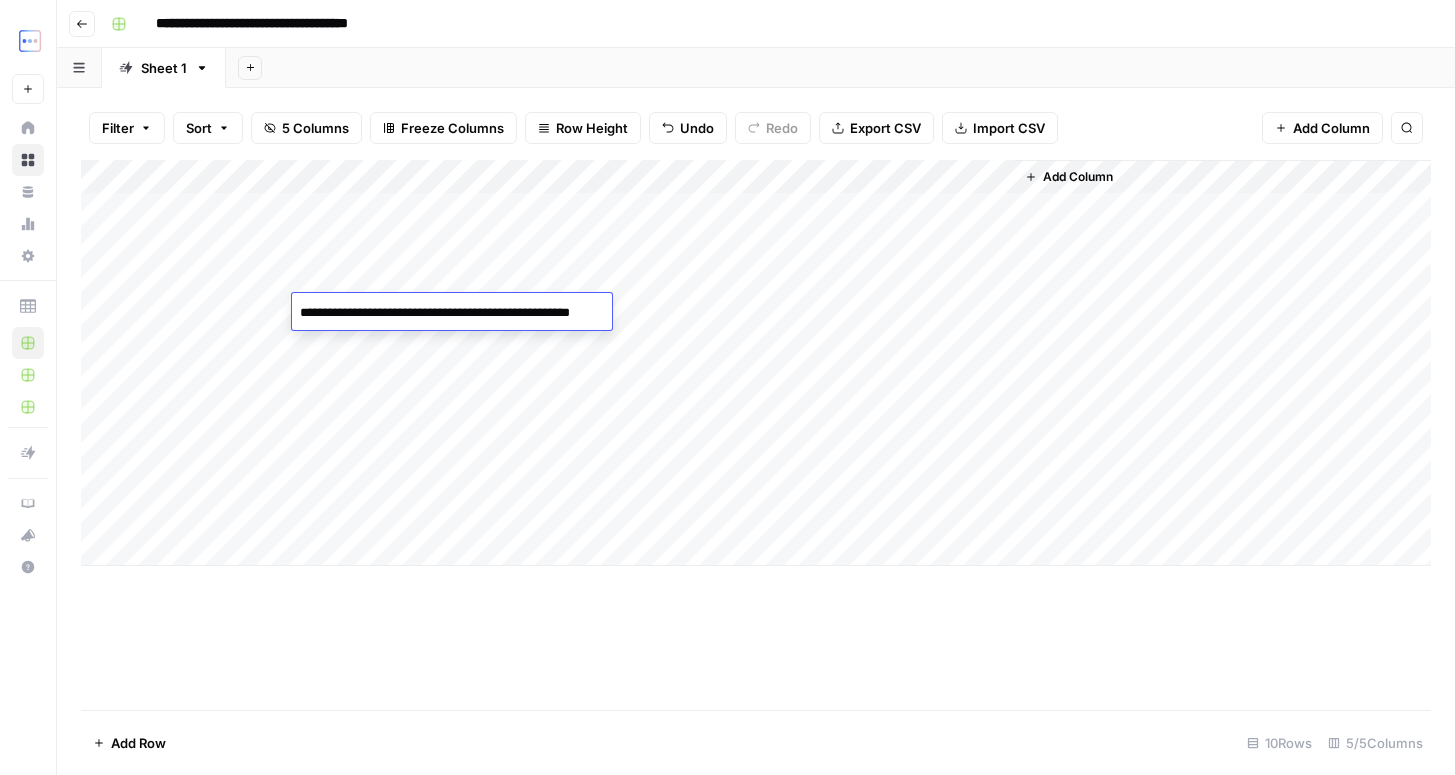 click on "Add Column" at bounding box center (756, 363) 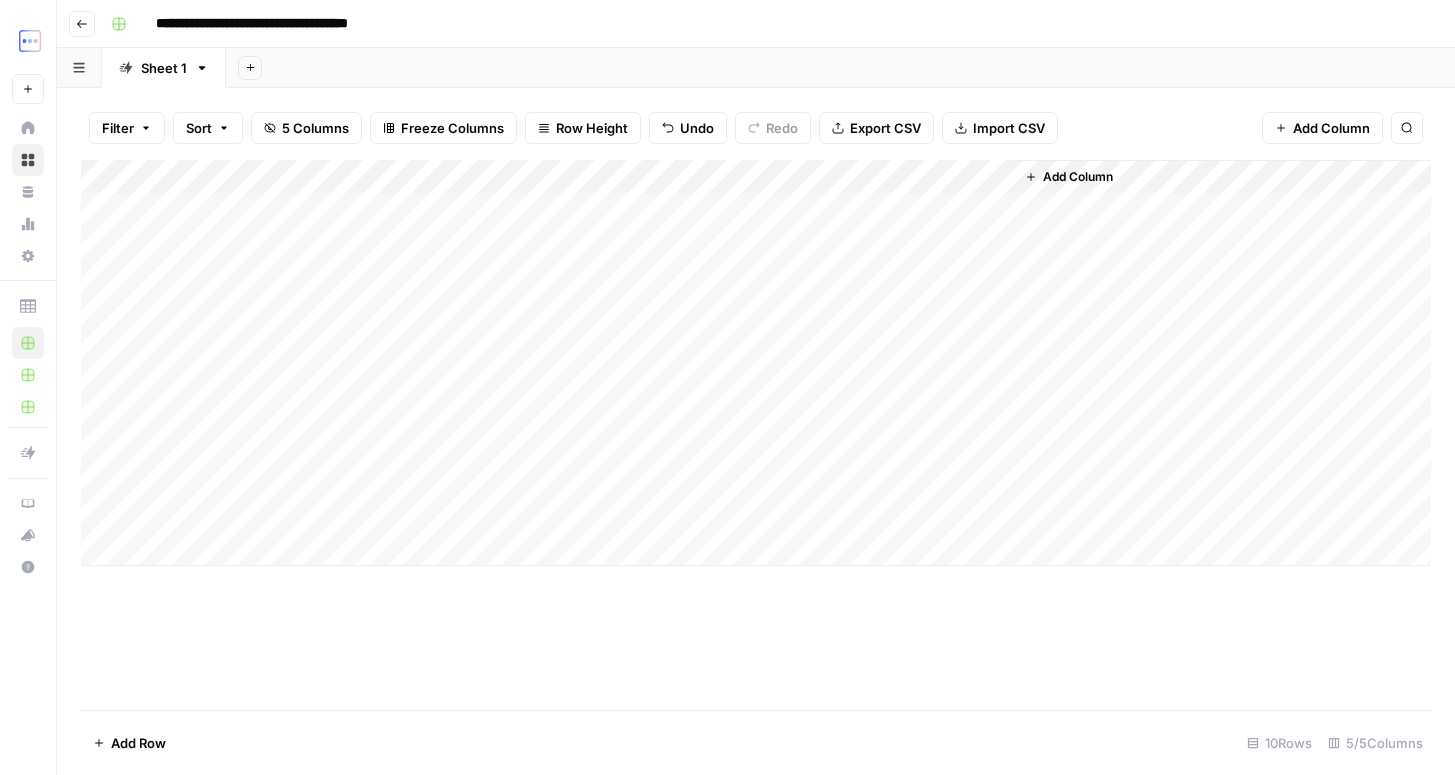 click on "Add Column" at bounding box center [756, 363] 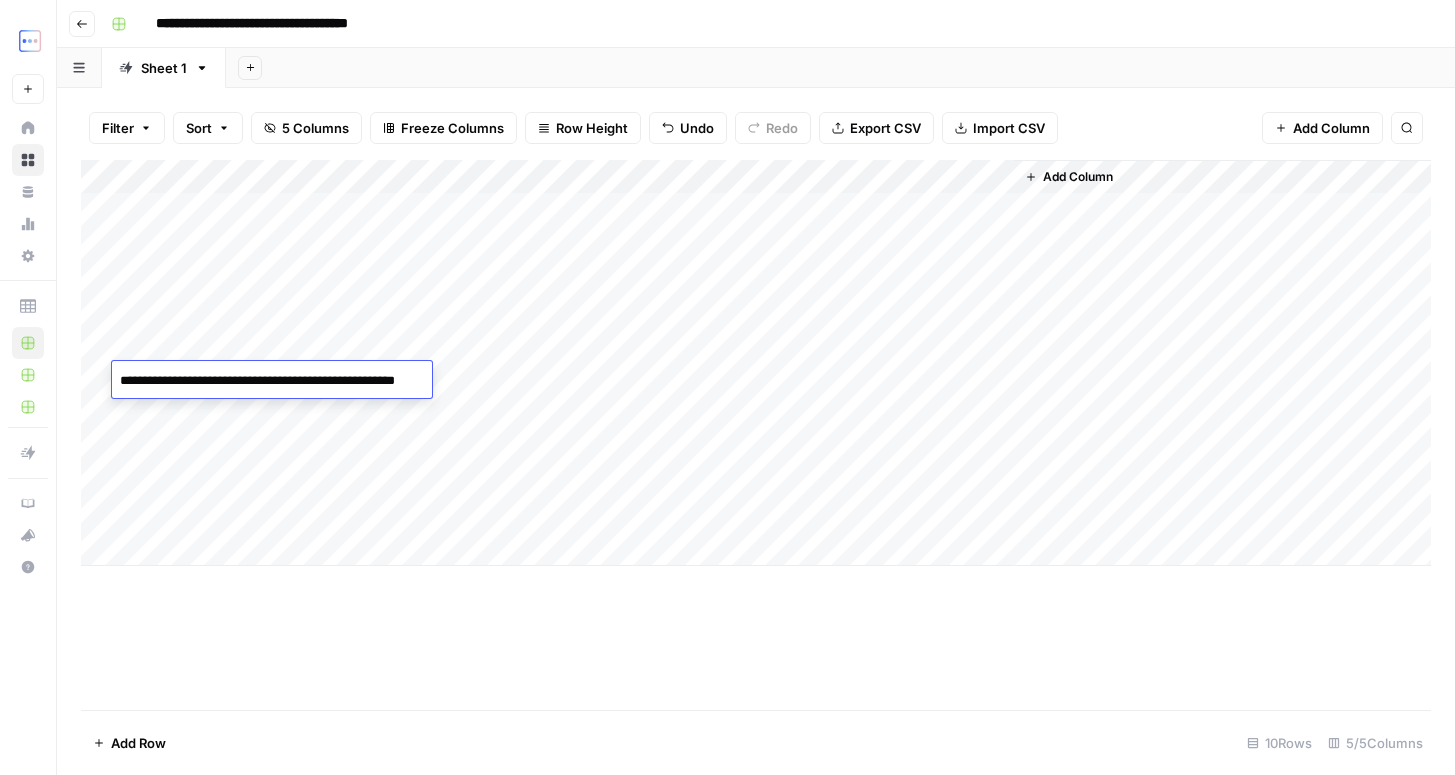 click on "Add Column" at bounding box center (756, 363) 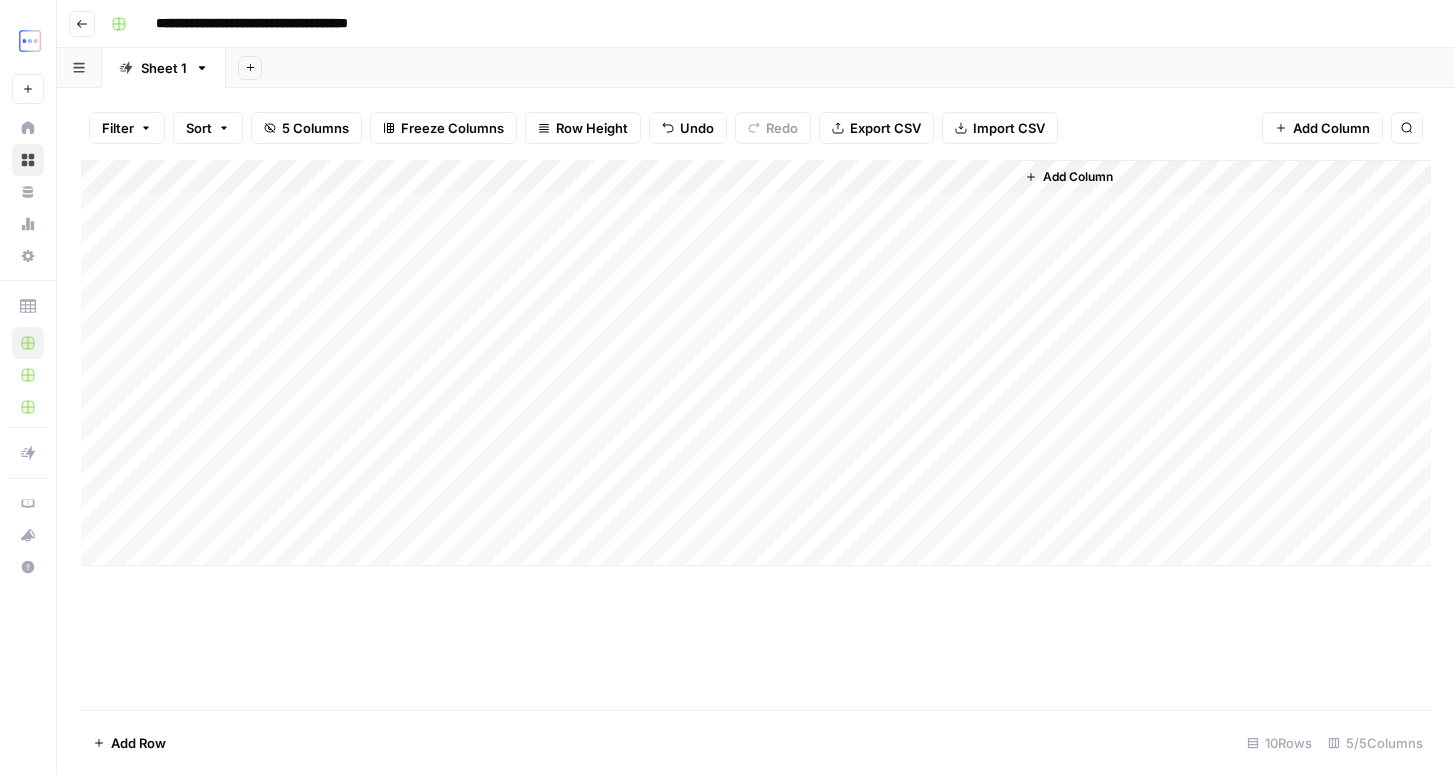 click on "Add Column" at bounding box center (756, 363) 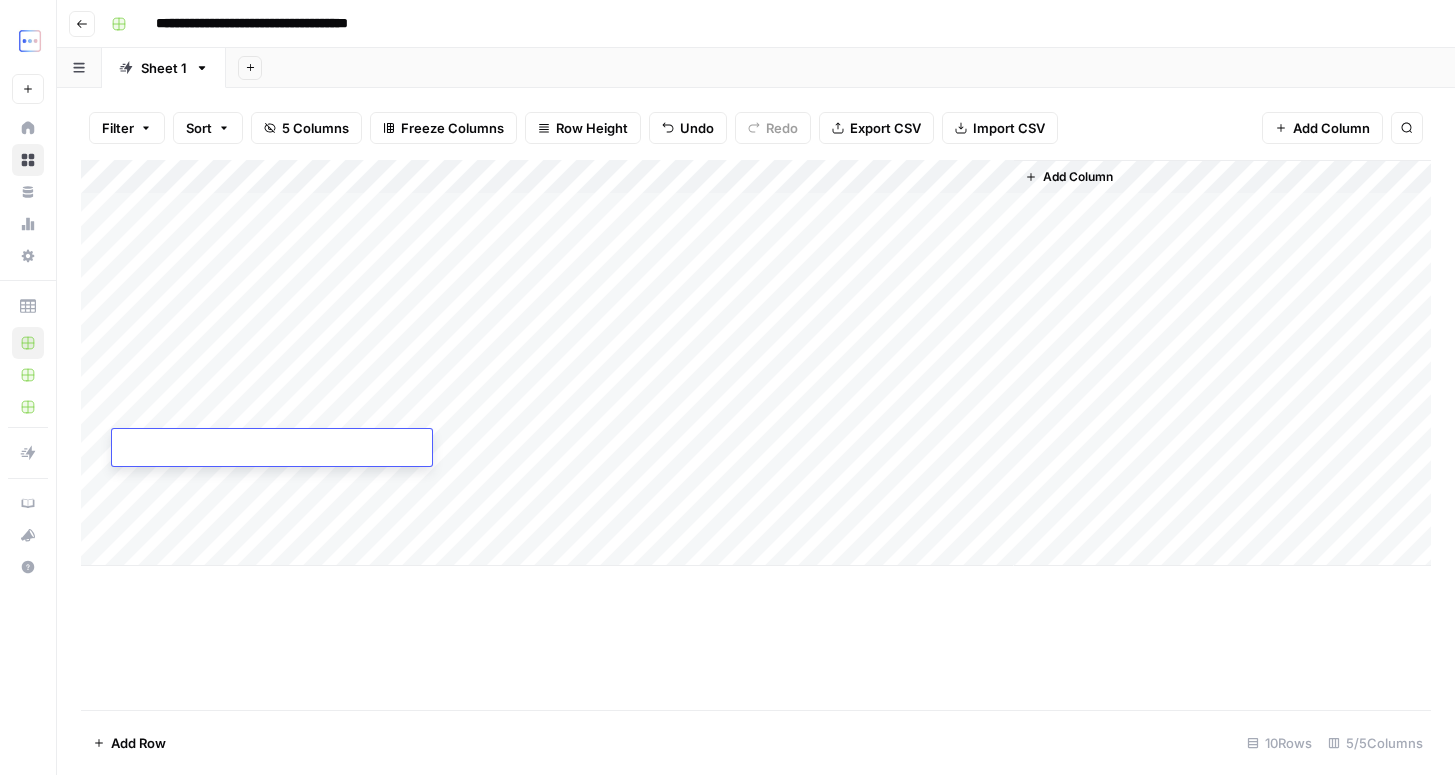 type on "**********" 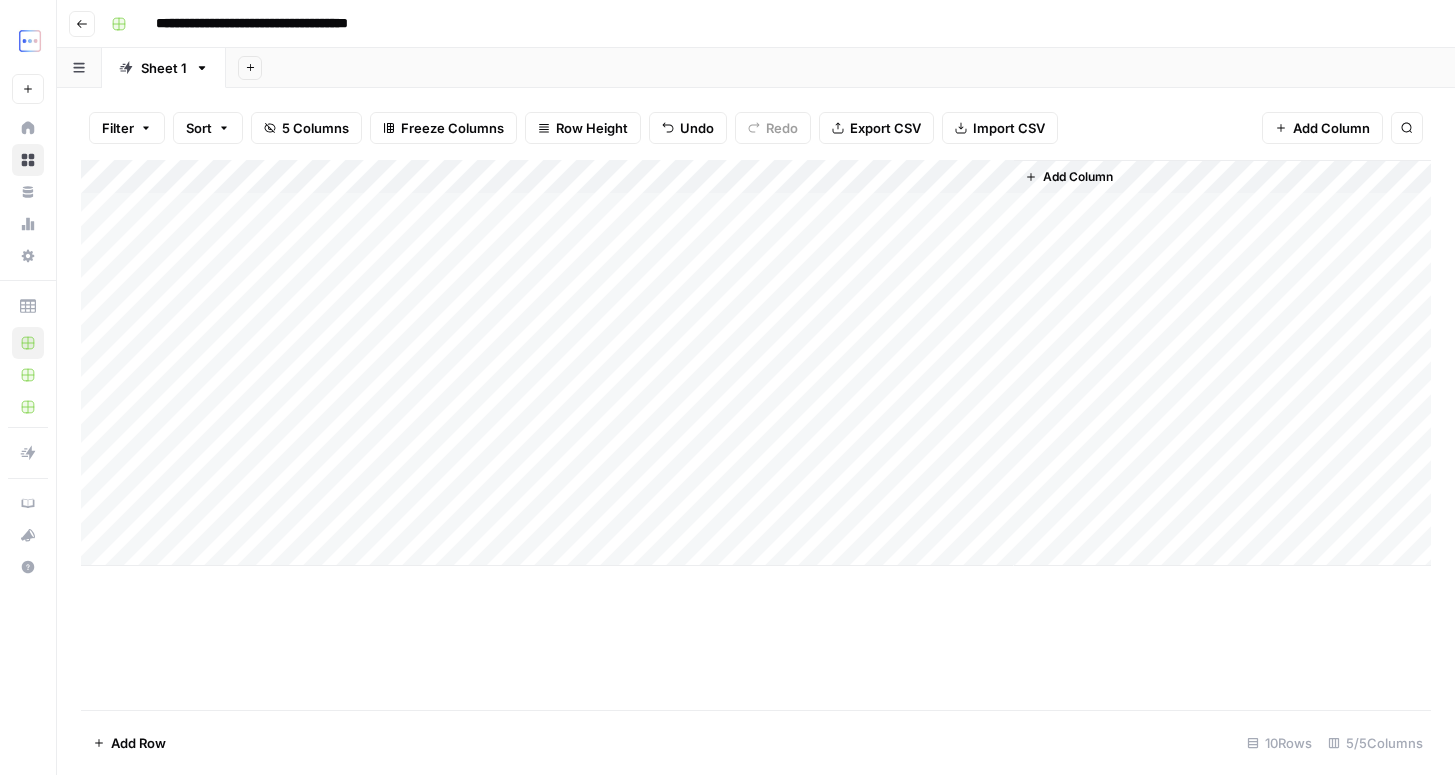 click on "Add Column" at bounding box center (756, 363) 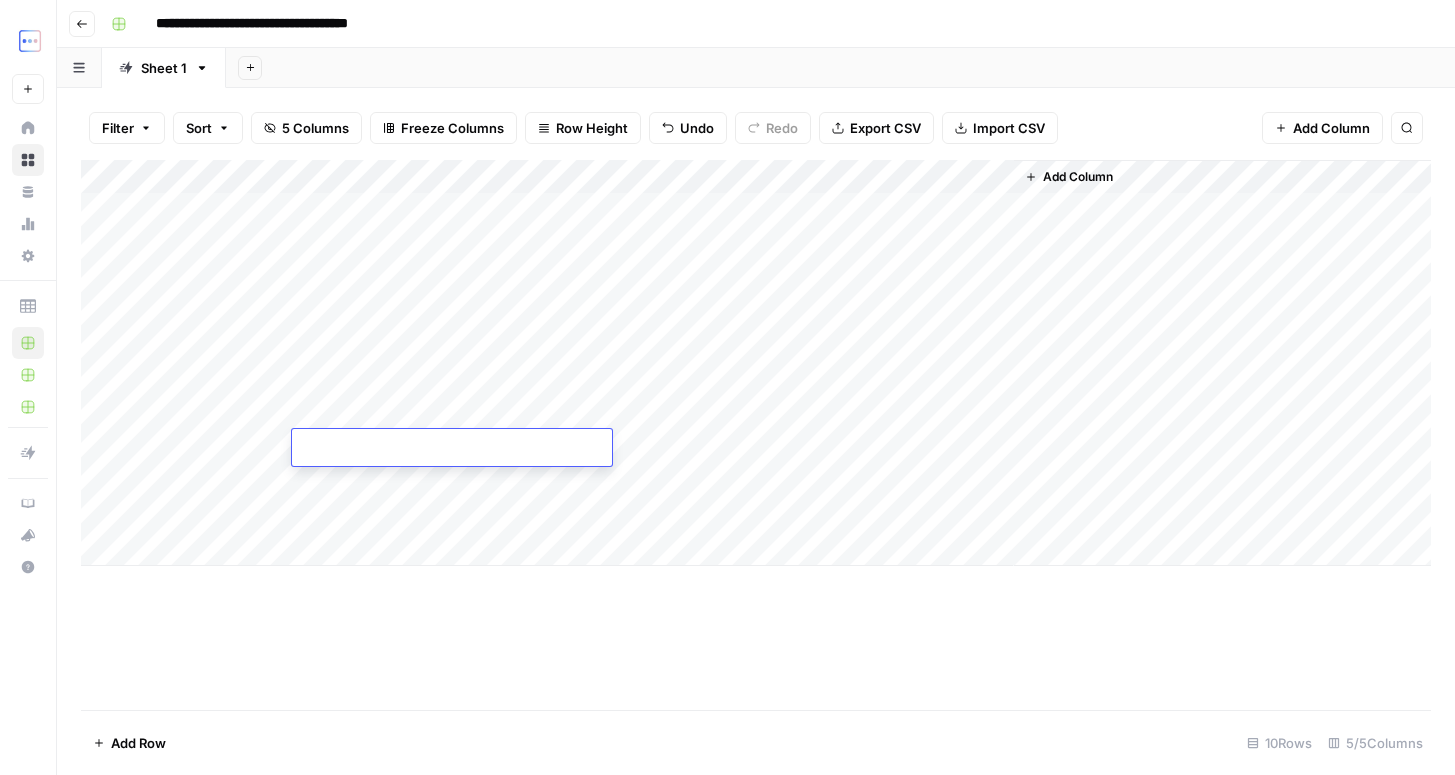 type on "**********" 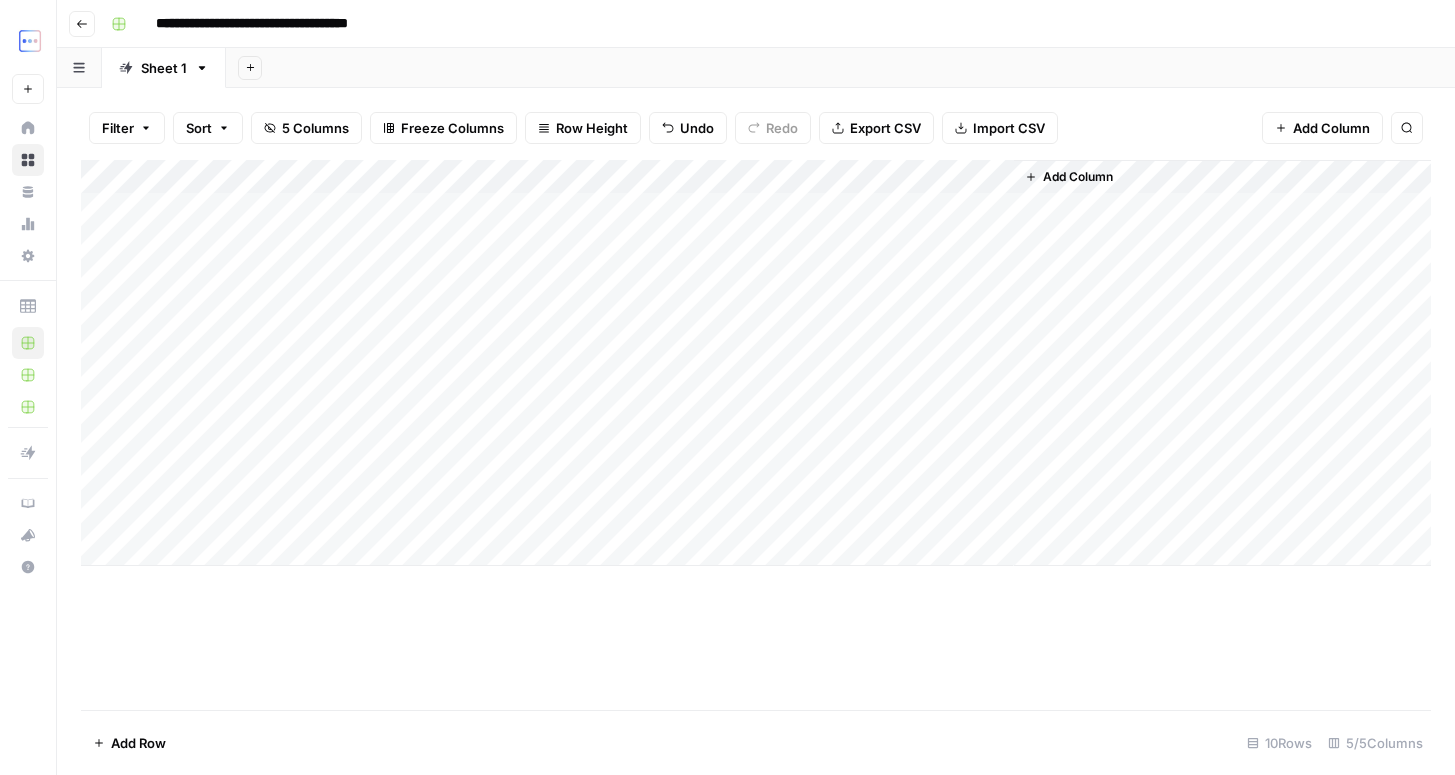 click on "Add Column" at bounding box center [756, 363] 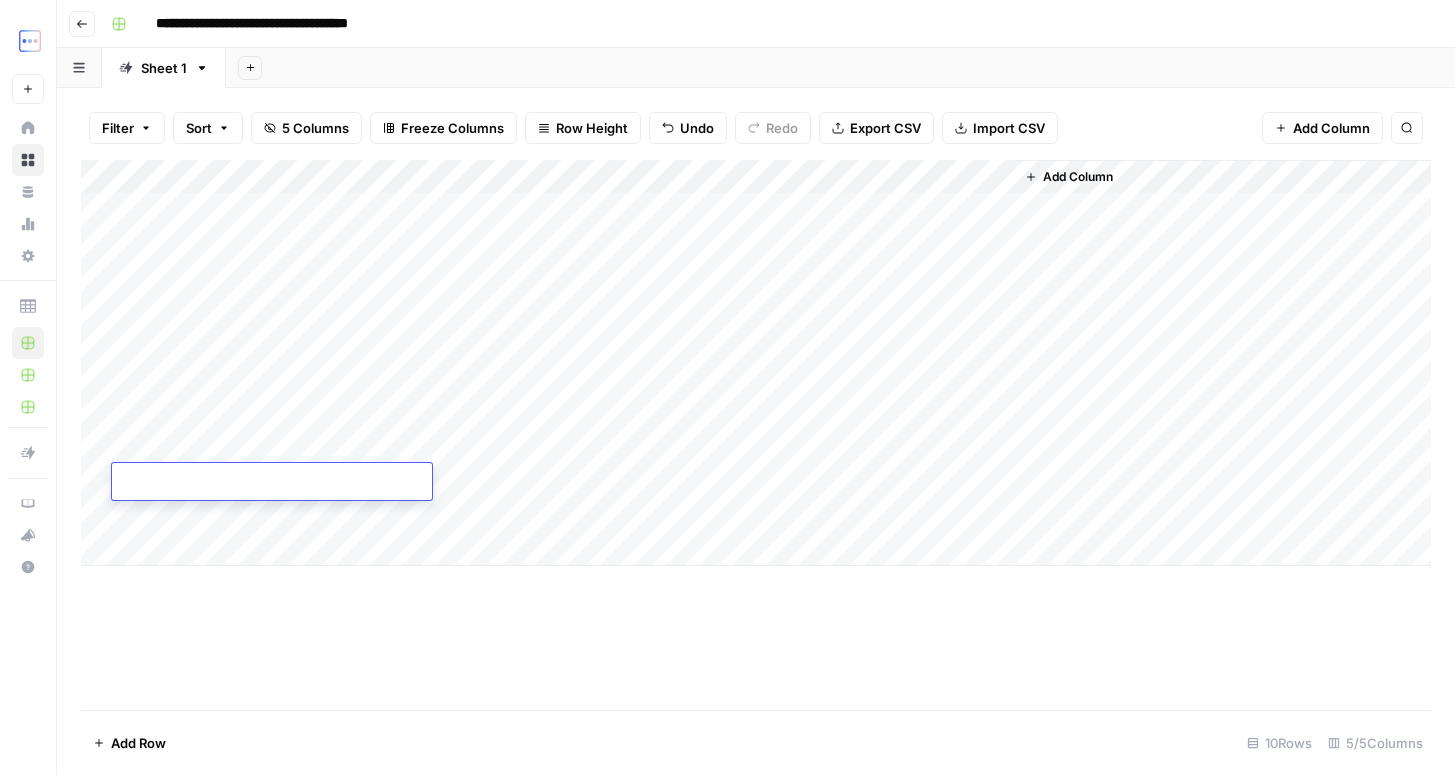type on "**********" 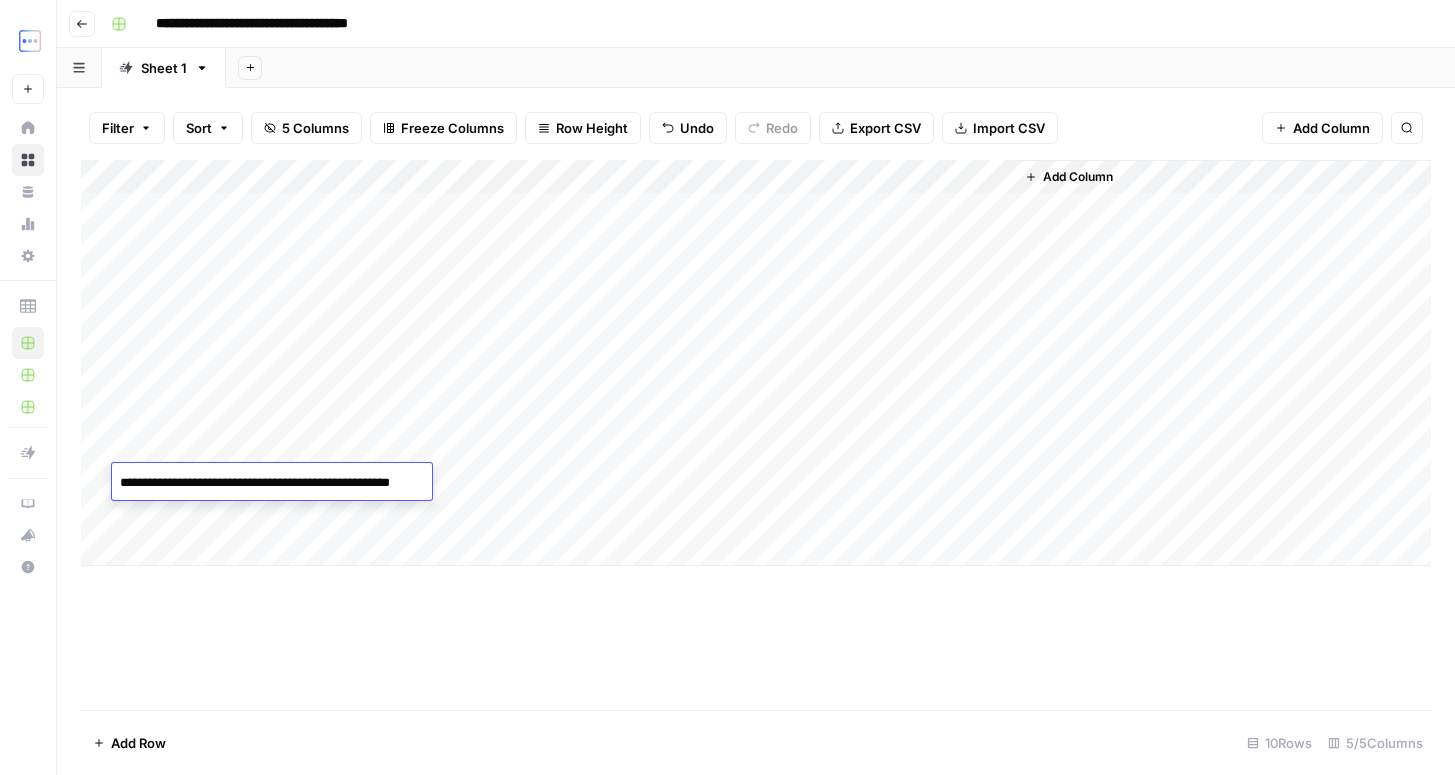 click on "Add Column" at bounding box center (756, 363) 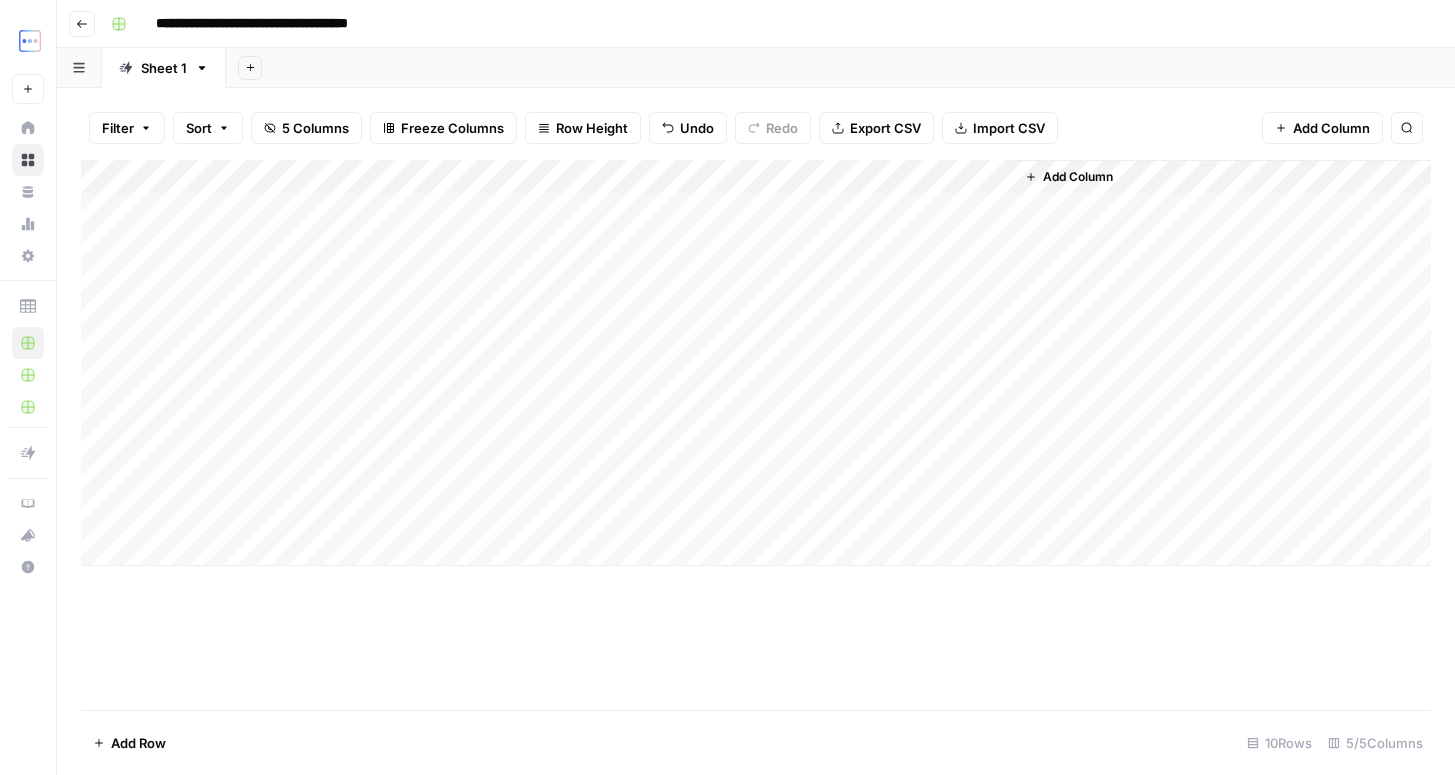click on "Add Column" at bounding box center [756, 363] 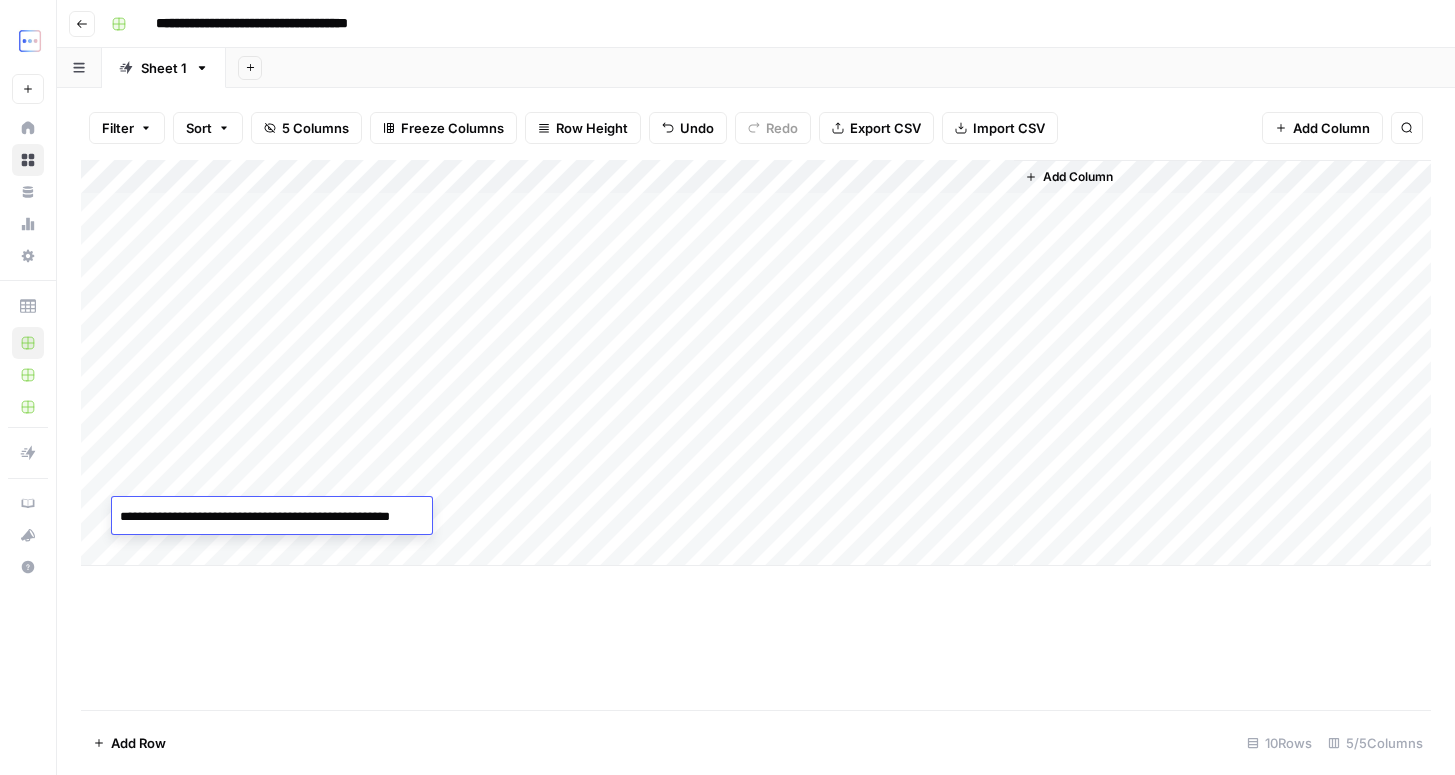 click on "**********" at bounding box center (293, 517) 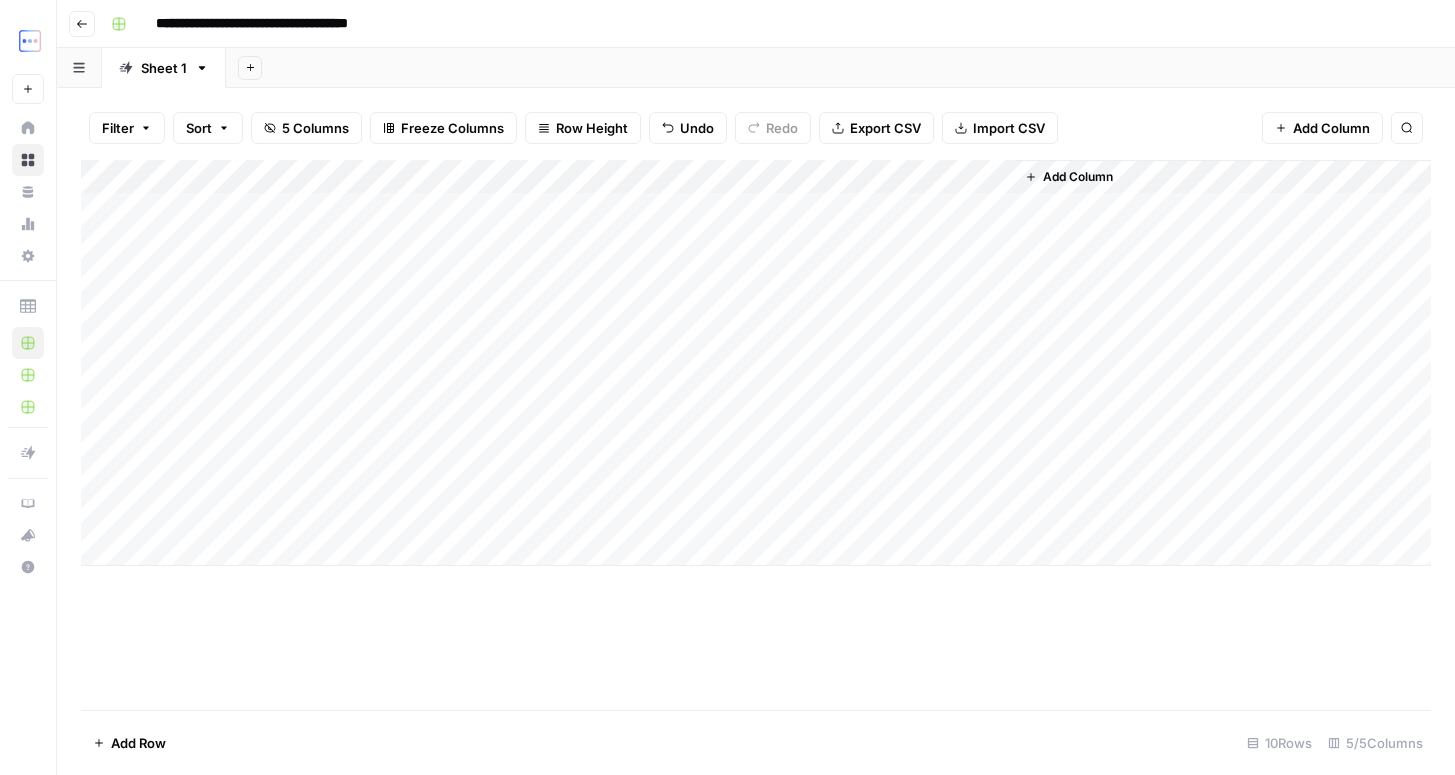click on "Add Column" at bounding box center [756, 363] 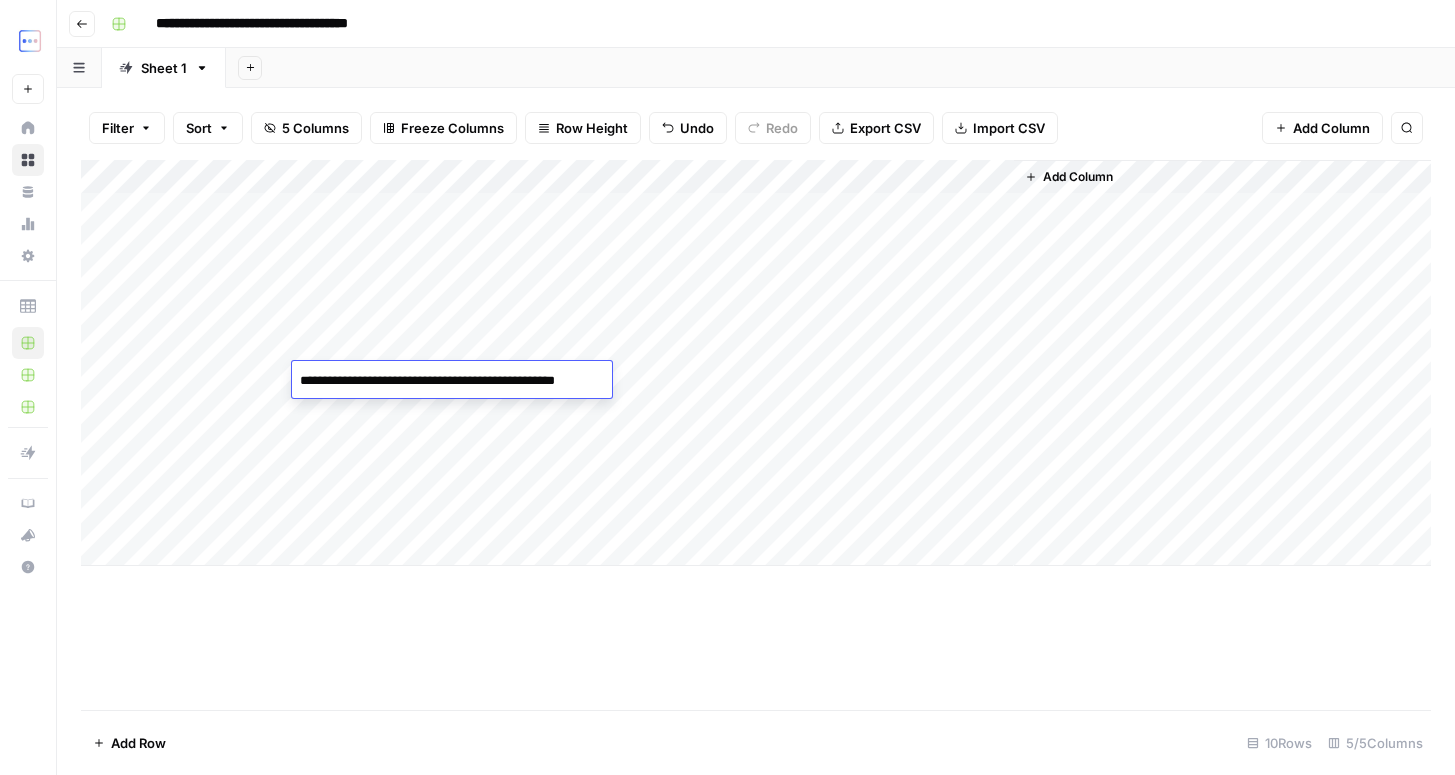 click on "Add Column" at bounding box center [756, 363] 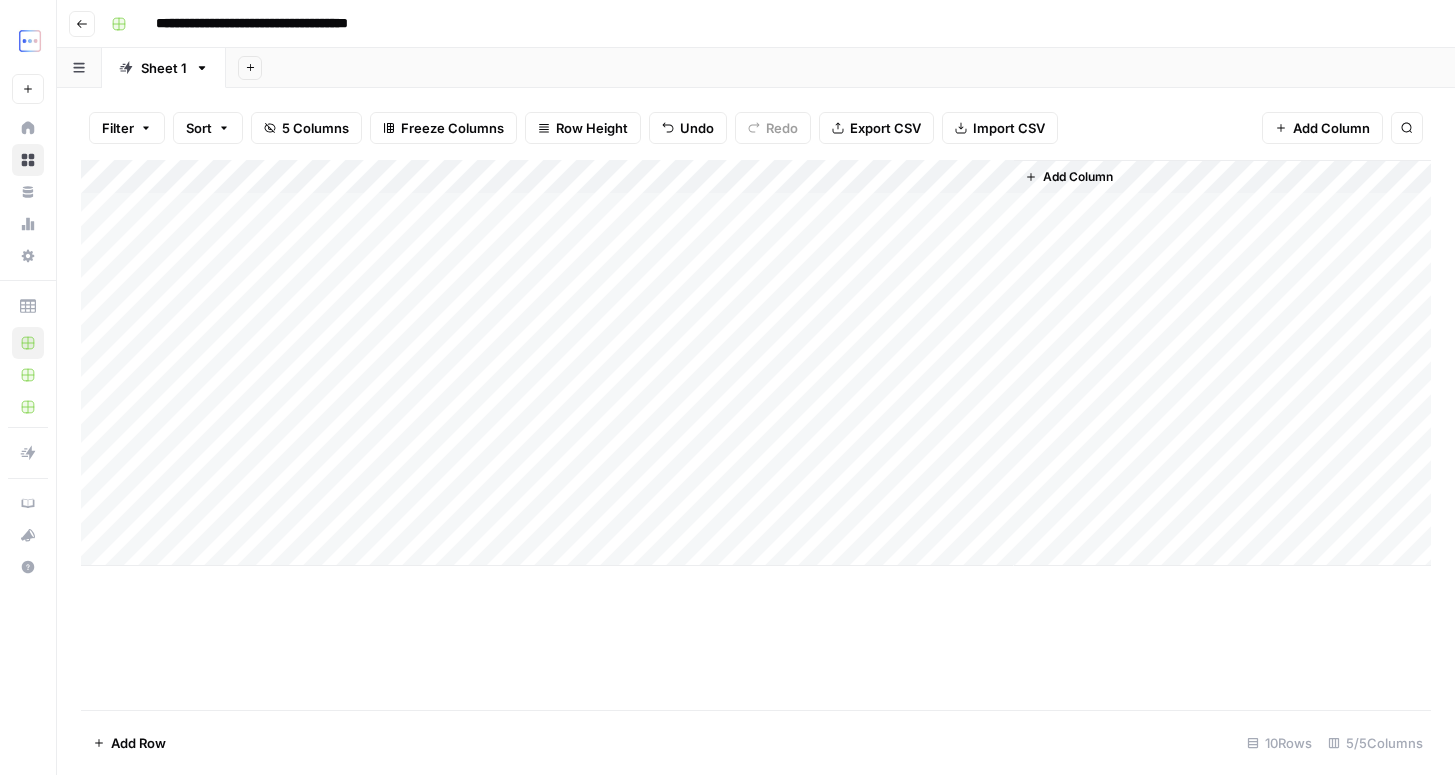 click on "Add Column" at bounding box center (756, 435) 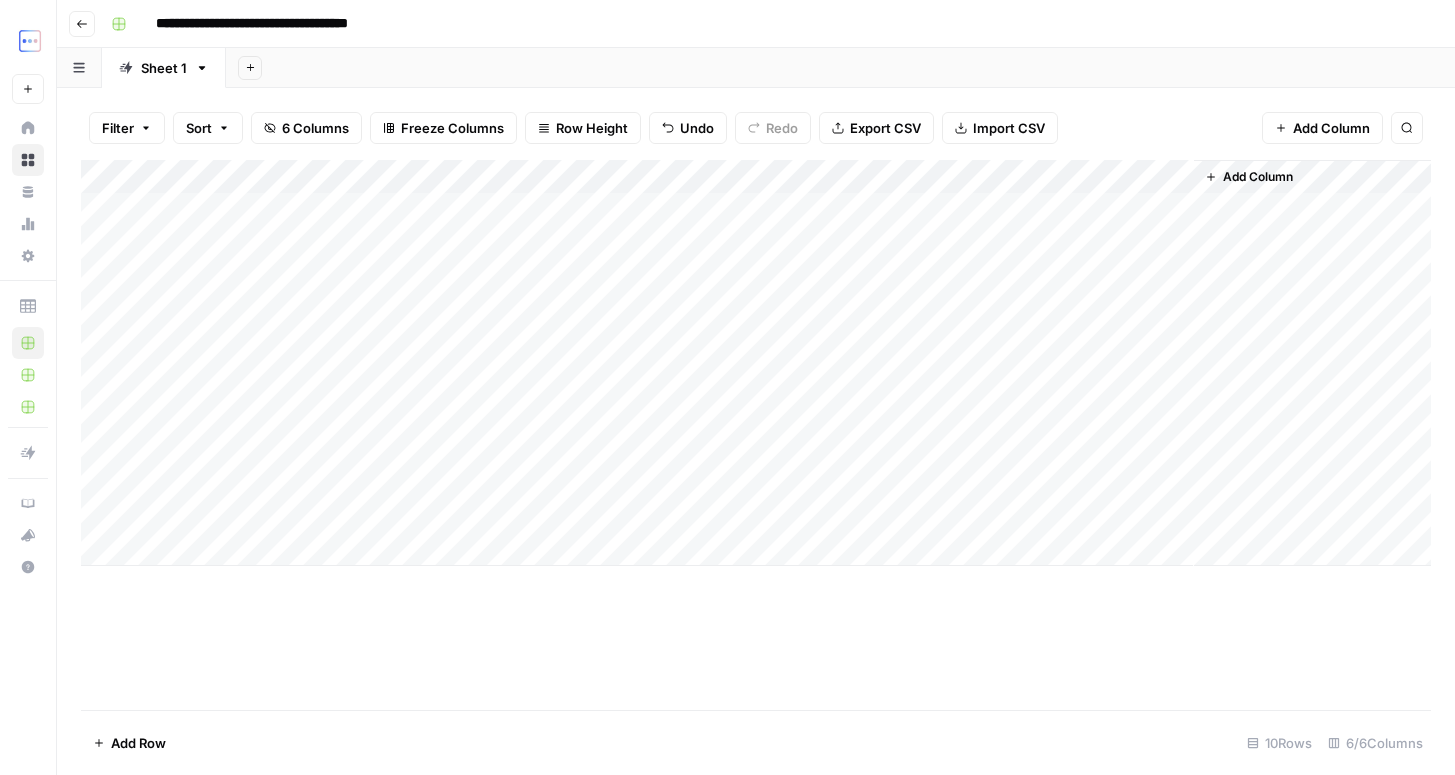 click on "Add Column" at bounding box center [756, 363] 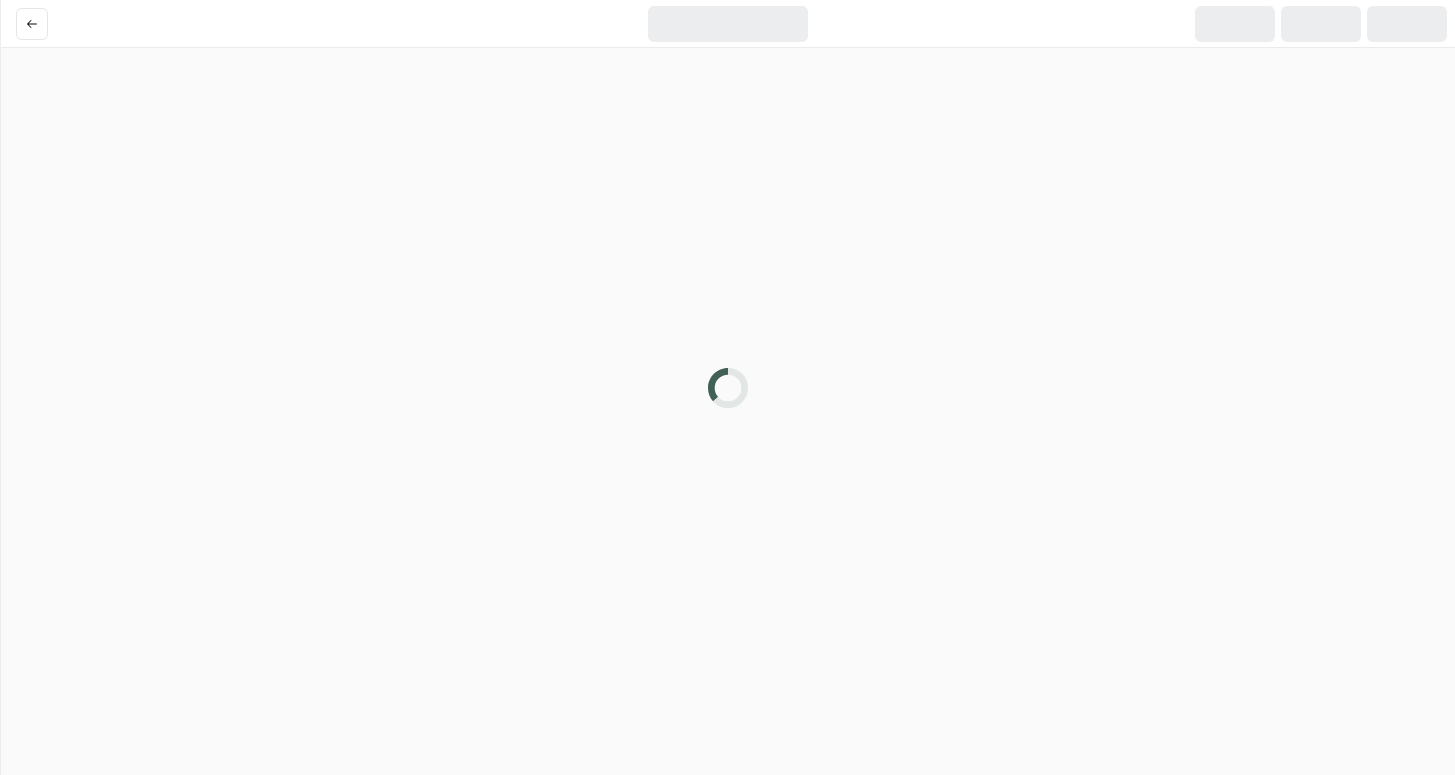 scroll, scrollTop: 0, scrollLeft: 0, axis: both 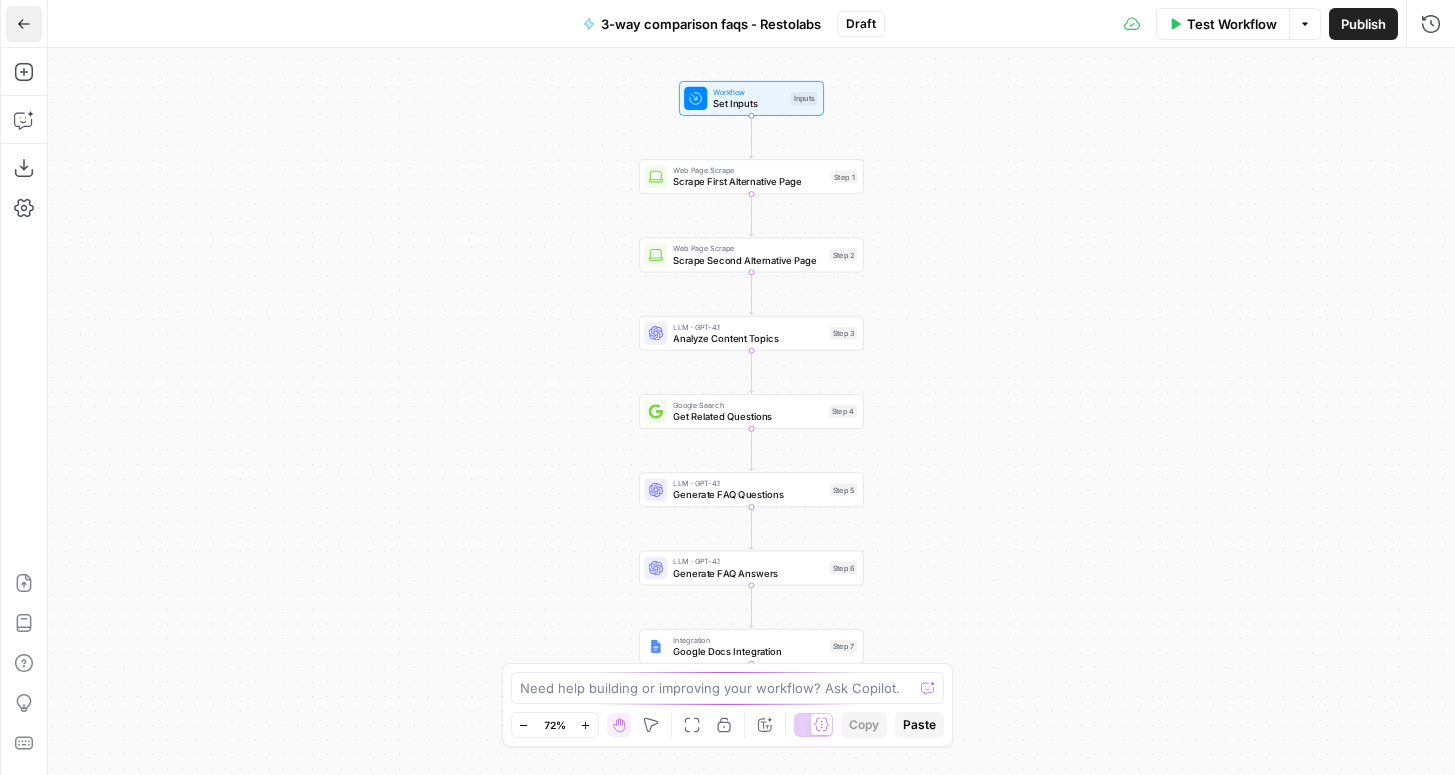 click on "Go Back" at bounding box center [24, 24] 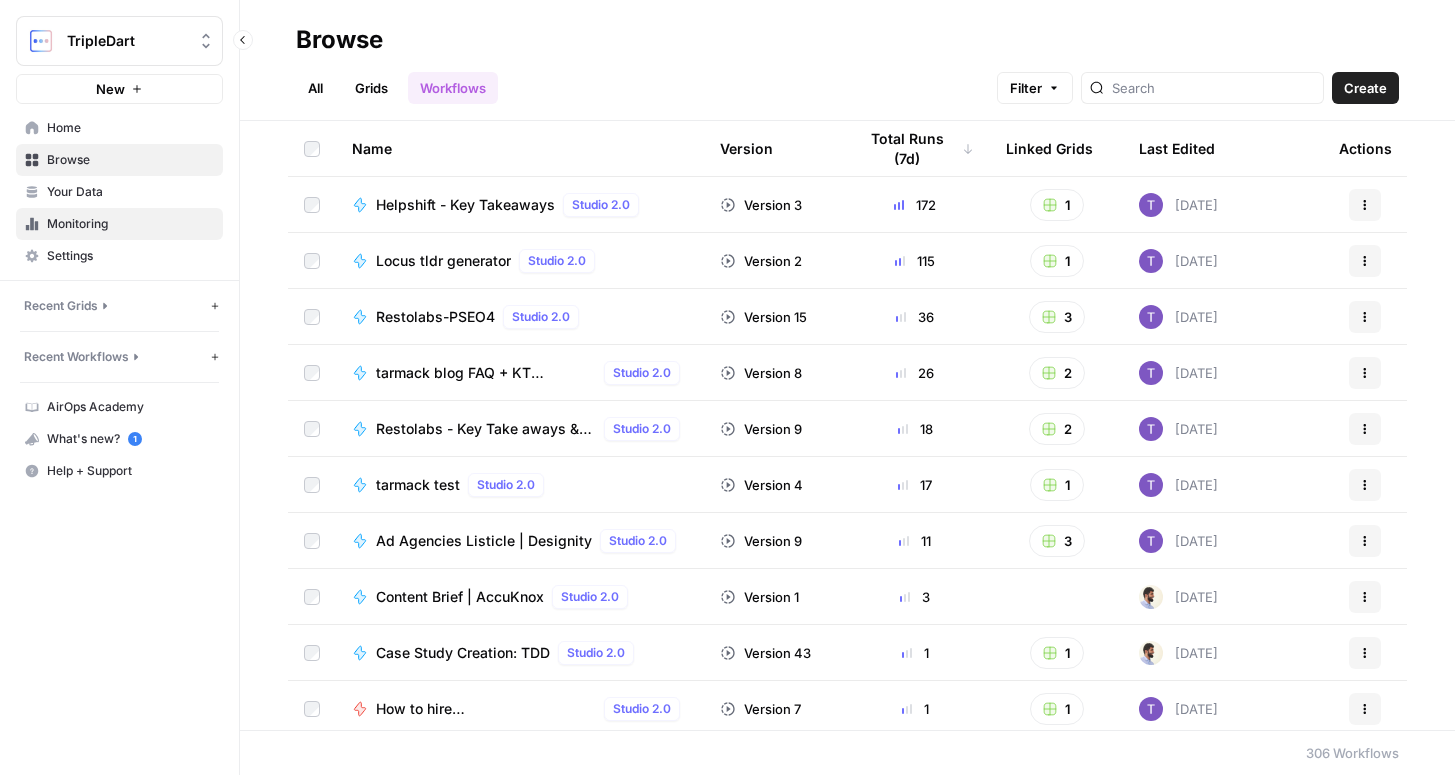 scroll, scrollTop: 0, scrollLeft: 0, axis: both 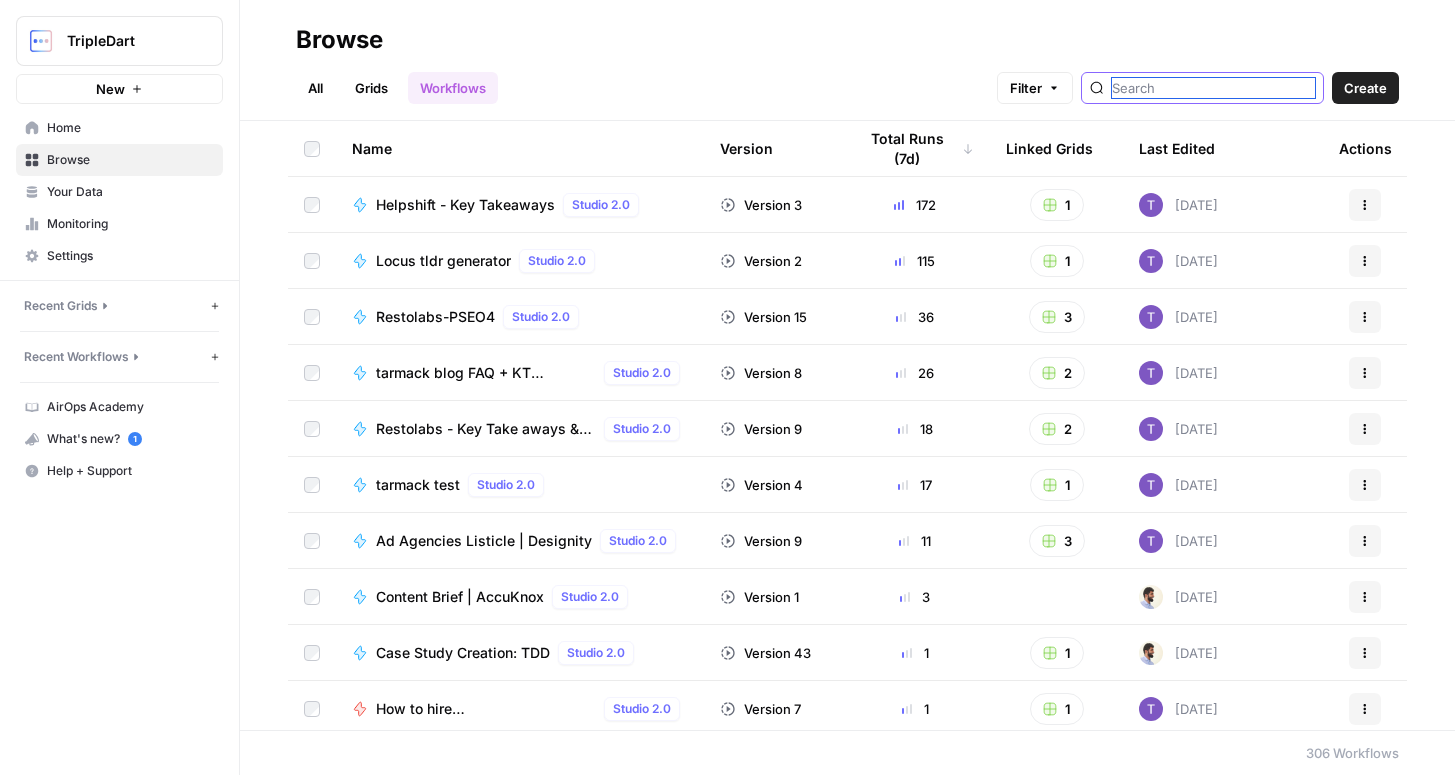 click at bounding box center (1213, 88) 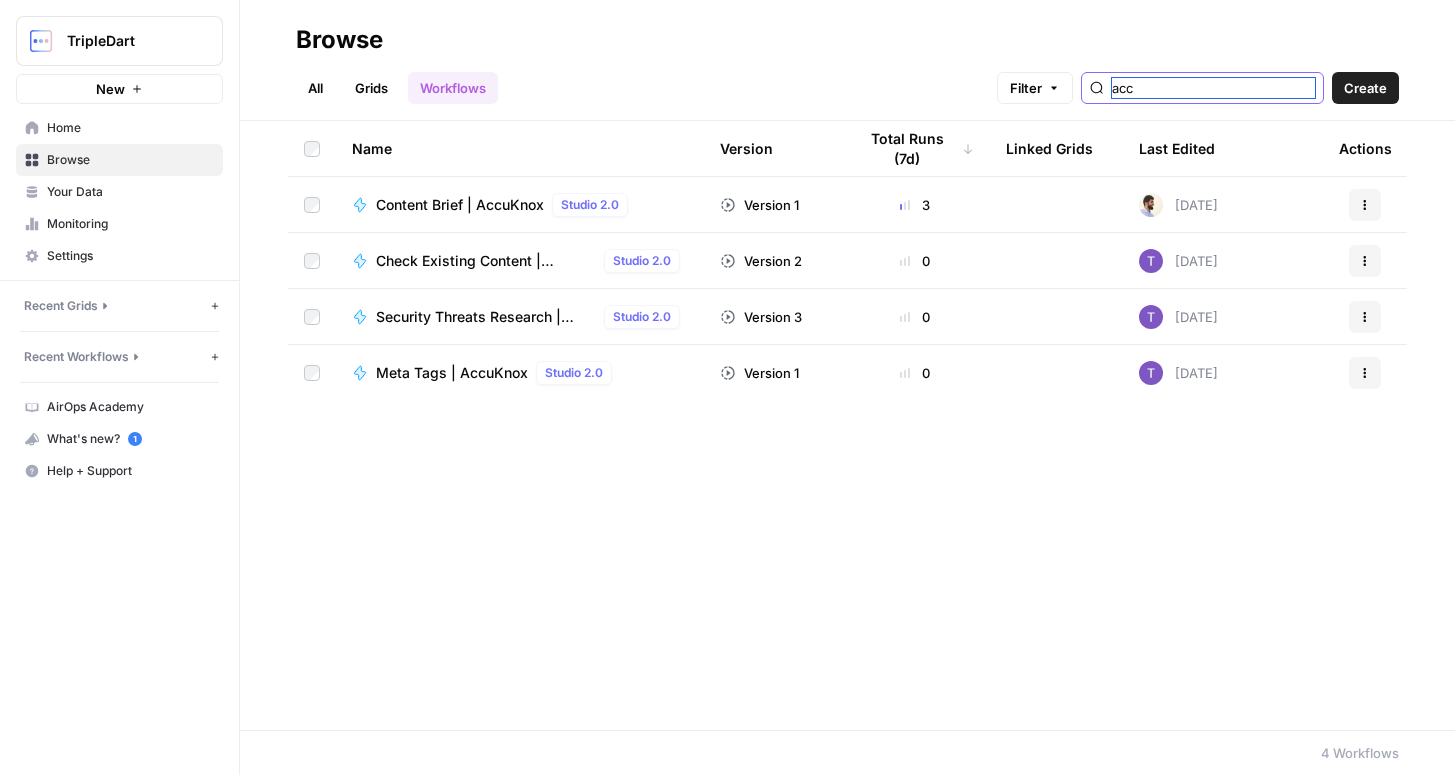 type on "acc" 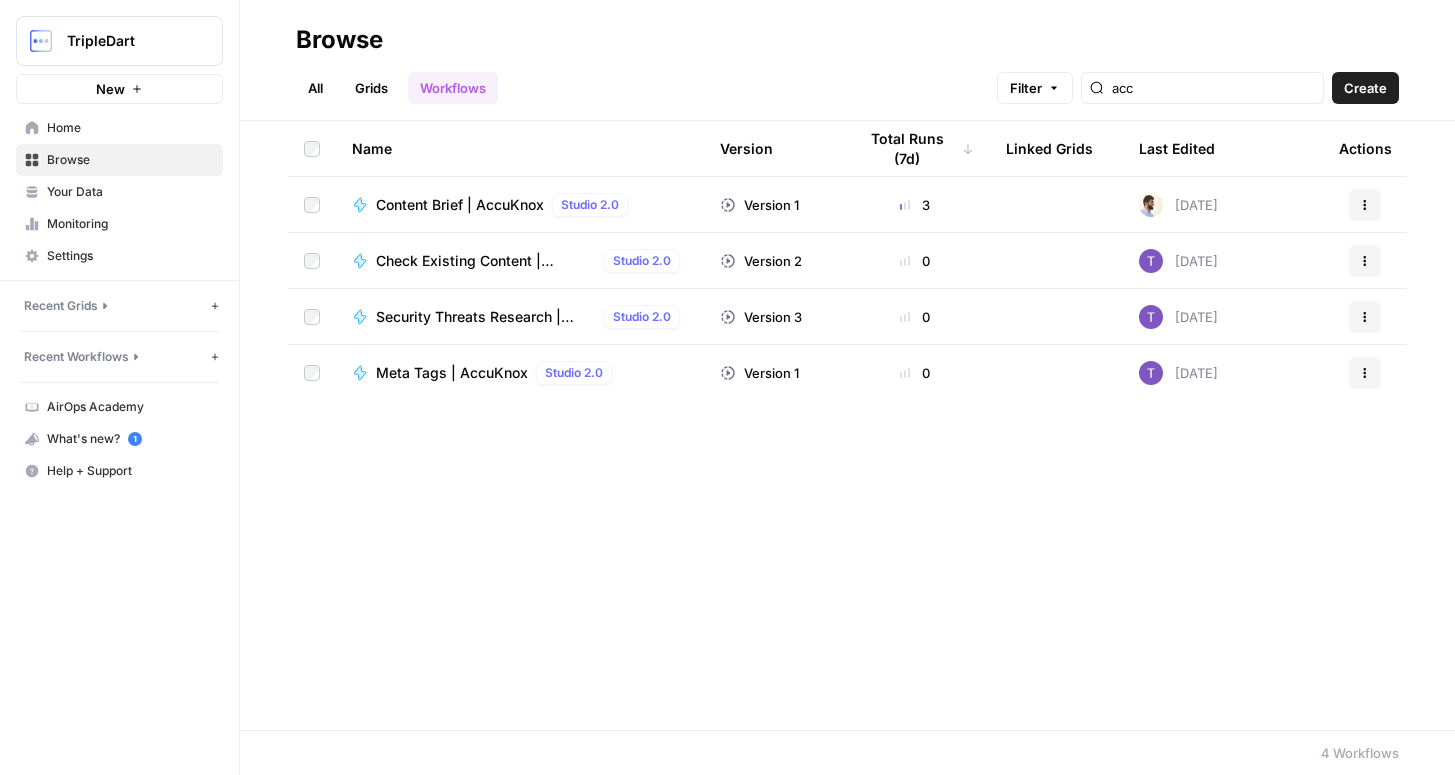 click on "Content Brief | AccuKnox" at bounding box center (460, 205) 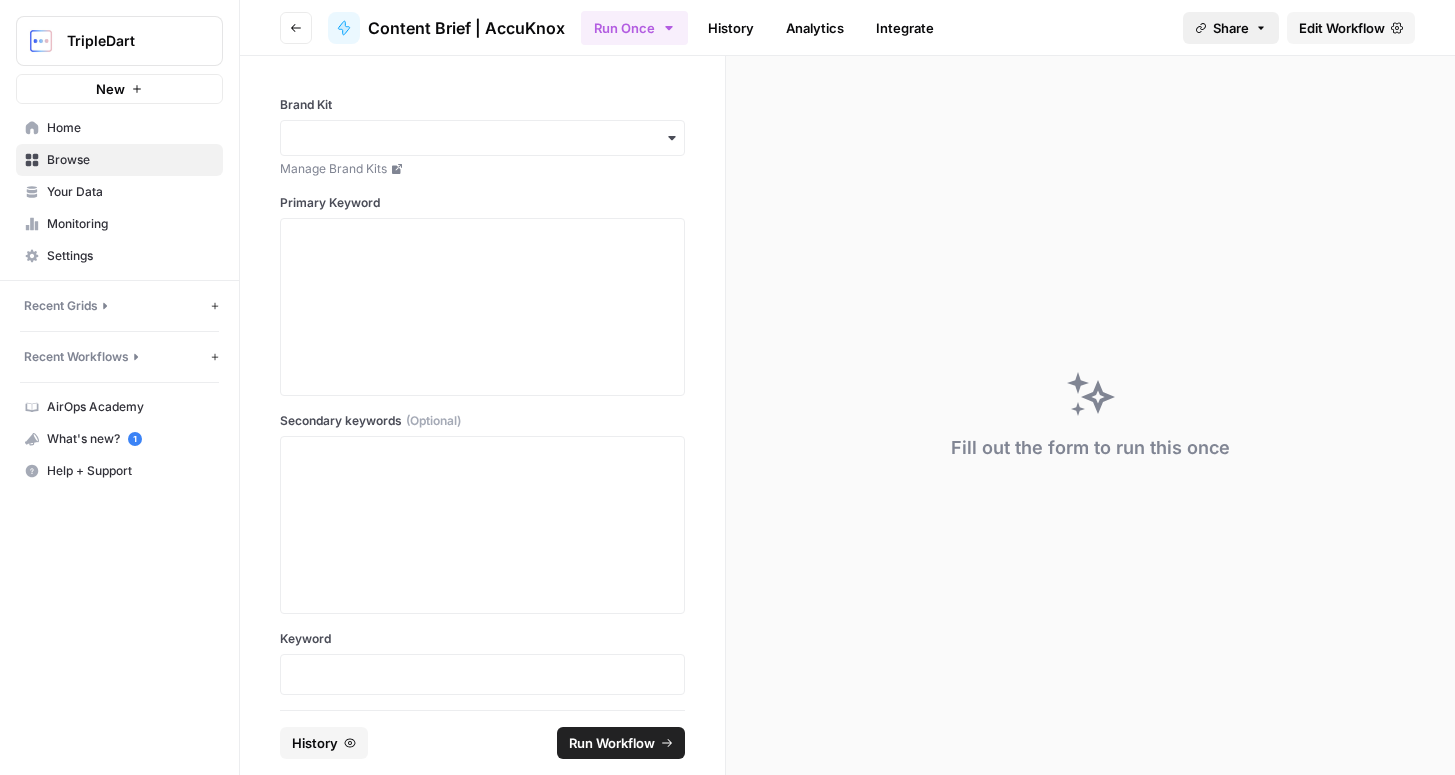 click on "Share" at bounding box center (1231, 28) 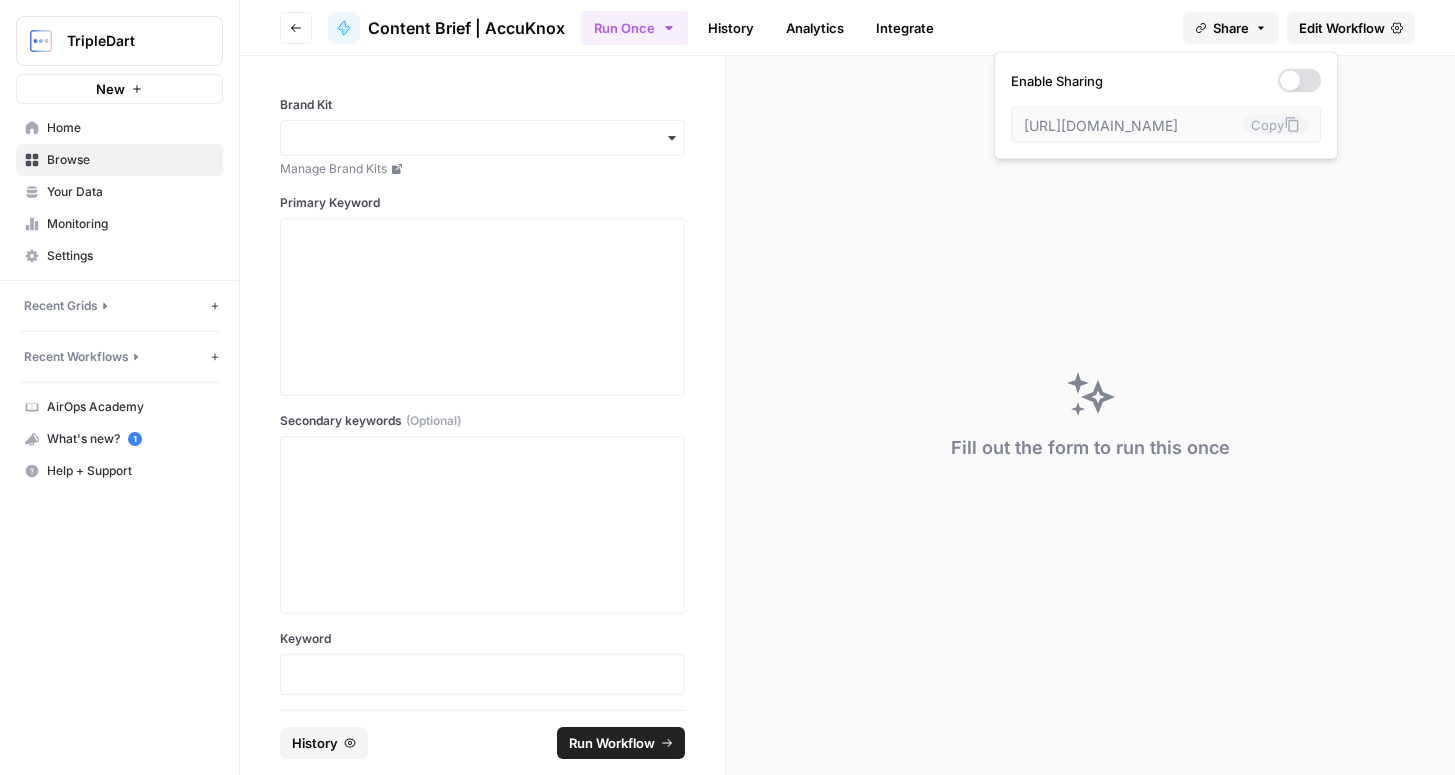 click at bounding box center (1290, 81) 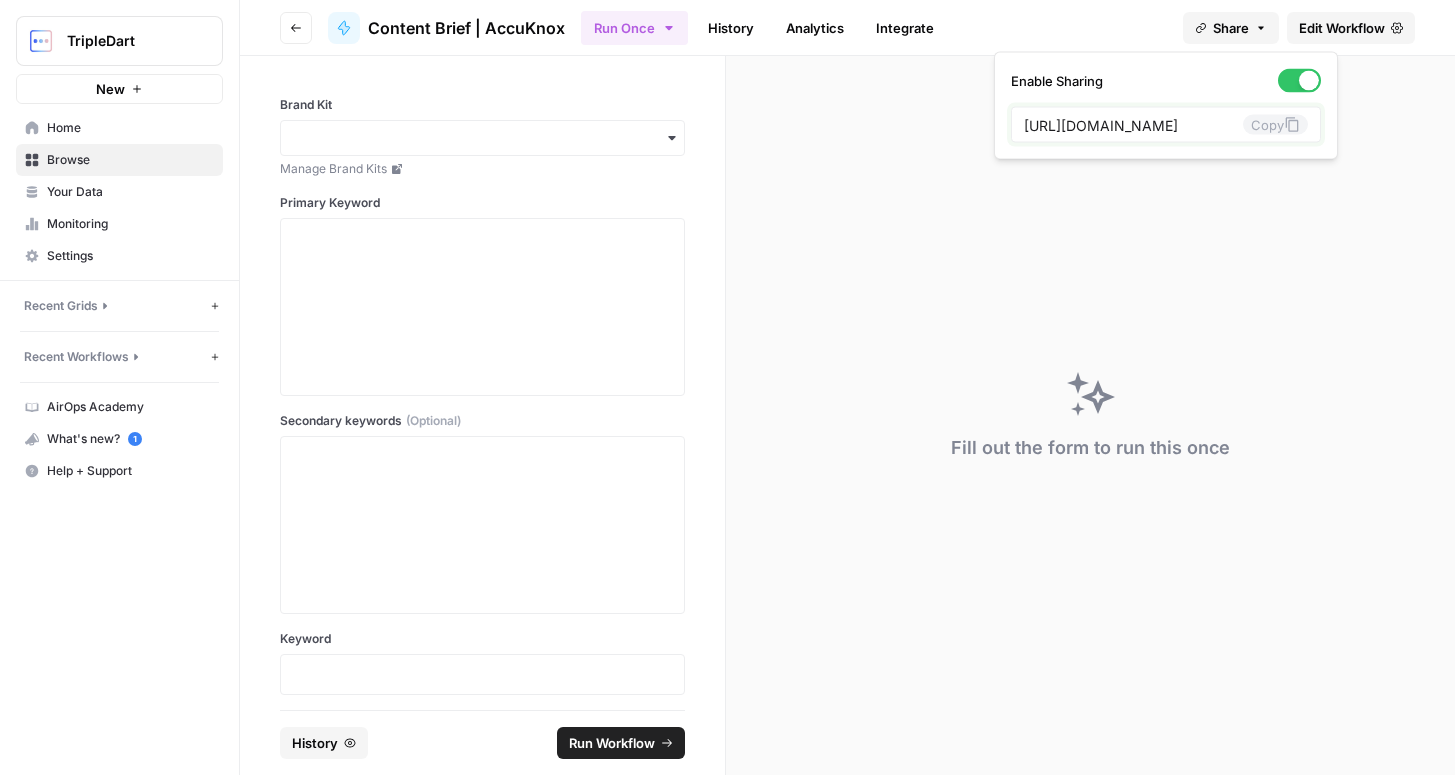 click on "Copy" at bounding box center (1275, 125) 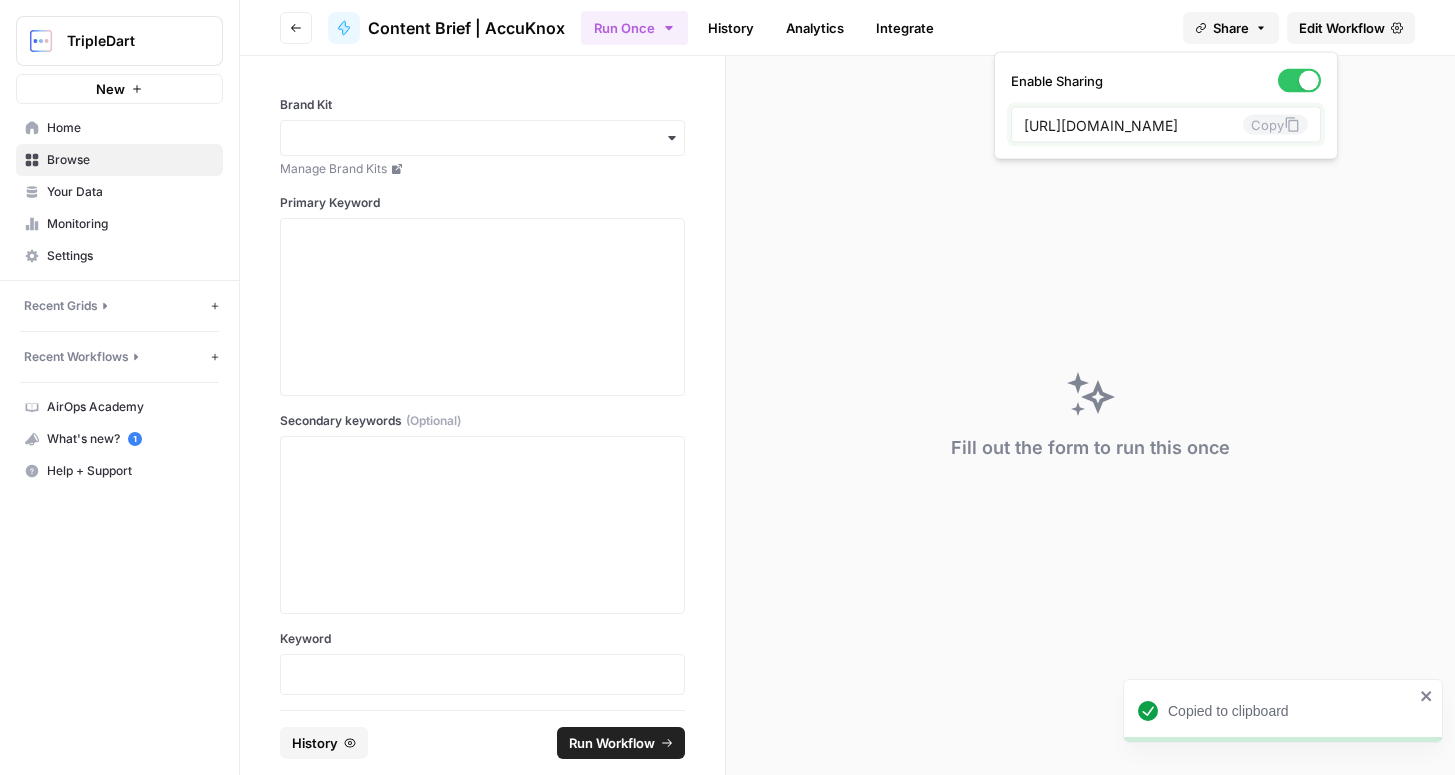 click 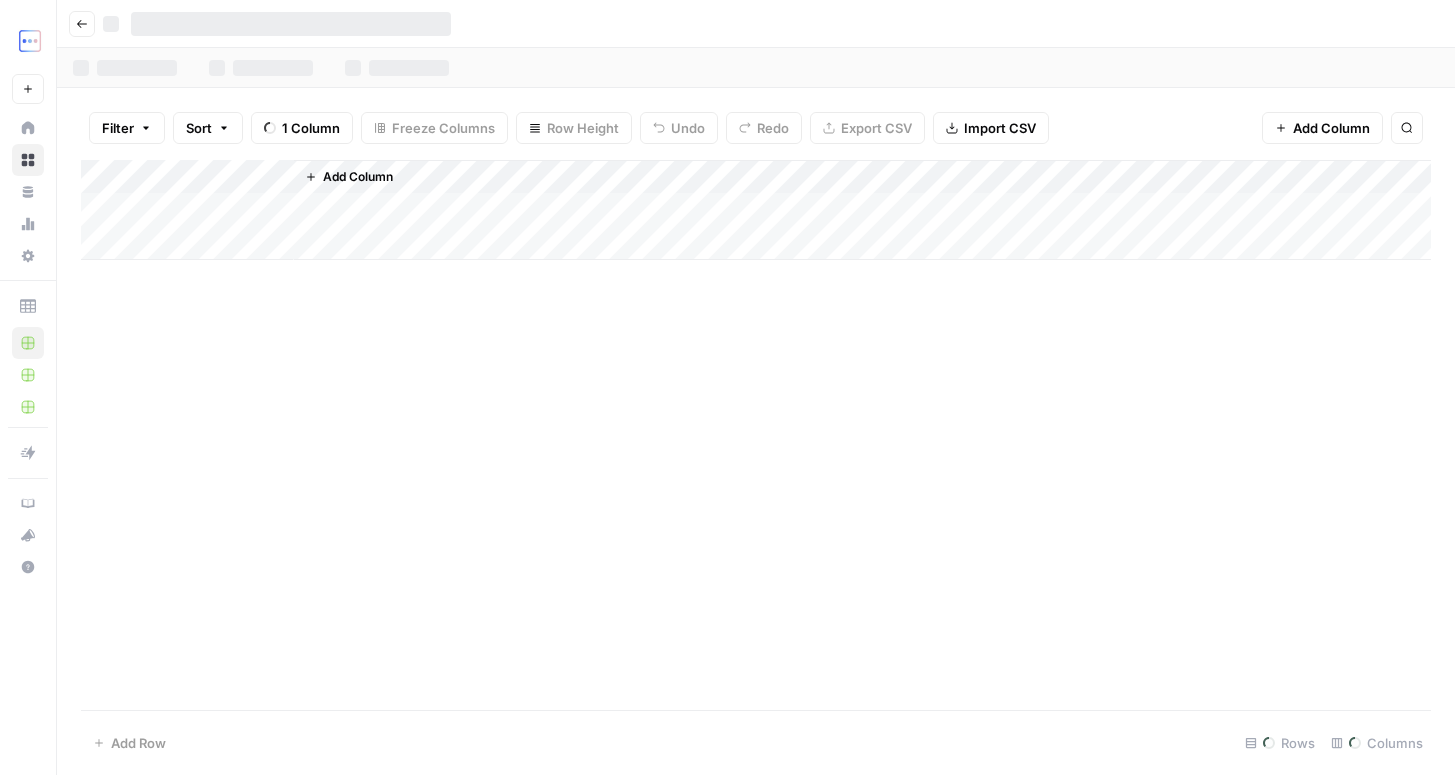scroll, scrollTop: 0, scrollLeft: 0, axis: both 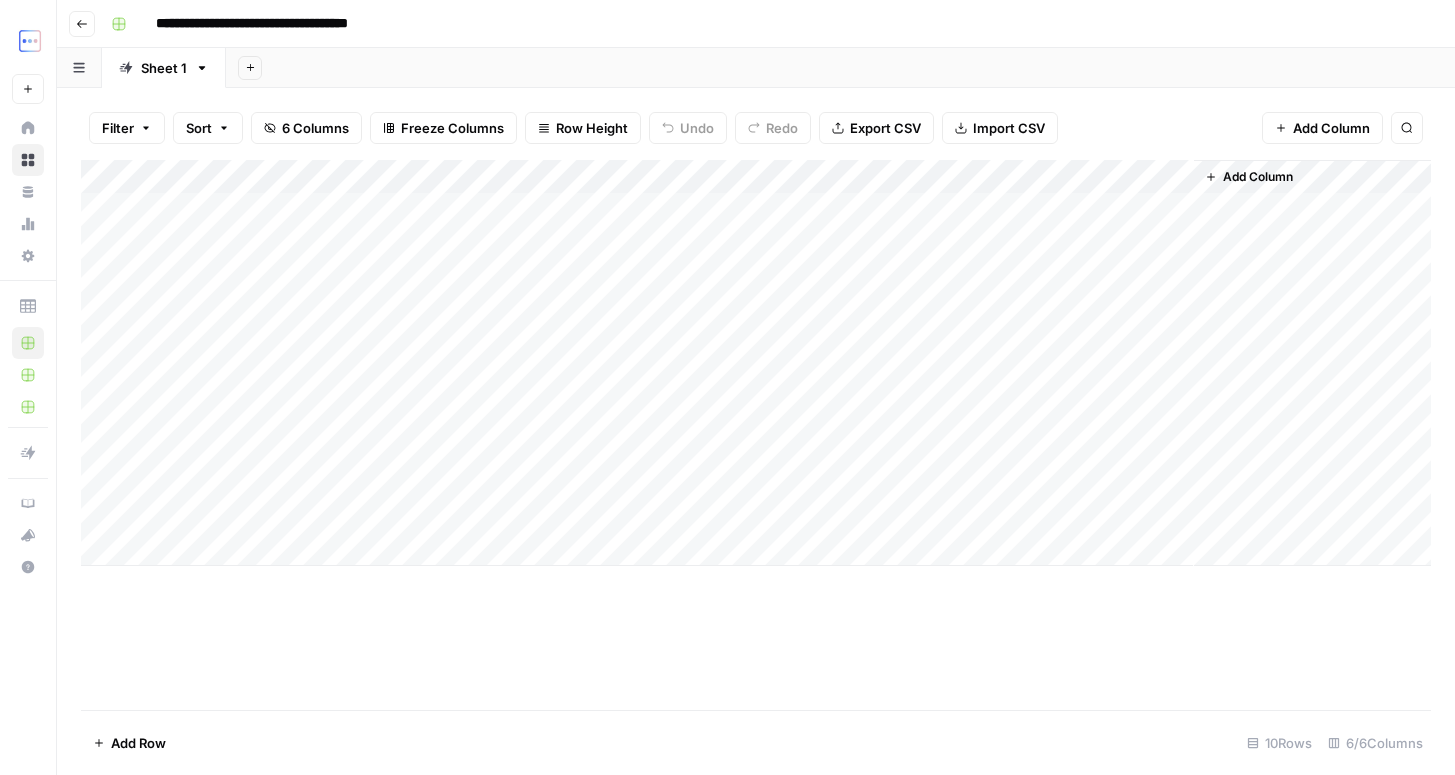 click on "Add Column" at bounding box center [756, 363] 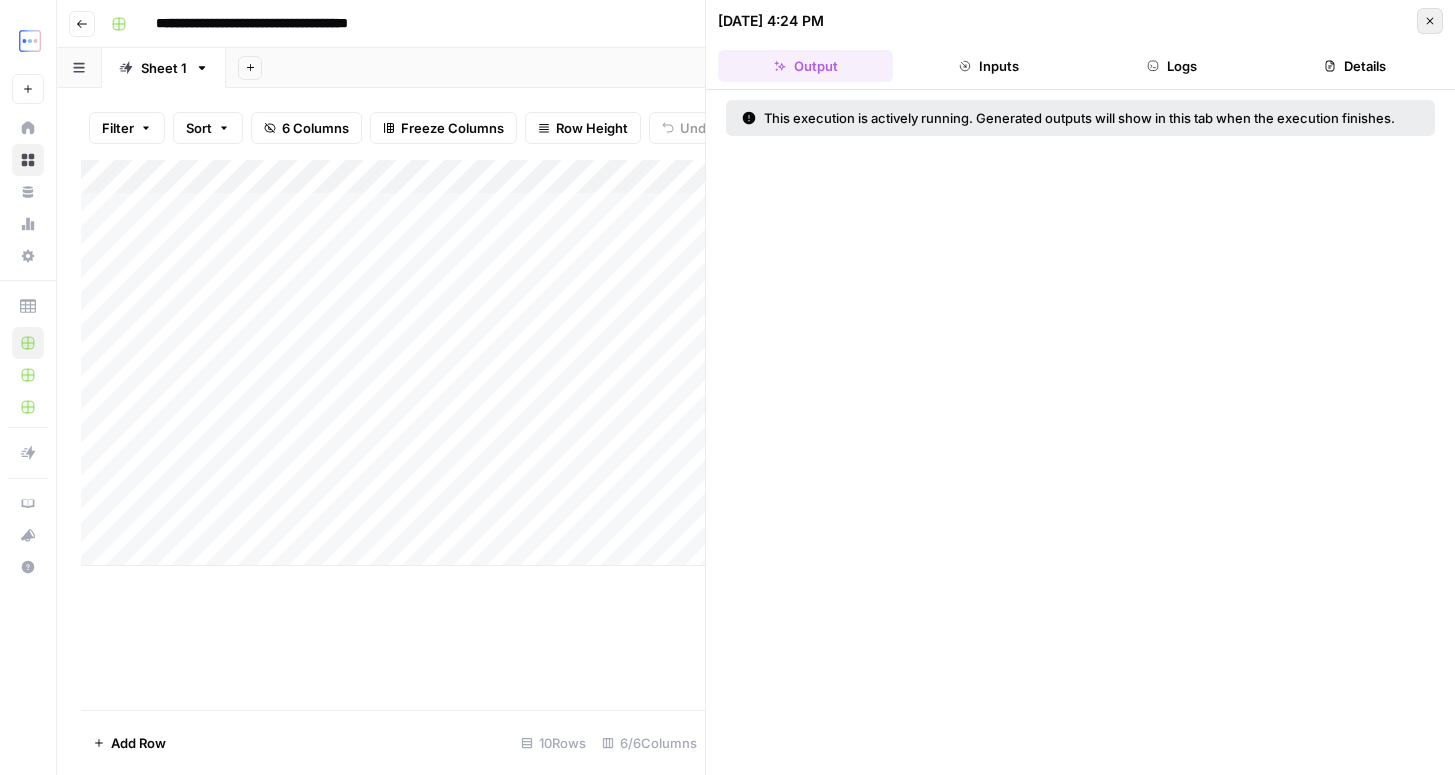 click 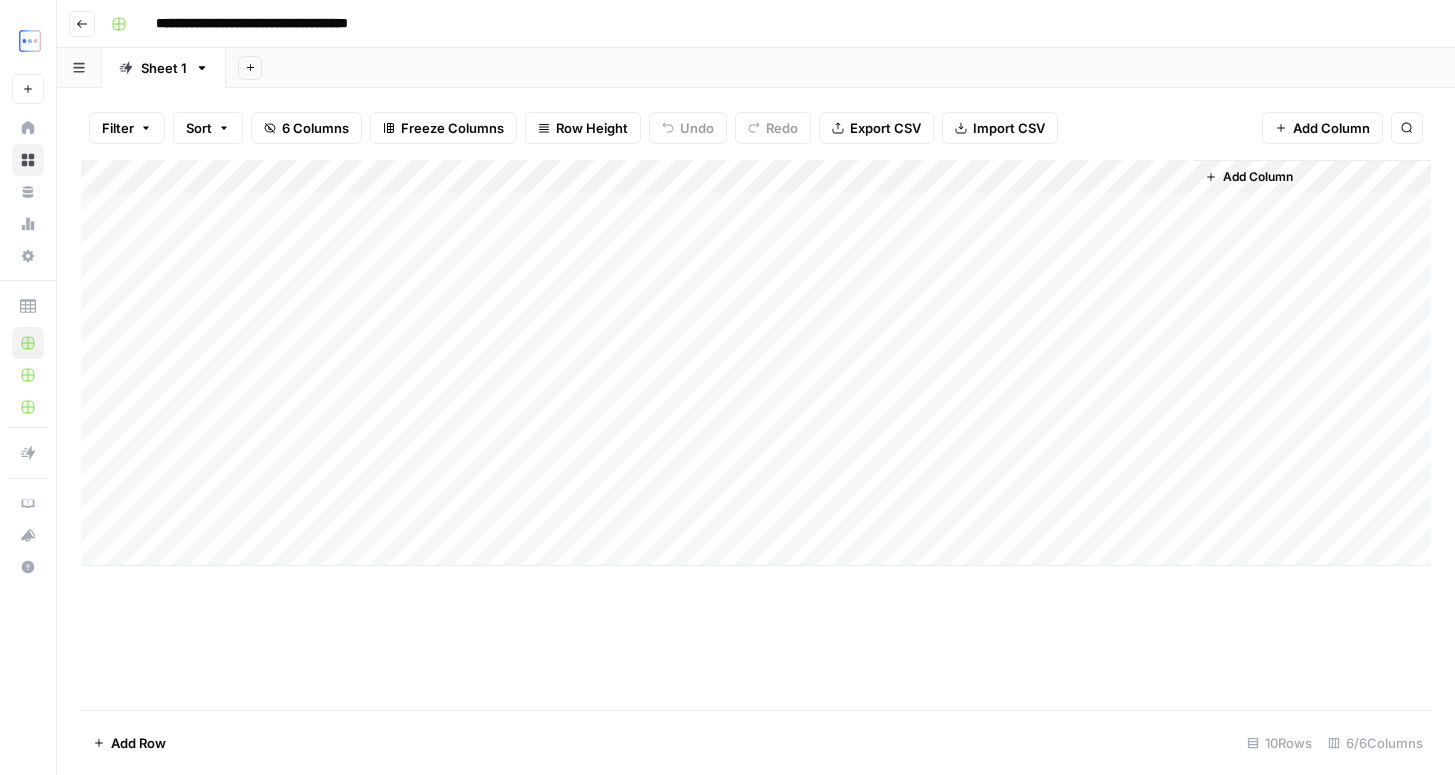 click on "Add Column" at bounding box center [756, 363] 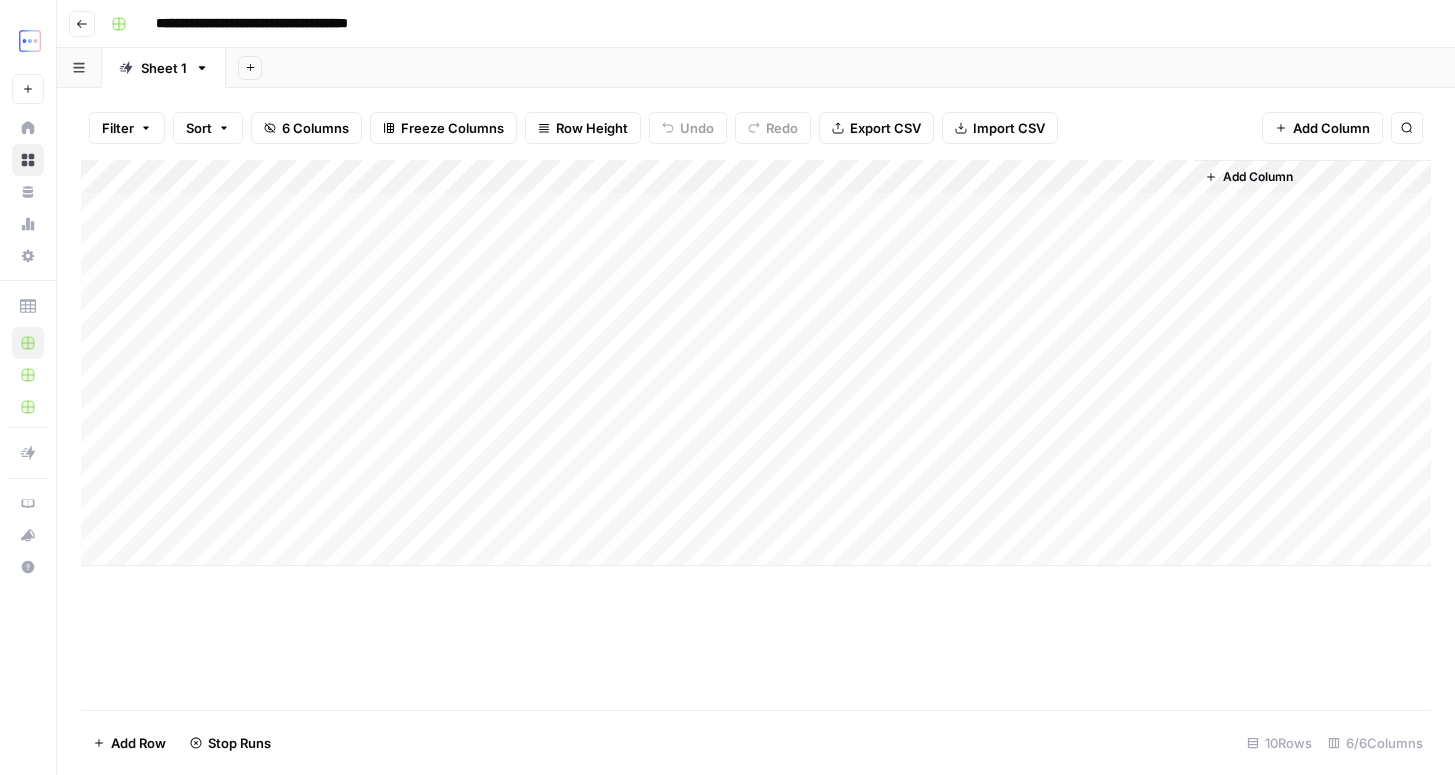 click on "Add Column" at bounding box center (756, 363) 